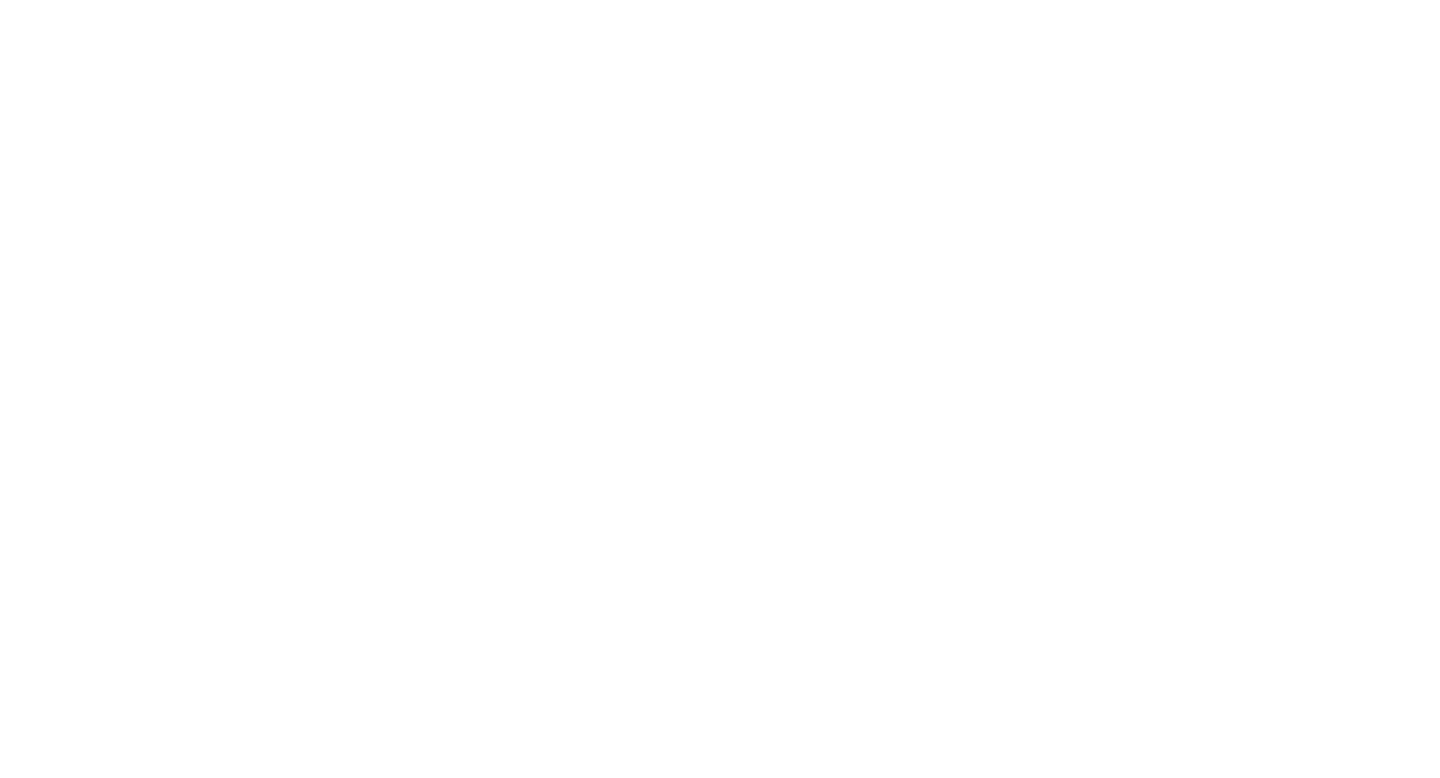 scroll, scrollTop: 0, scrollLeft: 0, axis: both 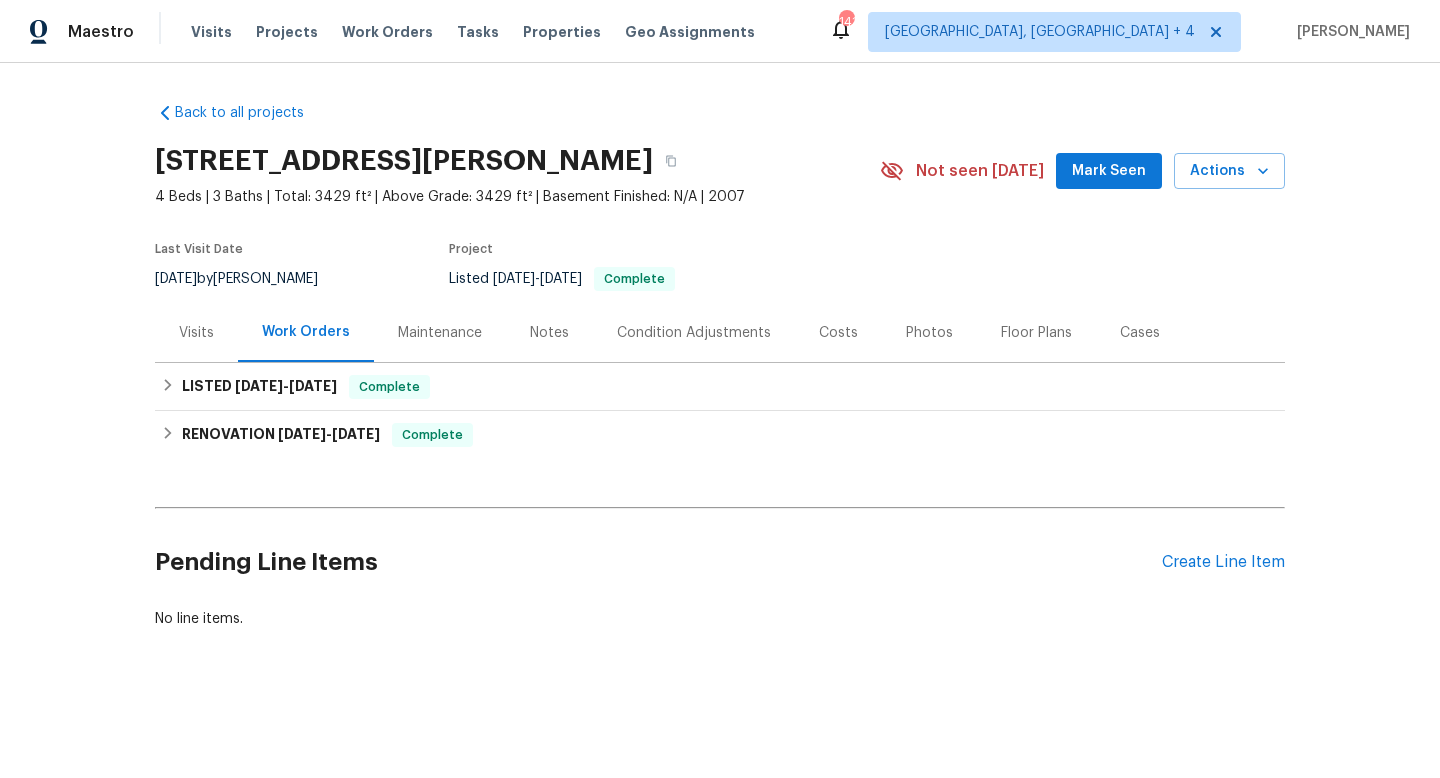 click on "Visits" at bounding box center [196, 333] 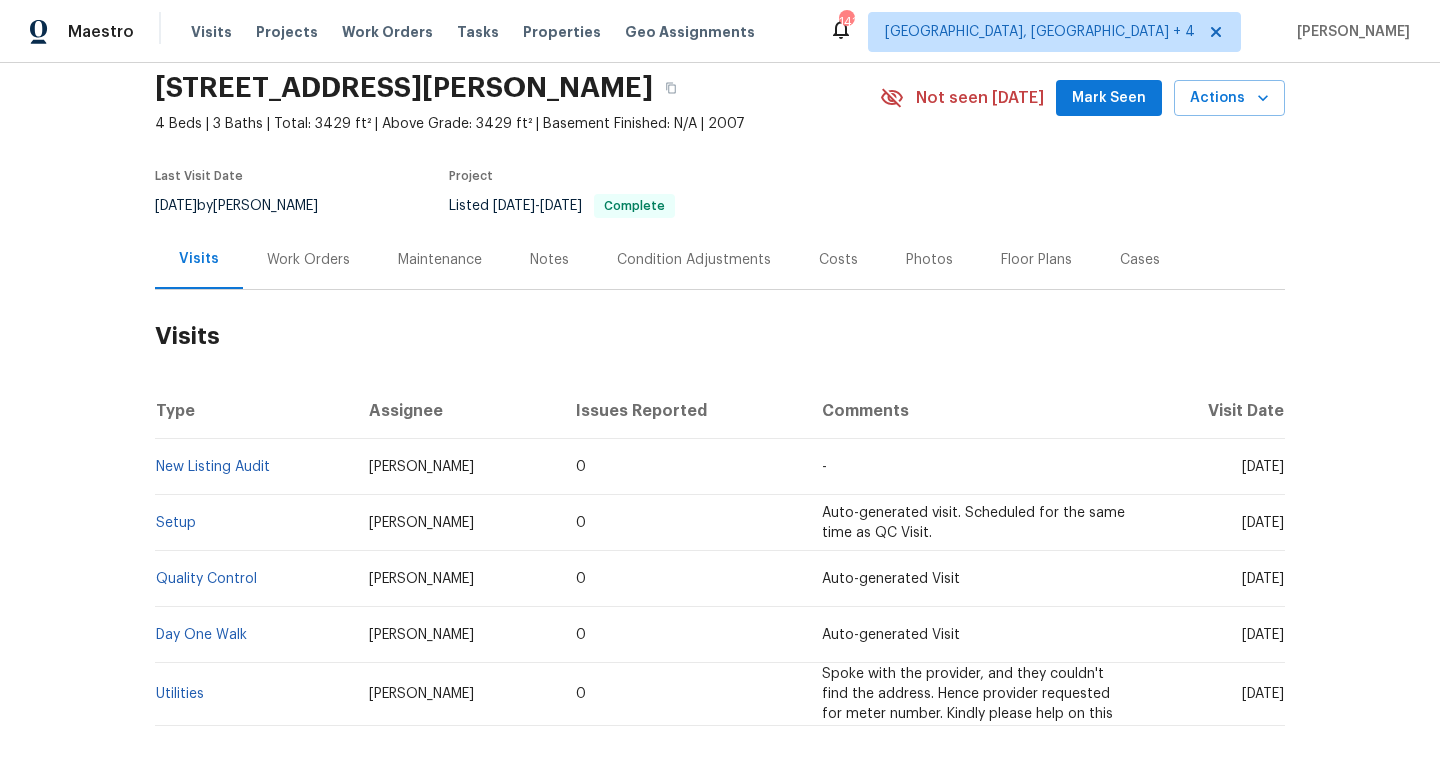 scroll, scrollTop: 102, scrollLeft: 0, axis: vertical 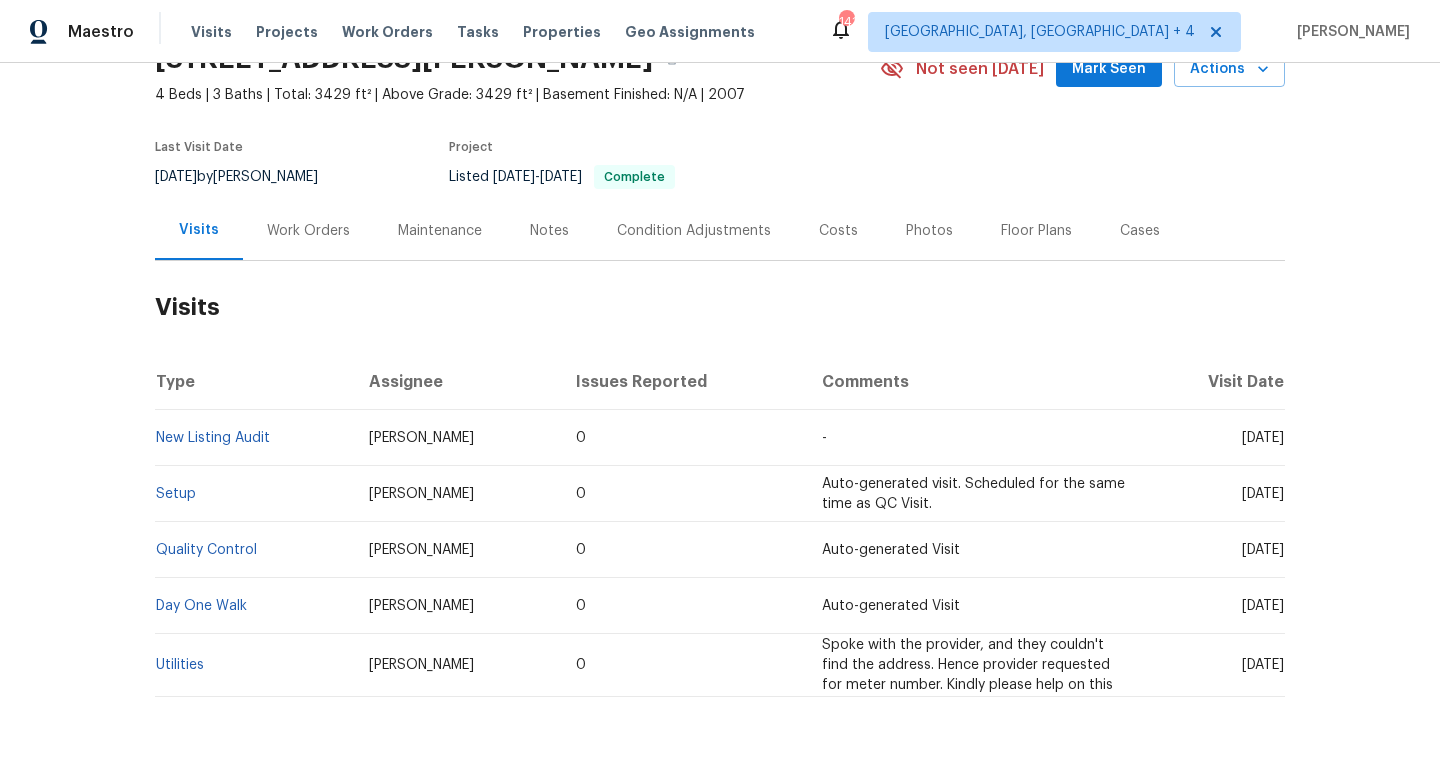 click on "Work Orders" at bounding box center (308, 230) 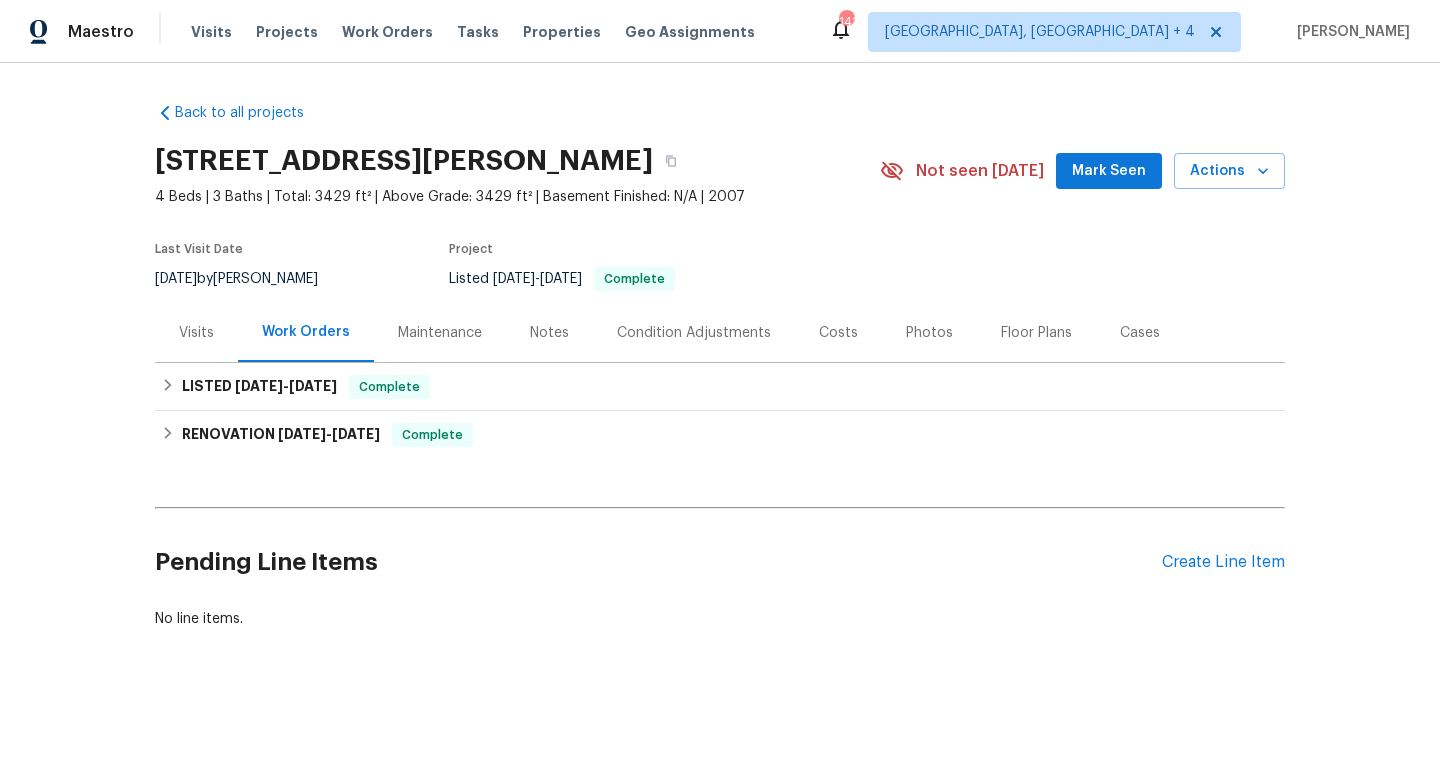 scroll, scrollTop: 0, scrollLeft: 0, axis: both 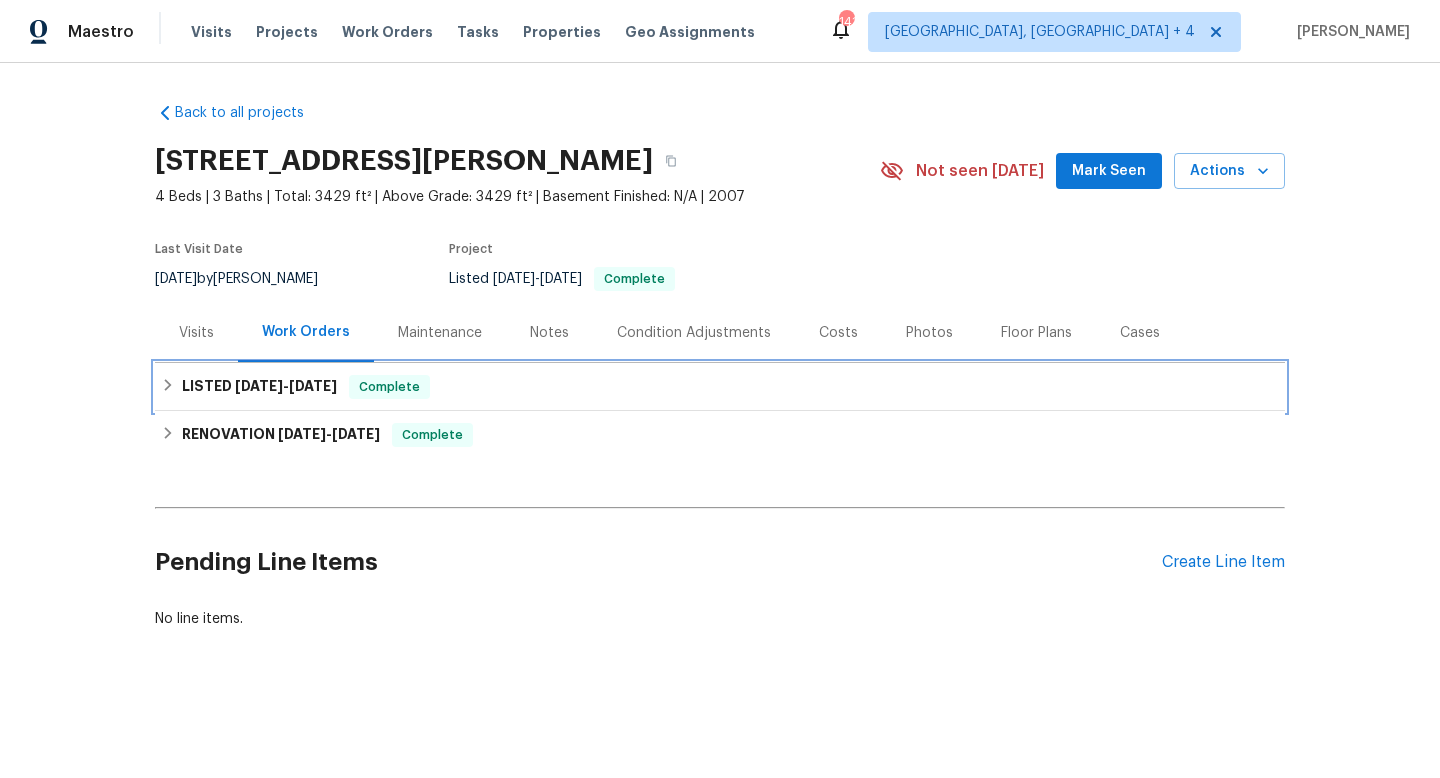 click on "LISTED   5/28/25  -  5/29/25 Complete" at bounding box center (720, 387) 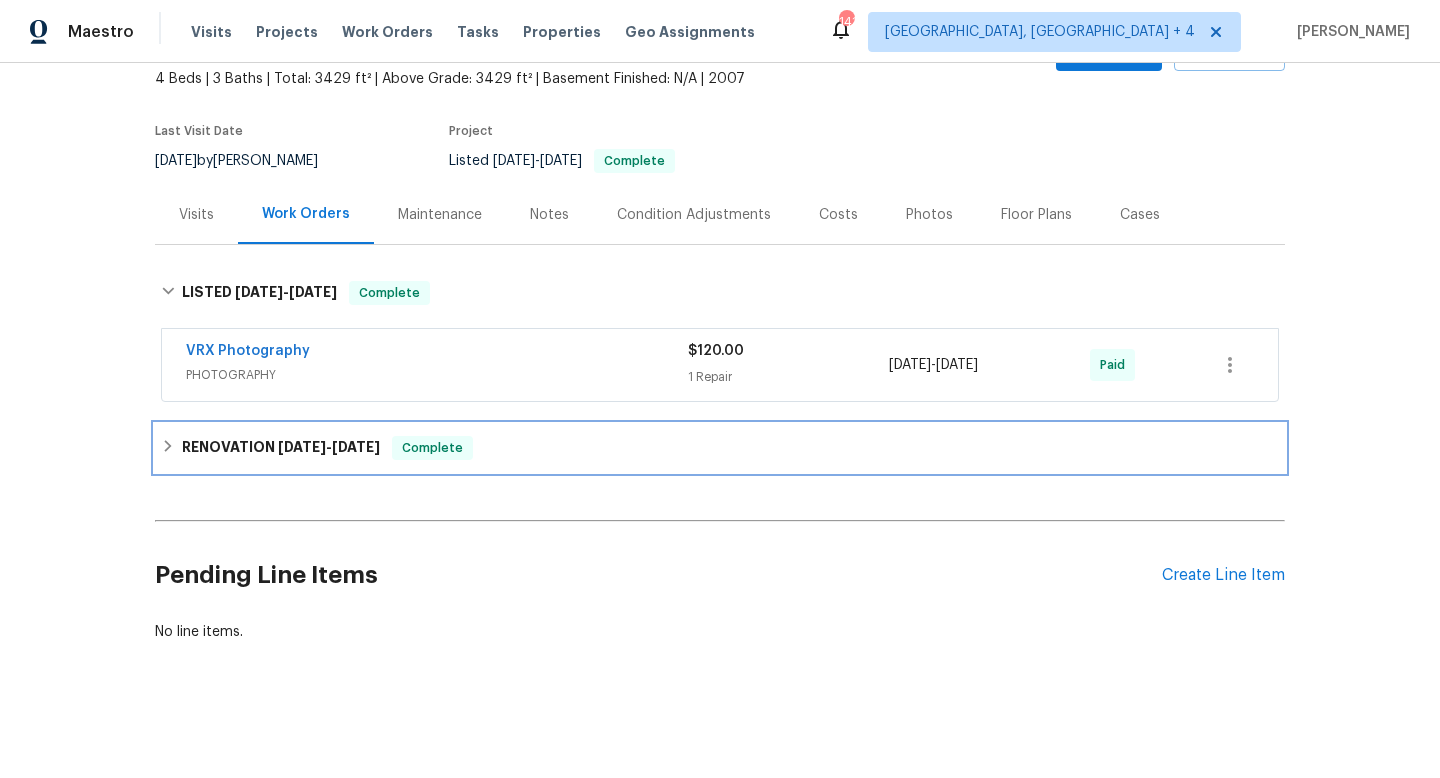 click on "RENOVATION   5/2/25  -  5/12/25 Complete" at bounding box center (720, 448) 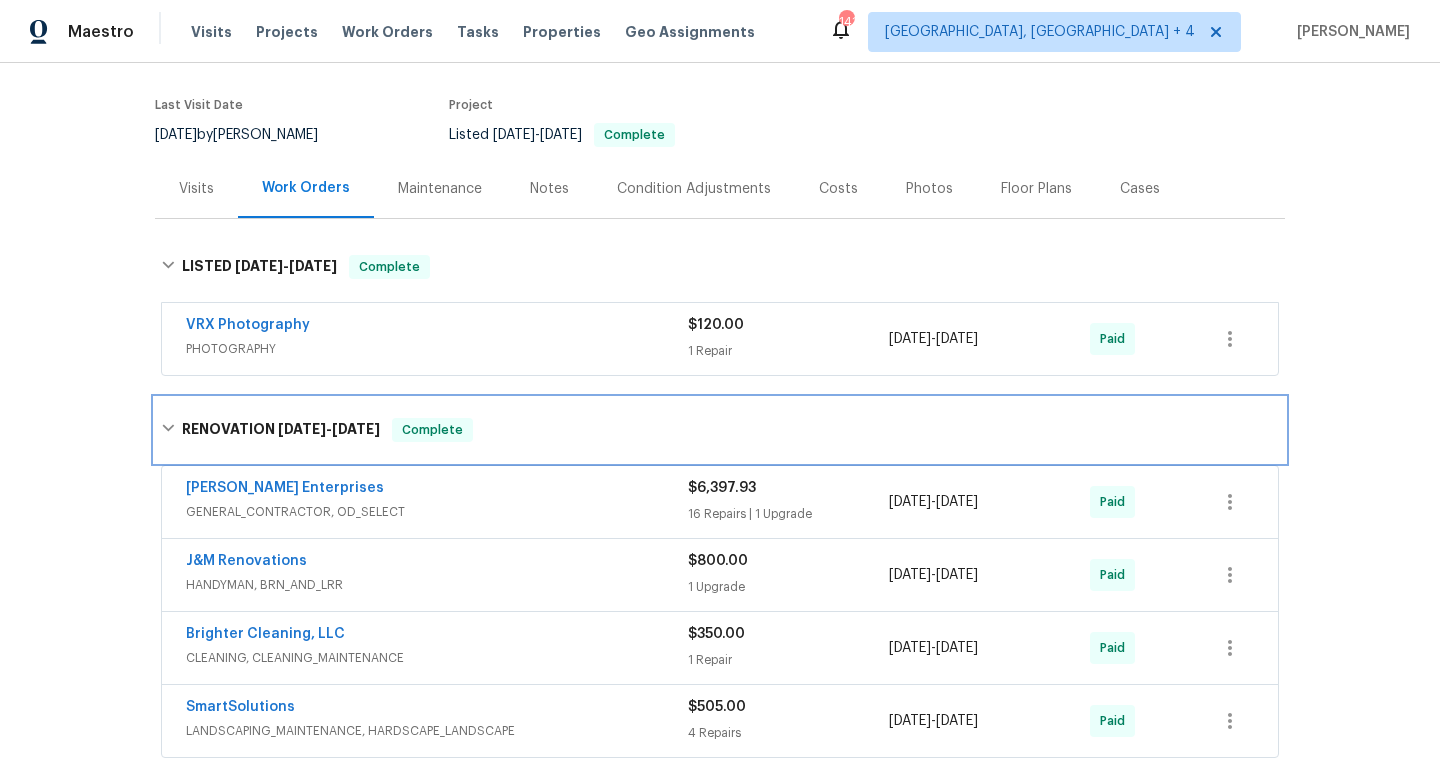 scroll, scrollTop: 172, scrollLeft: 0, axis: vertical 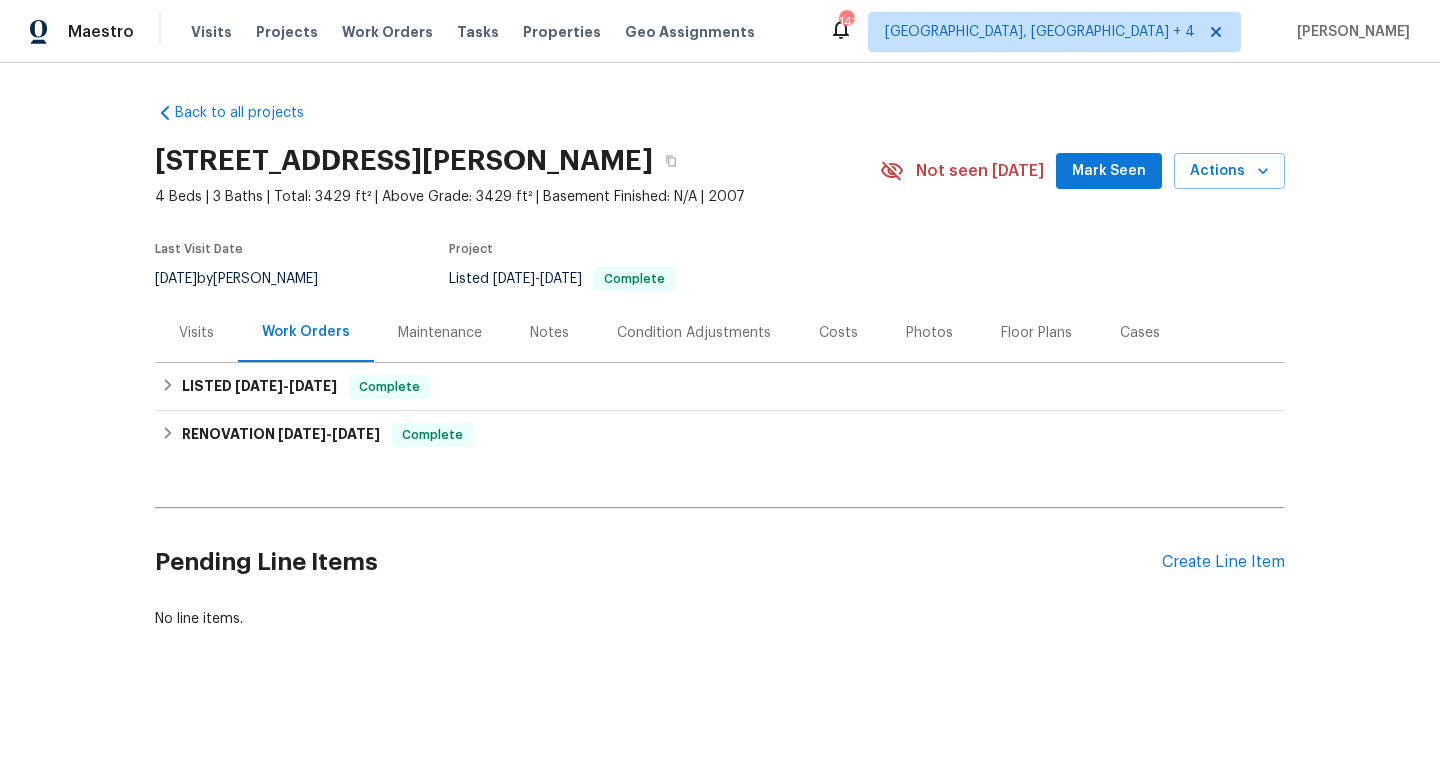 click on "Visits" at bounding box center (196, 333) 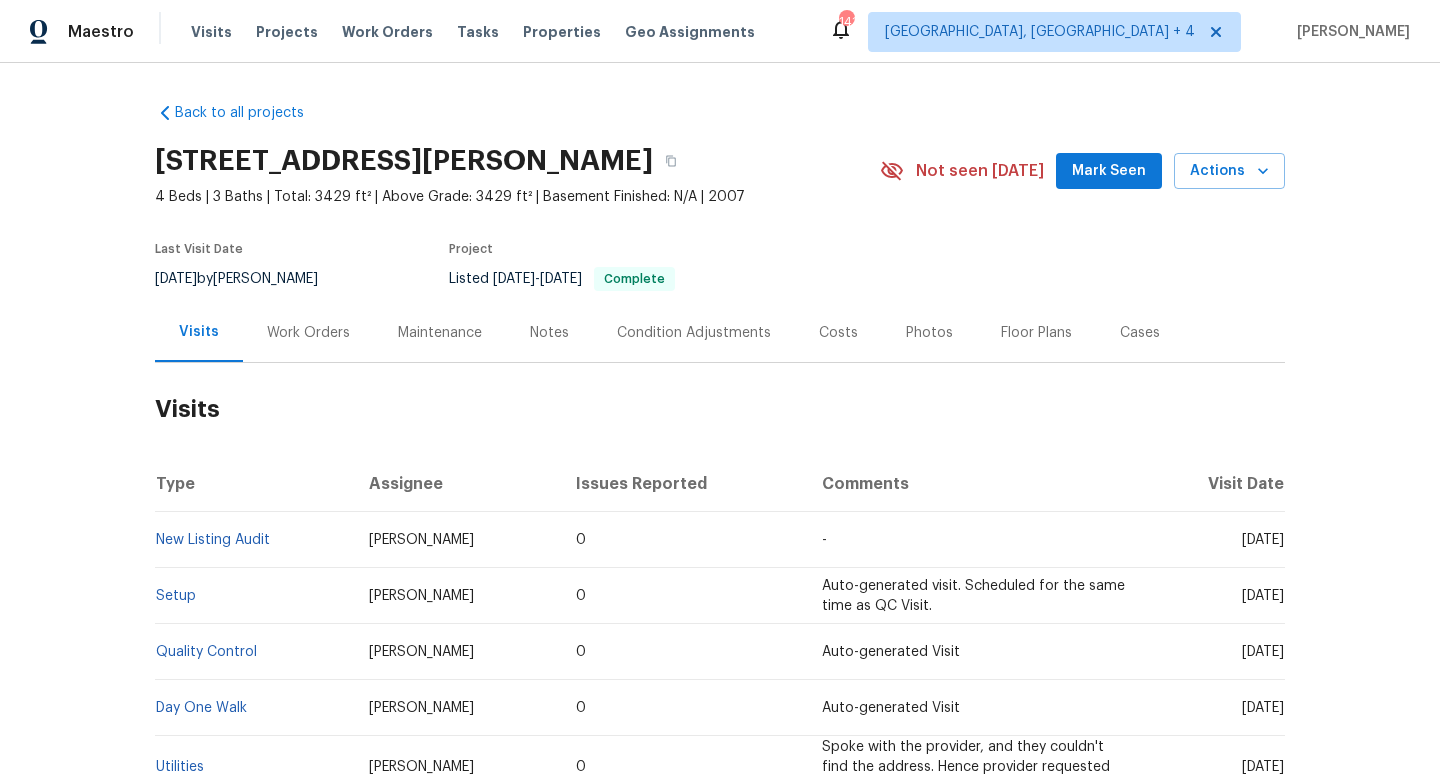 drag, startPoint x: 1203, startPoint y: 543, endPoint x: 1281, endPoint y: 547, distance: 78.10249 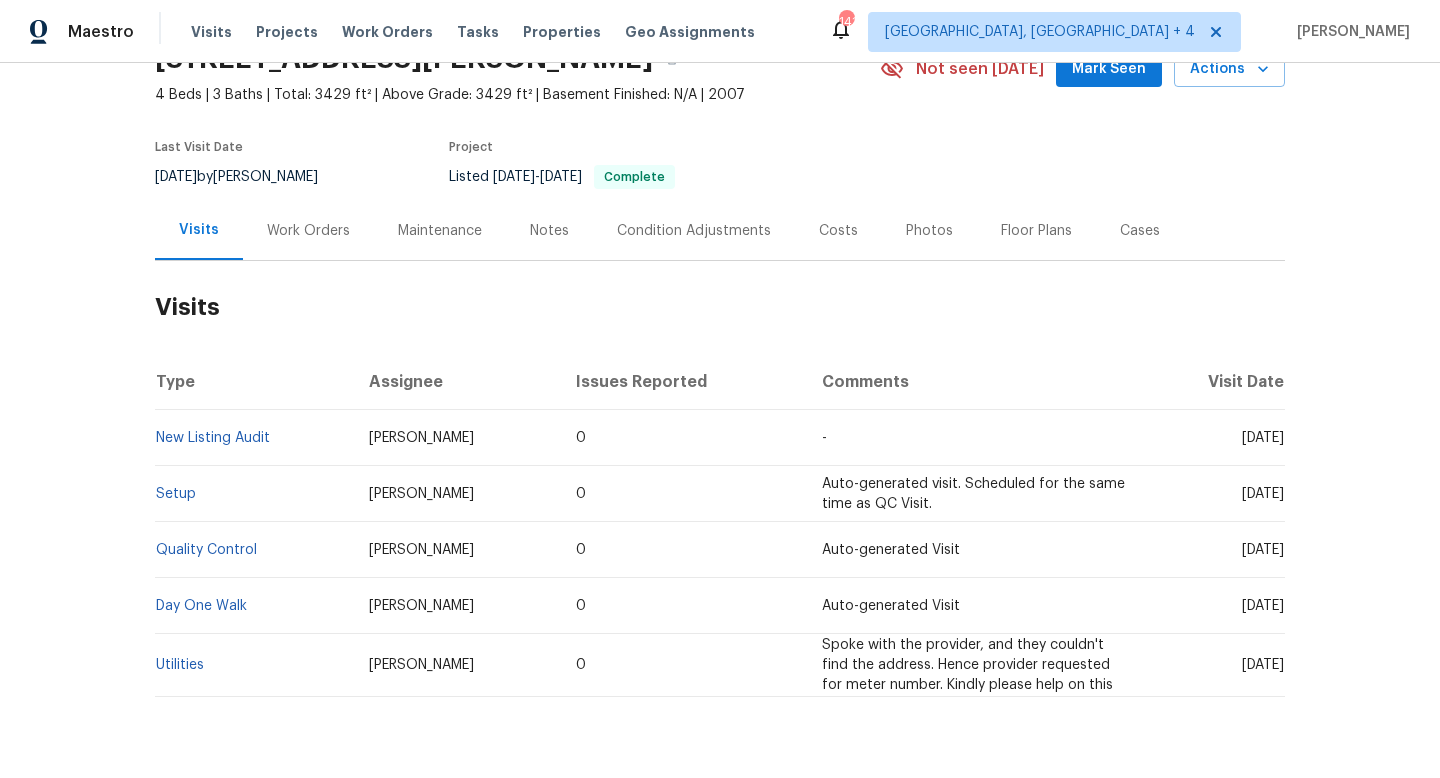 click on "Work Orders" at bounding box center (308, 231) 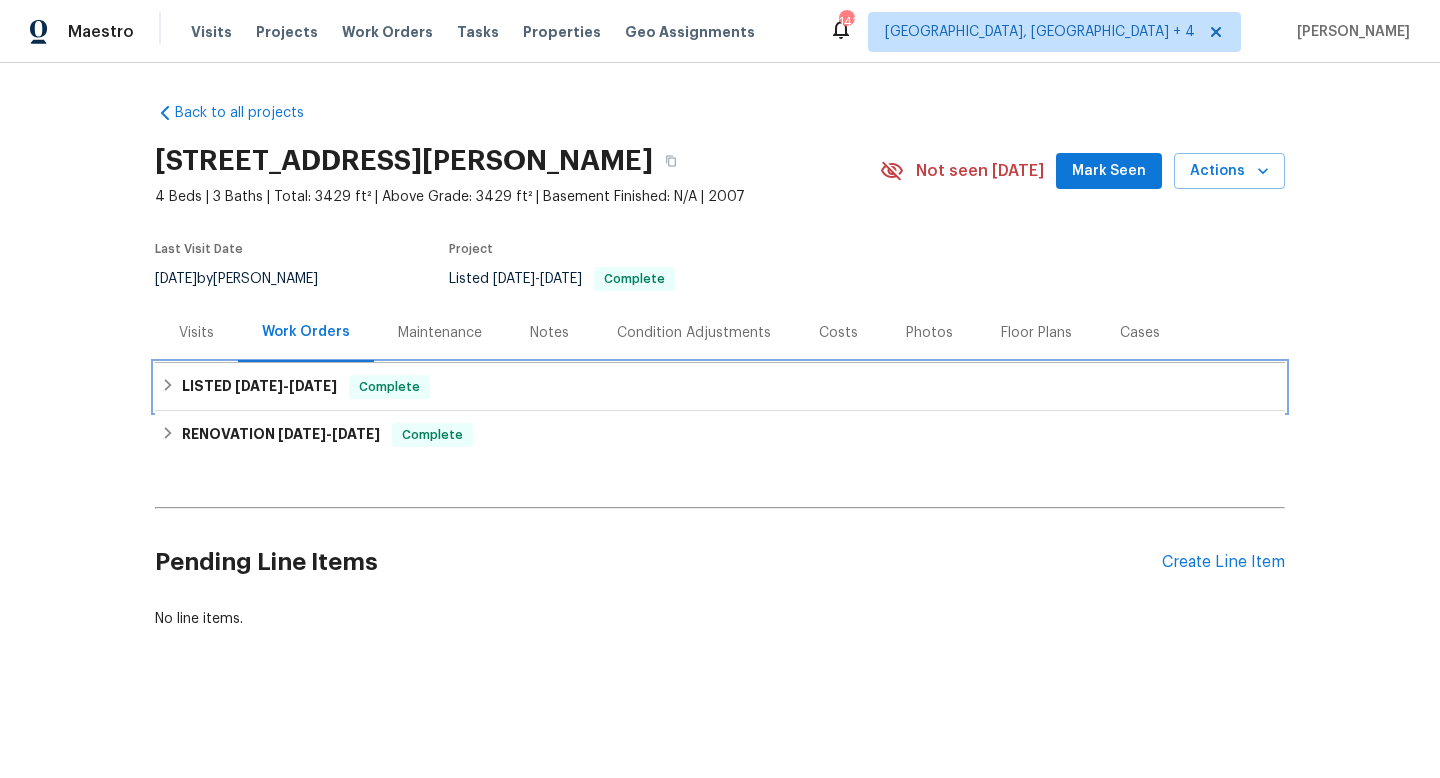 click on "LISTED   [DATE]  -  [DATE] Complete" at bounding box center (720, 387) 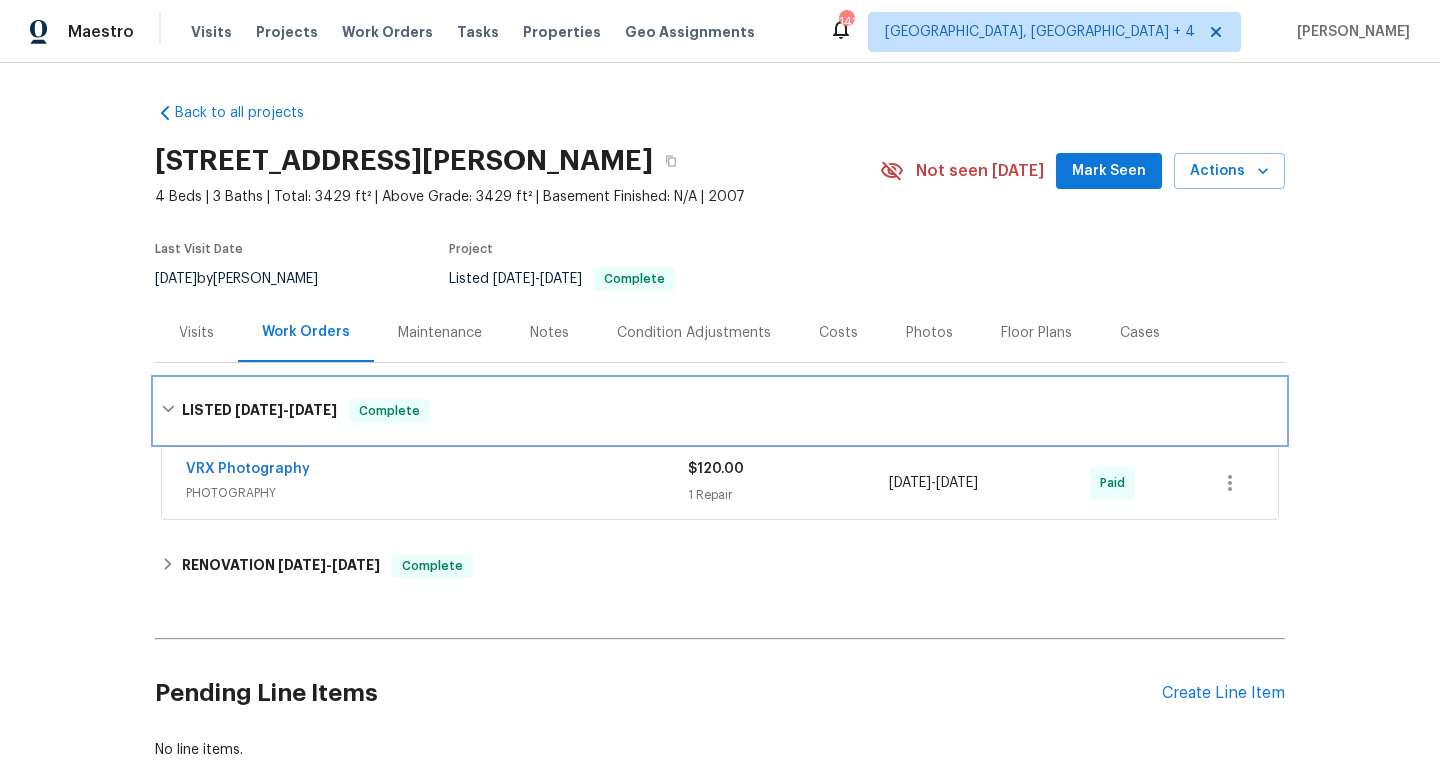 scroll, scrollTop: 5, scrollLeft: 0, axis: vertical 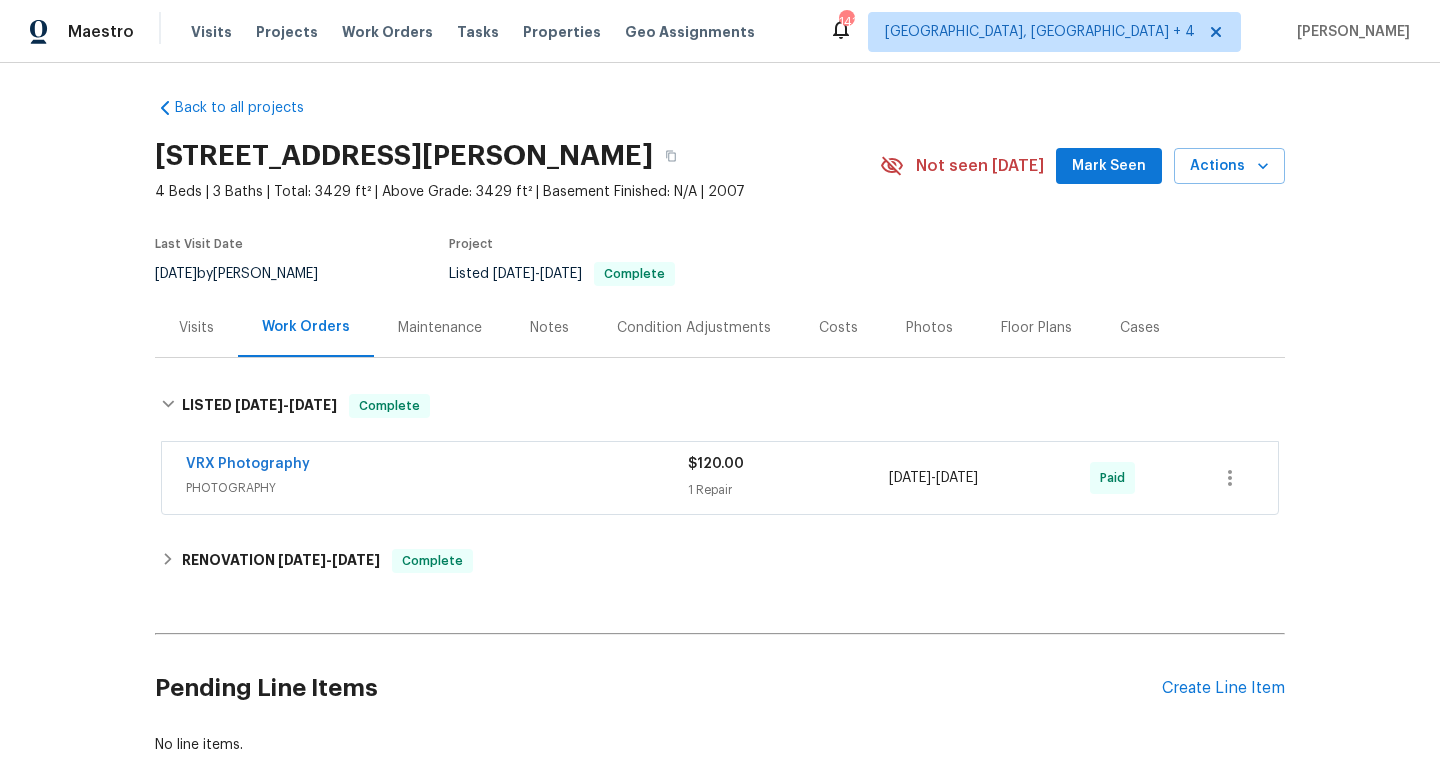 click on "PHOTOGRAPHY" at bounding box center (437, 488) 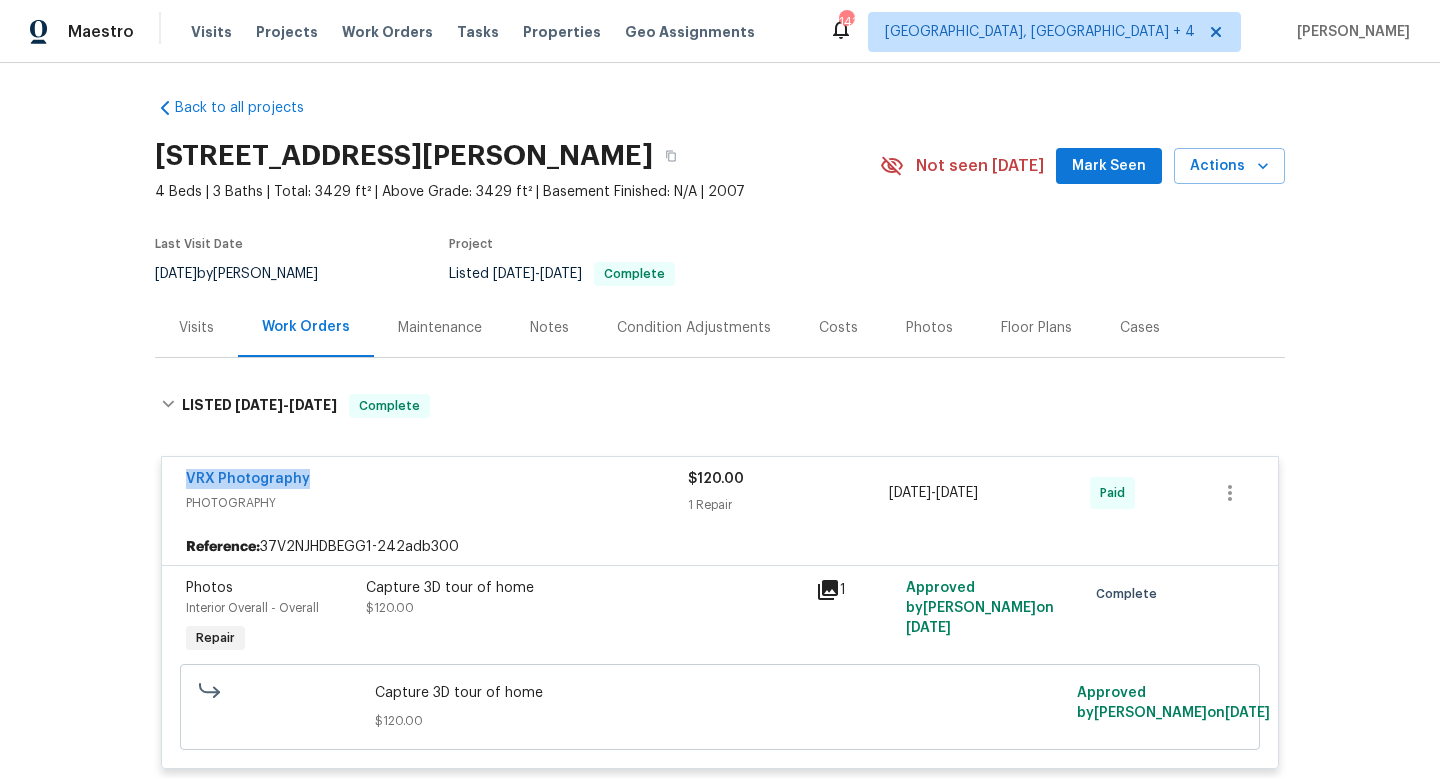 drag, startPoint x: 330, startPoint y: 485, endPoint x: 136, endPoint y: 483, distance: 194.01031 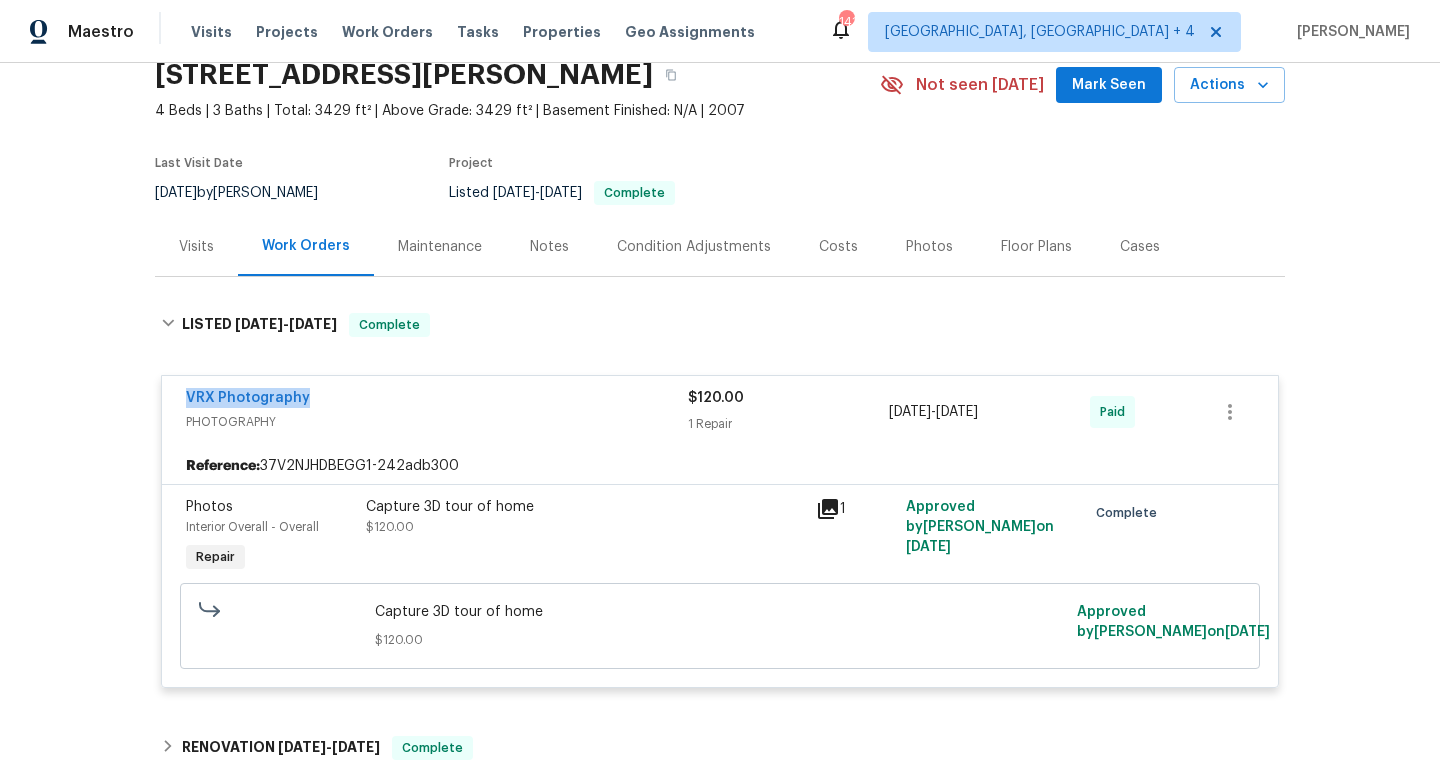 scroll, scrollTop: 234, scrollLeft: 0, axis: vertical 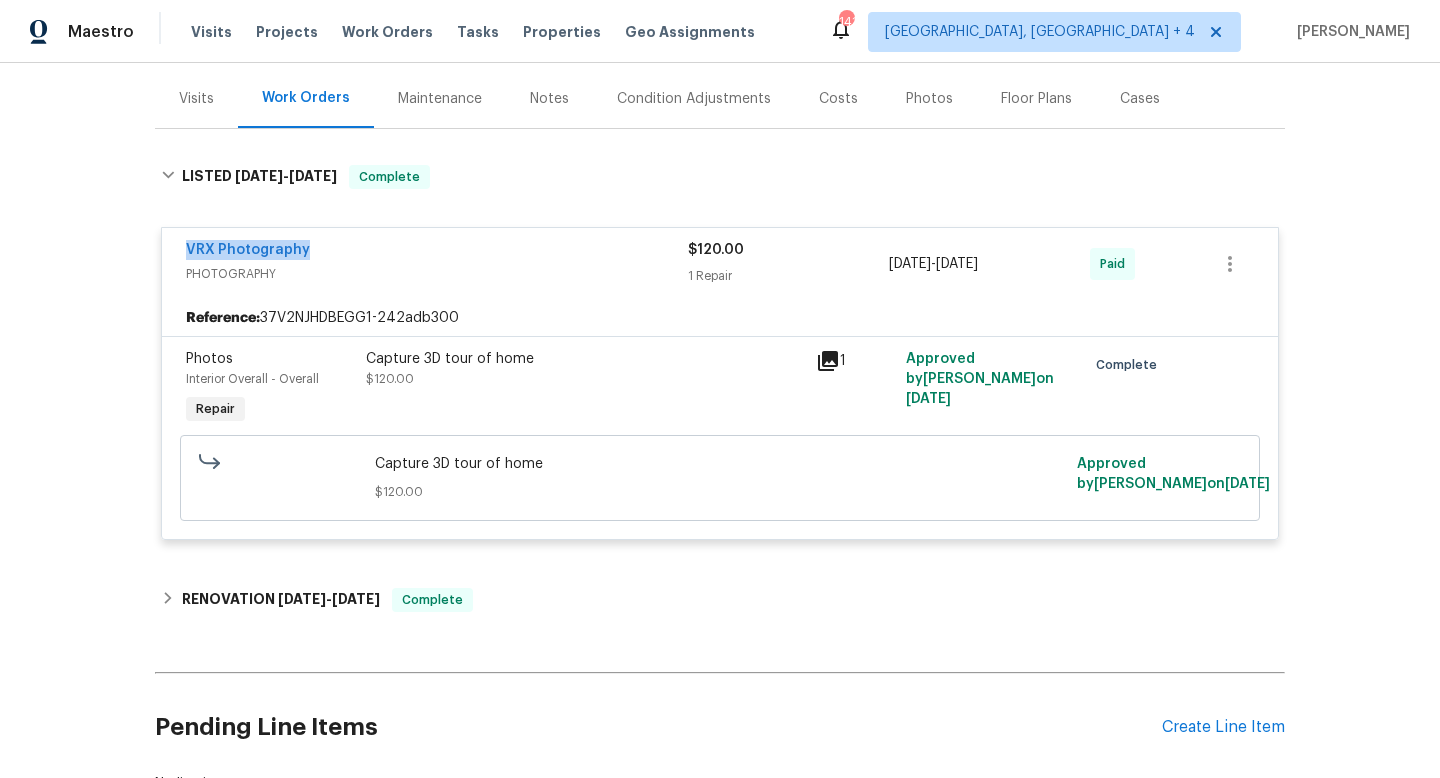 copy on "VRX Photography" 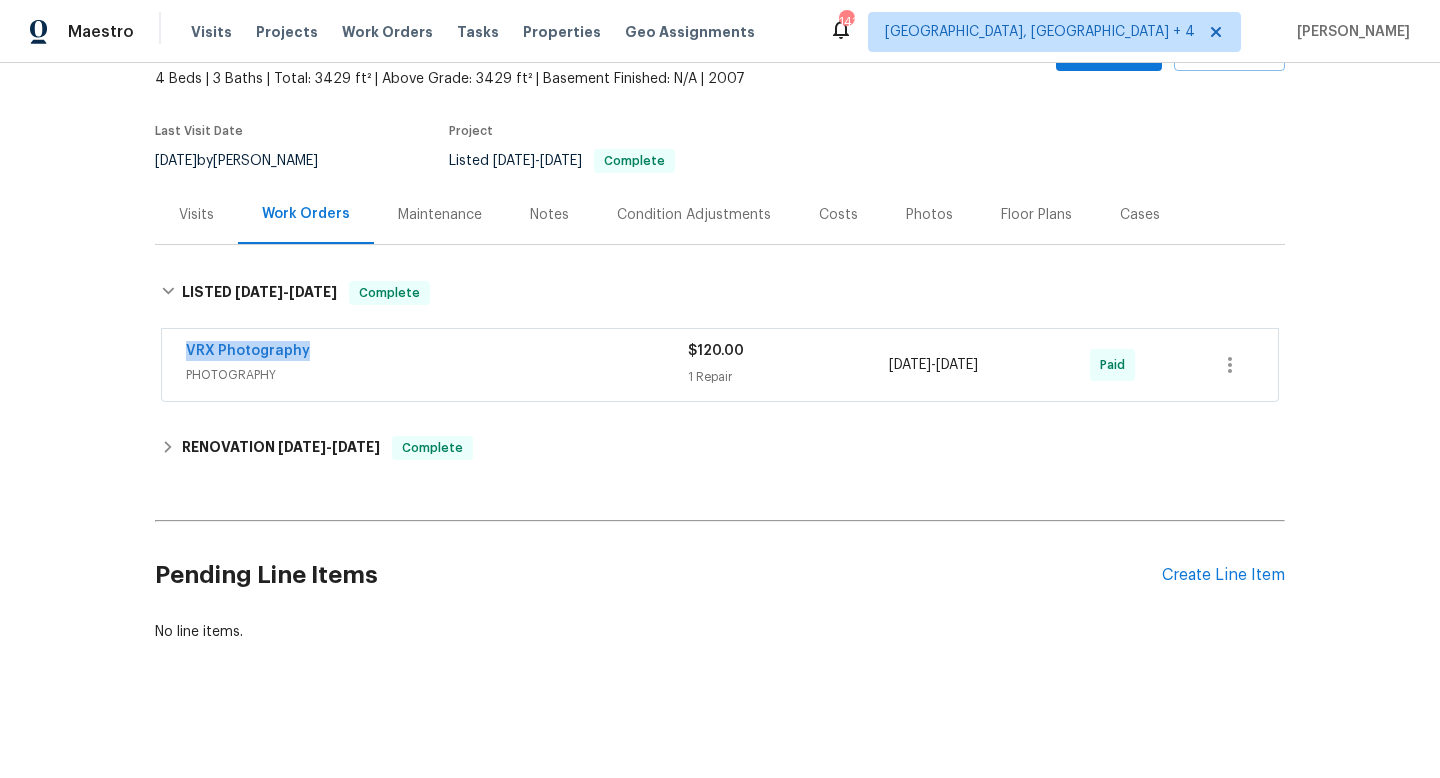 scroll, scrollTop: 118, scrollLeft: 0, axis: vertical 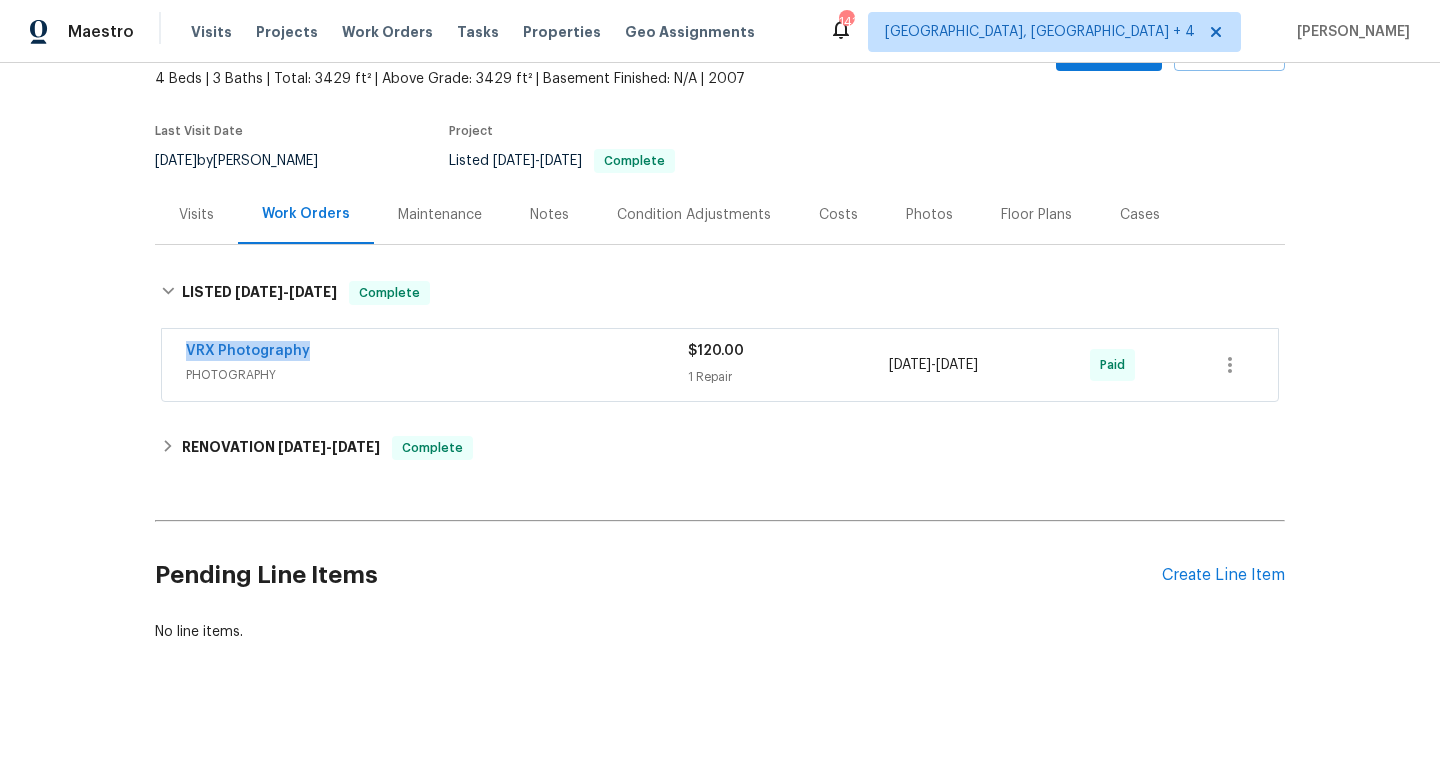 copy on "5/28/2025  -  5/29/2025" 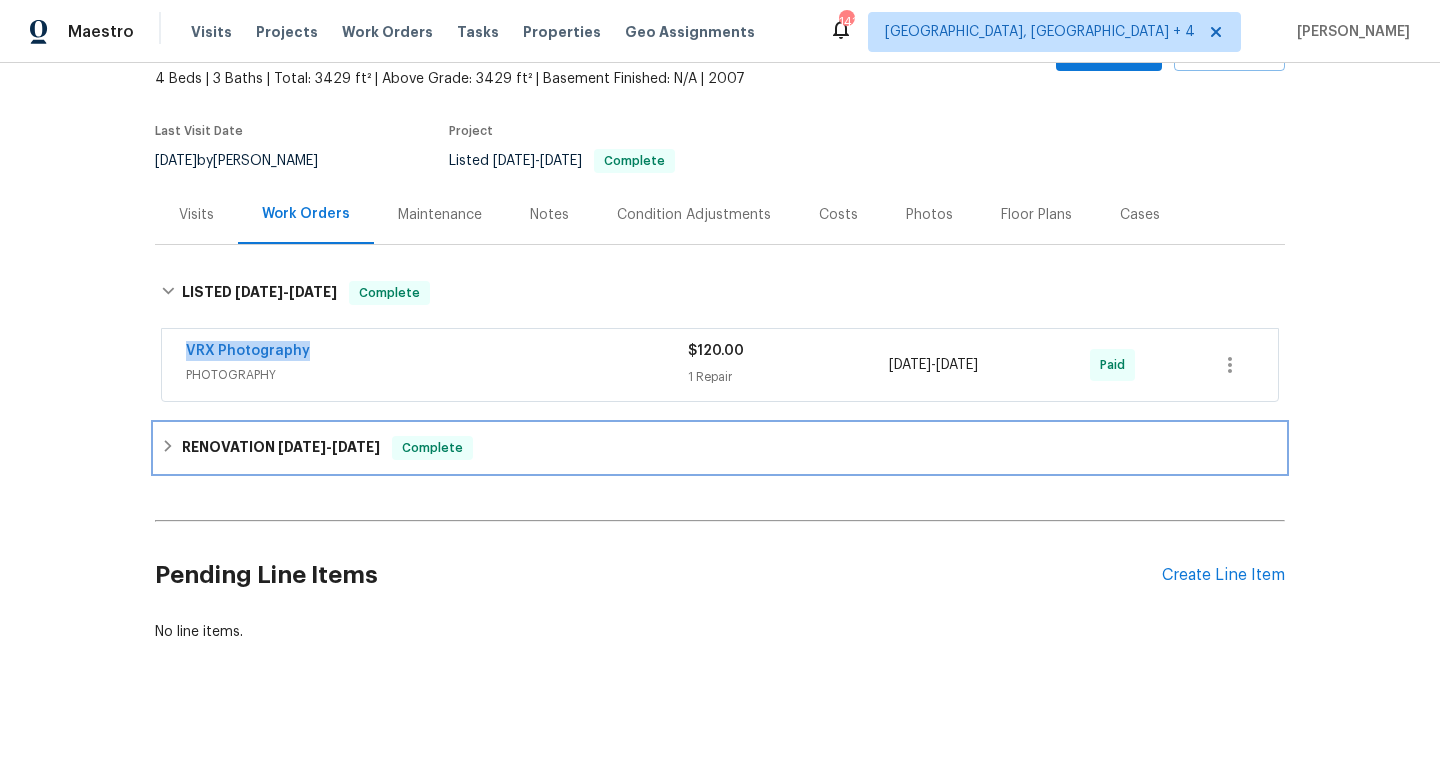 click on "5/2/25  -  5/12/25" at bounding box center [329, 447] 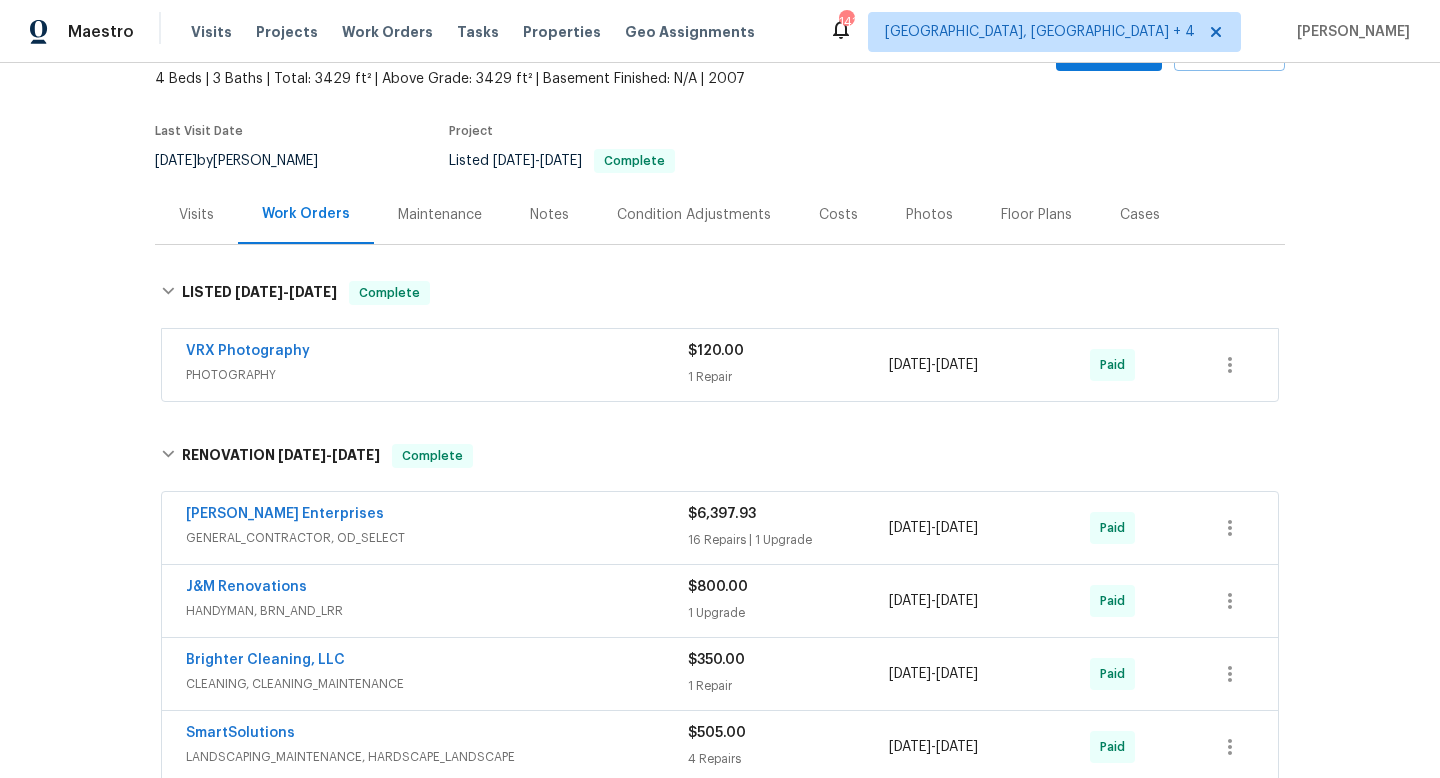 click on "Visits" at bounding box center (196, 214) 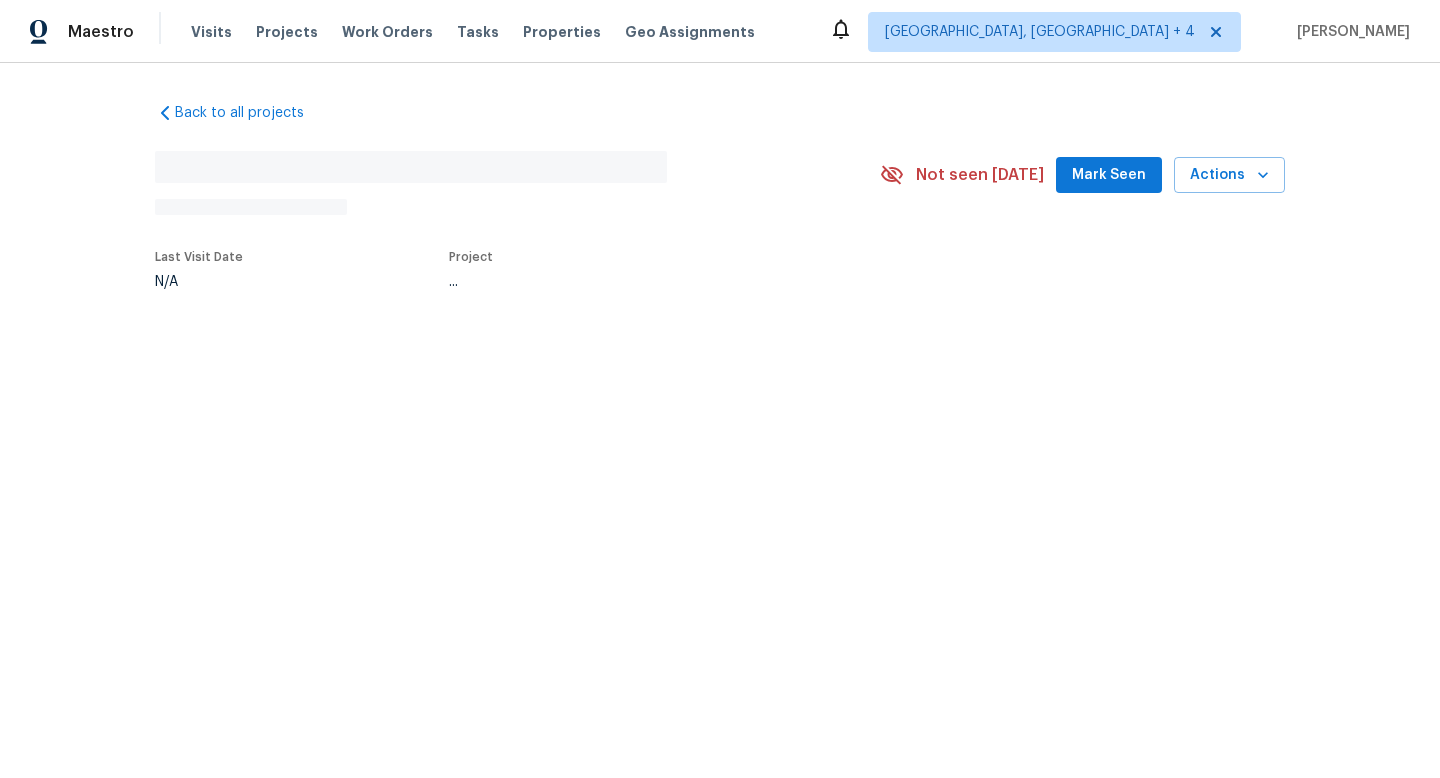 scroll, scrollTop: 0, scrollLeft: 0, axis: both 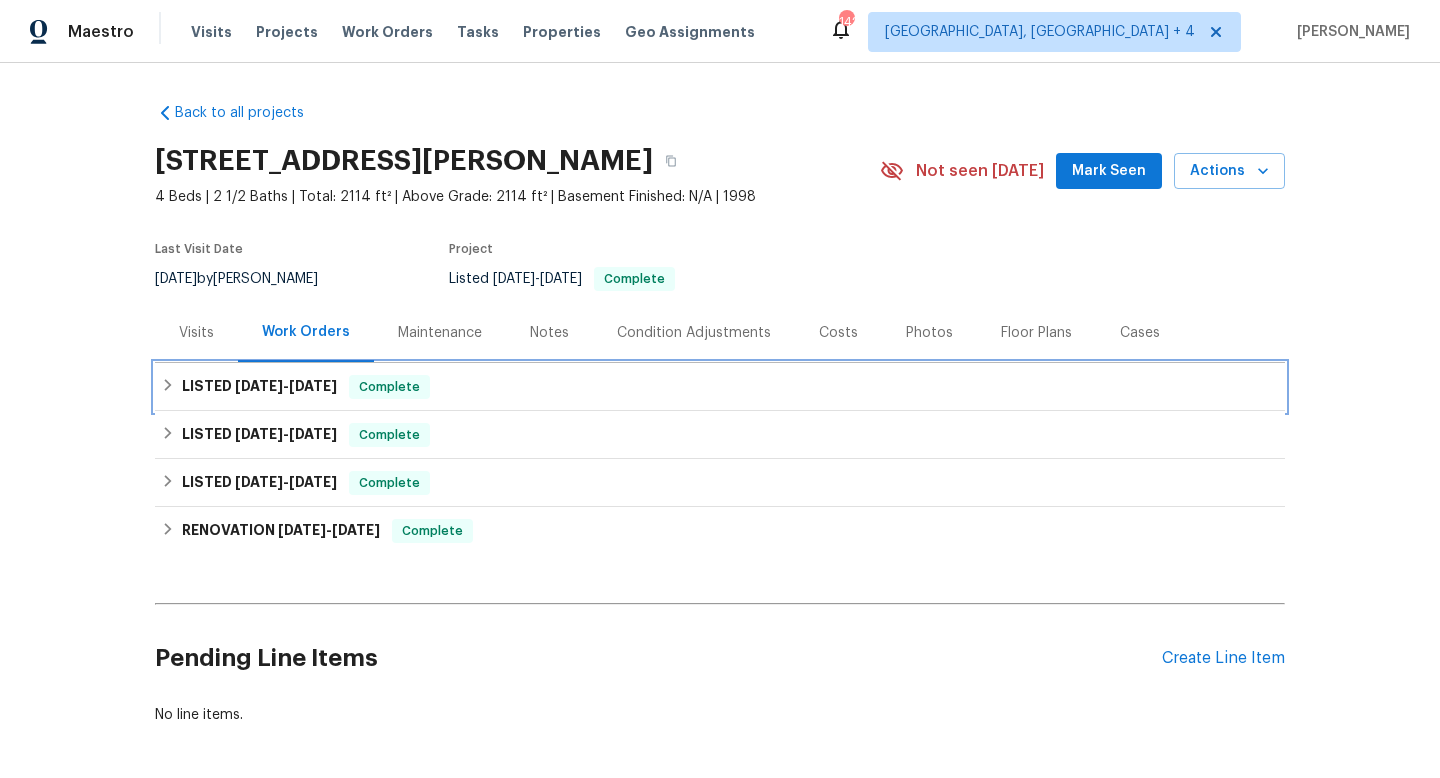 click on "LISTED   7/10/25  -  7/14/25" at bounding box center (259, 387) 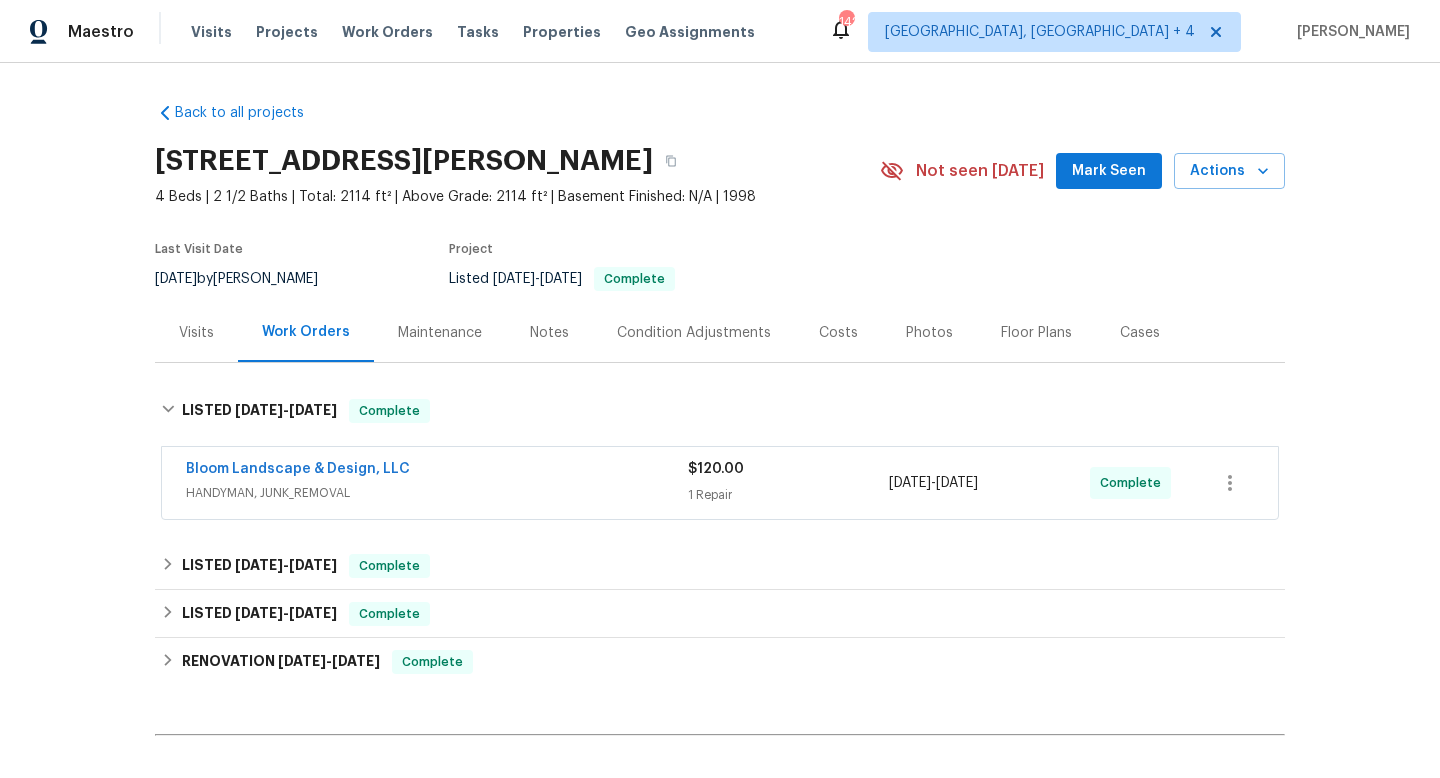 click on "HANDYMAN, JUNK_REMOVAL" at bounding box center [437, 493] 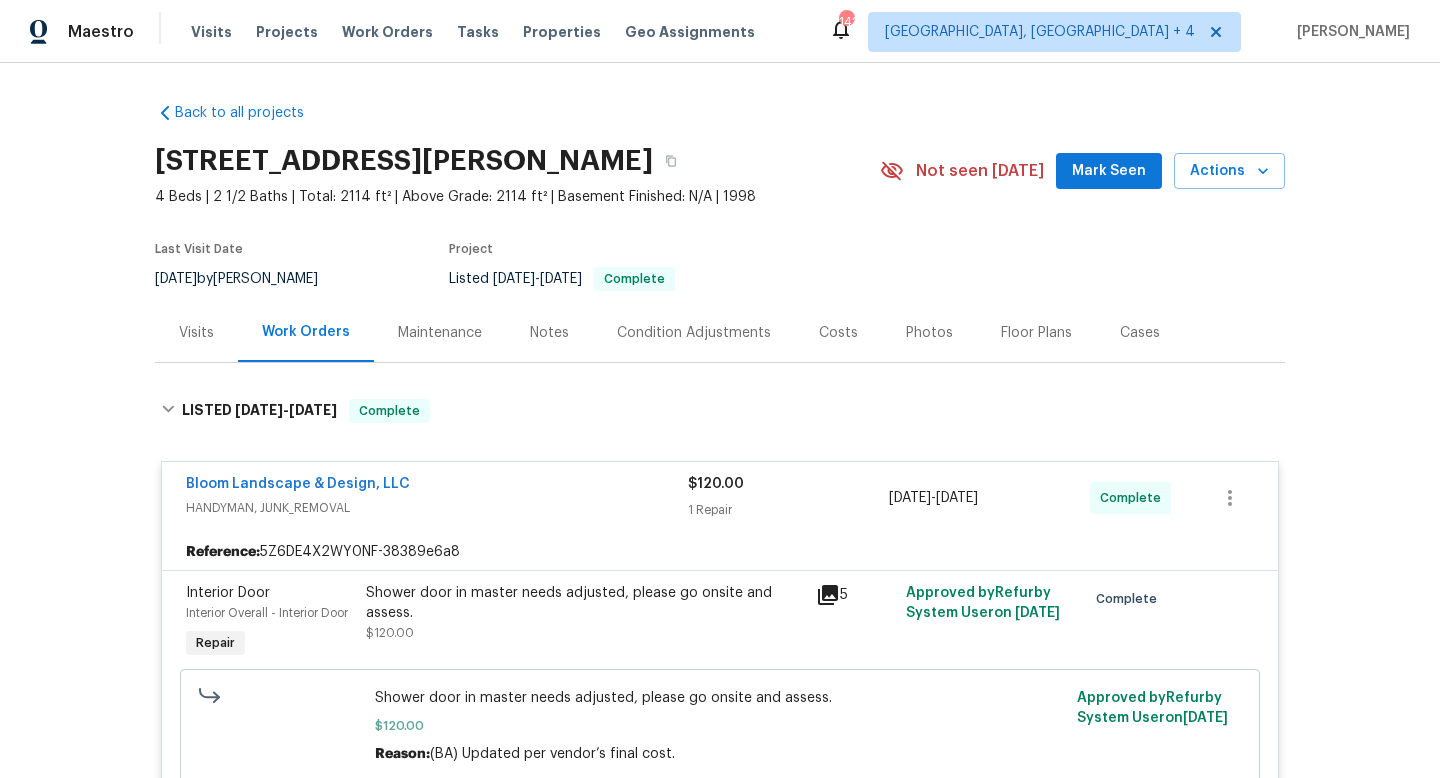 click on "Visits" at bounding box center (196, 332) 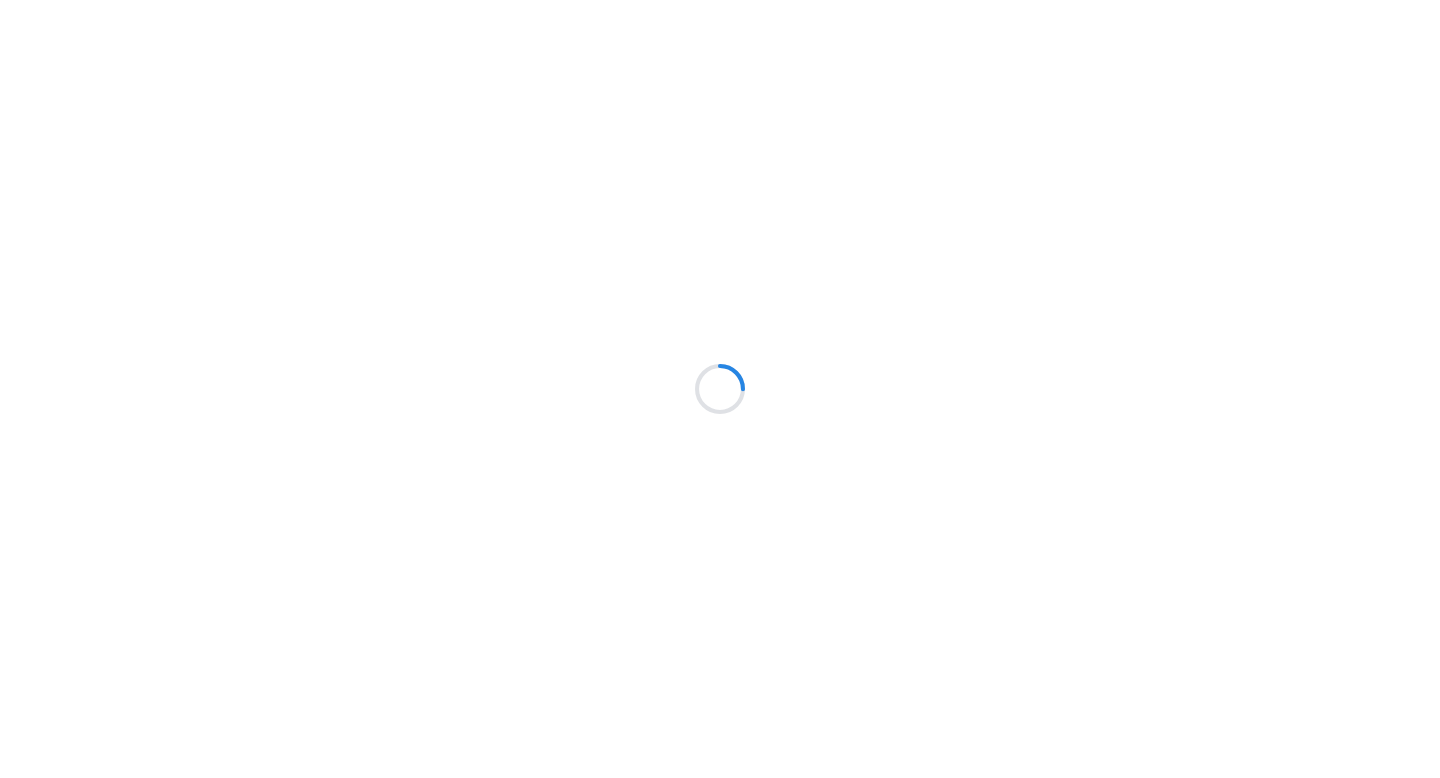 scroll, scrollTop: 0, scrollLeft: 0, axis: both 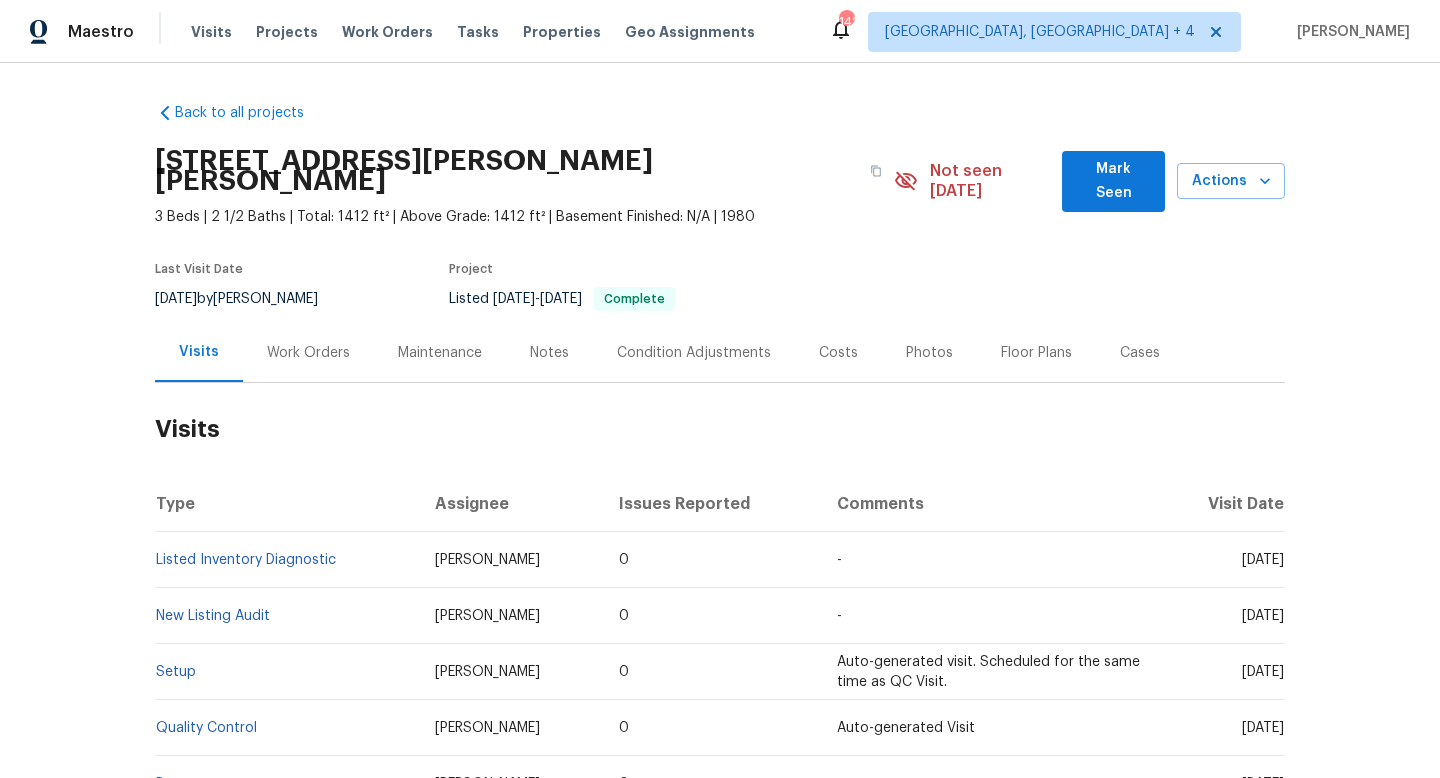 click on "Work Orders" at bounding box center [308, 352] 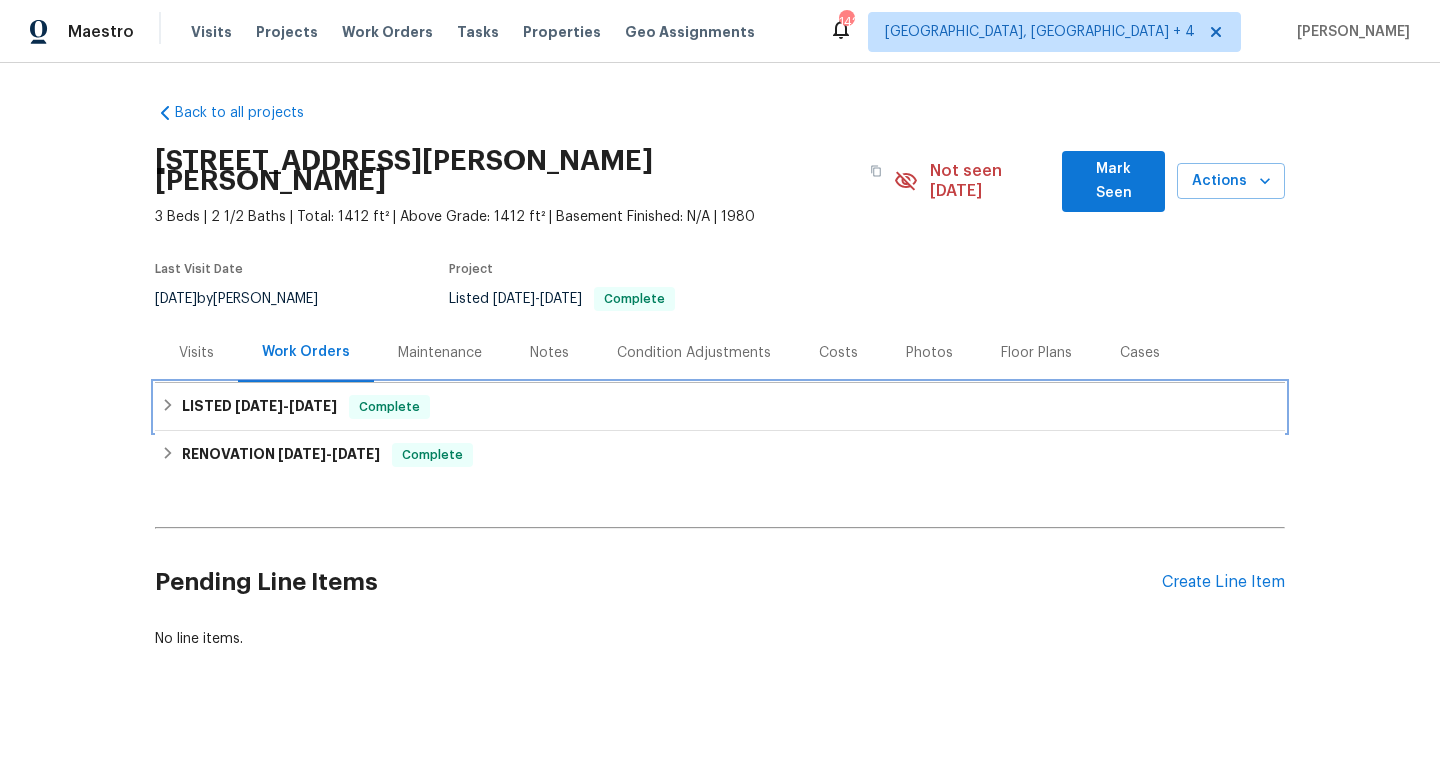 click on "LISTED   [DATE]  -  [DATE] Complete" at bounding box center (720, 407) 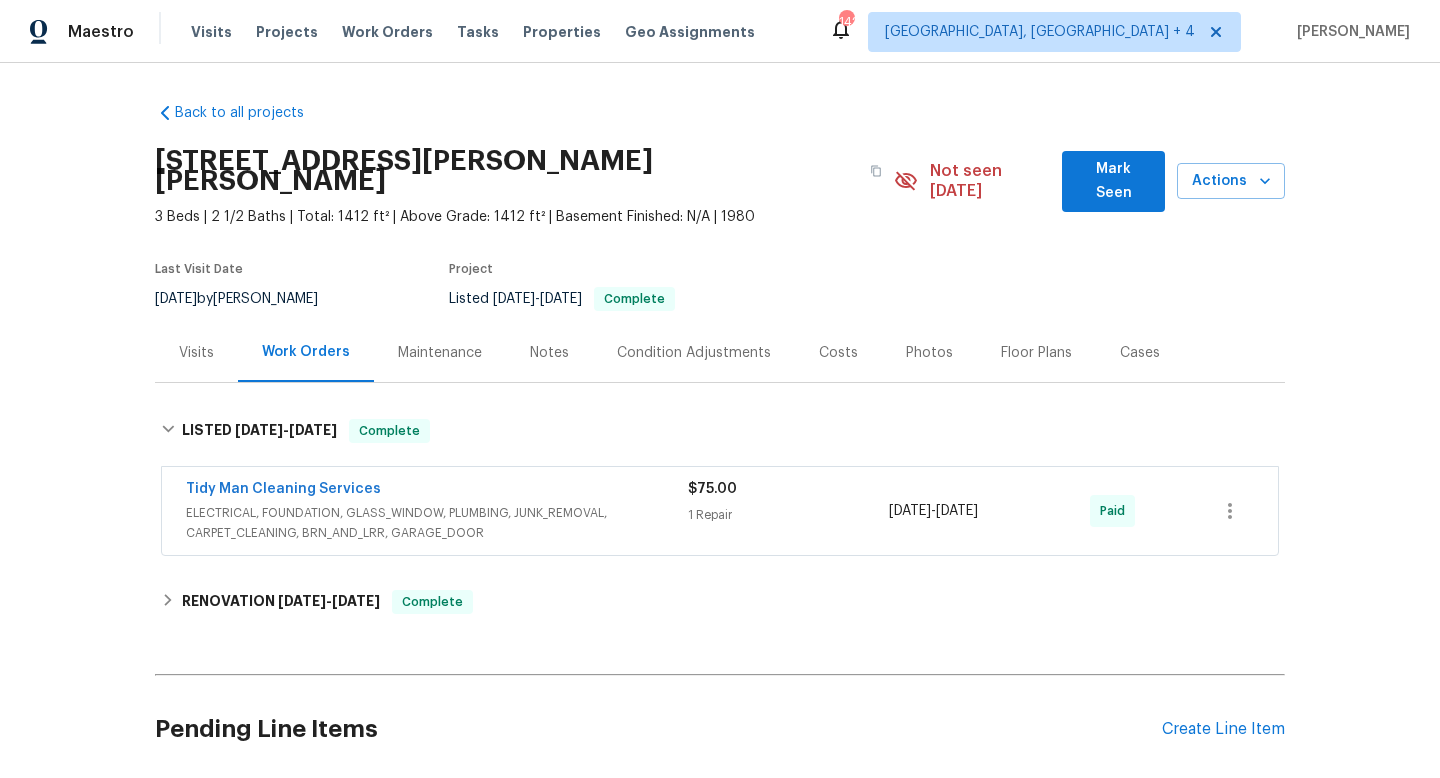 click on "Visits" at bounding box center (196, 352) 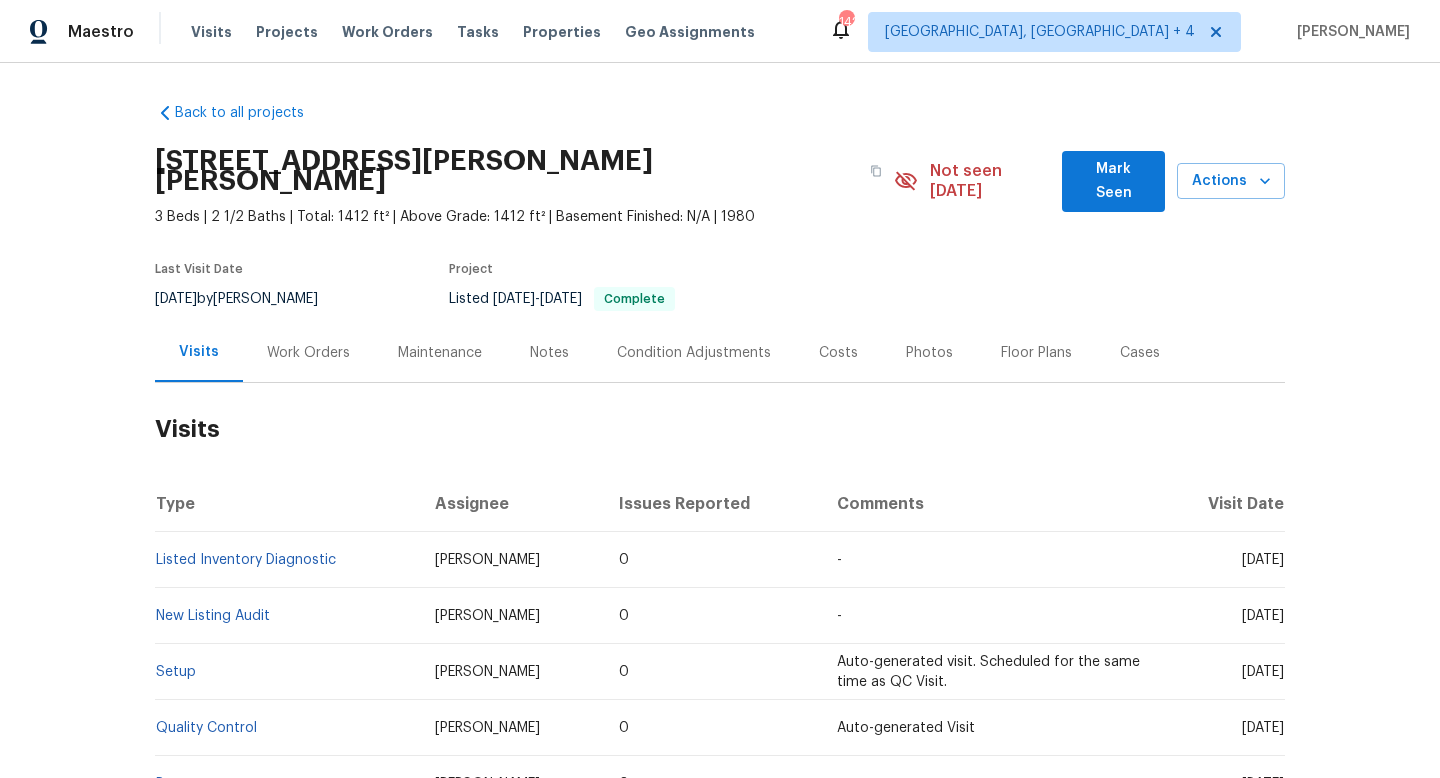 click on "Cases" at bounding box center (1140, 352) 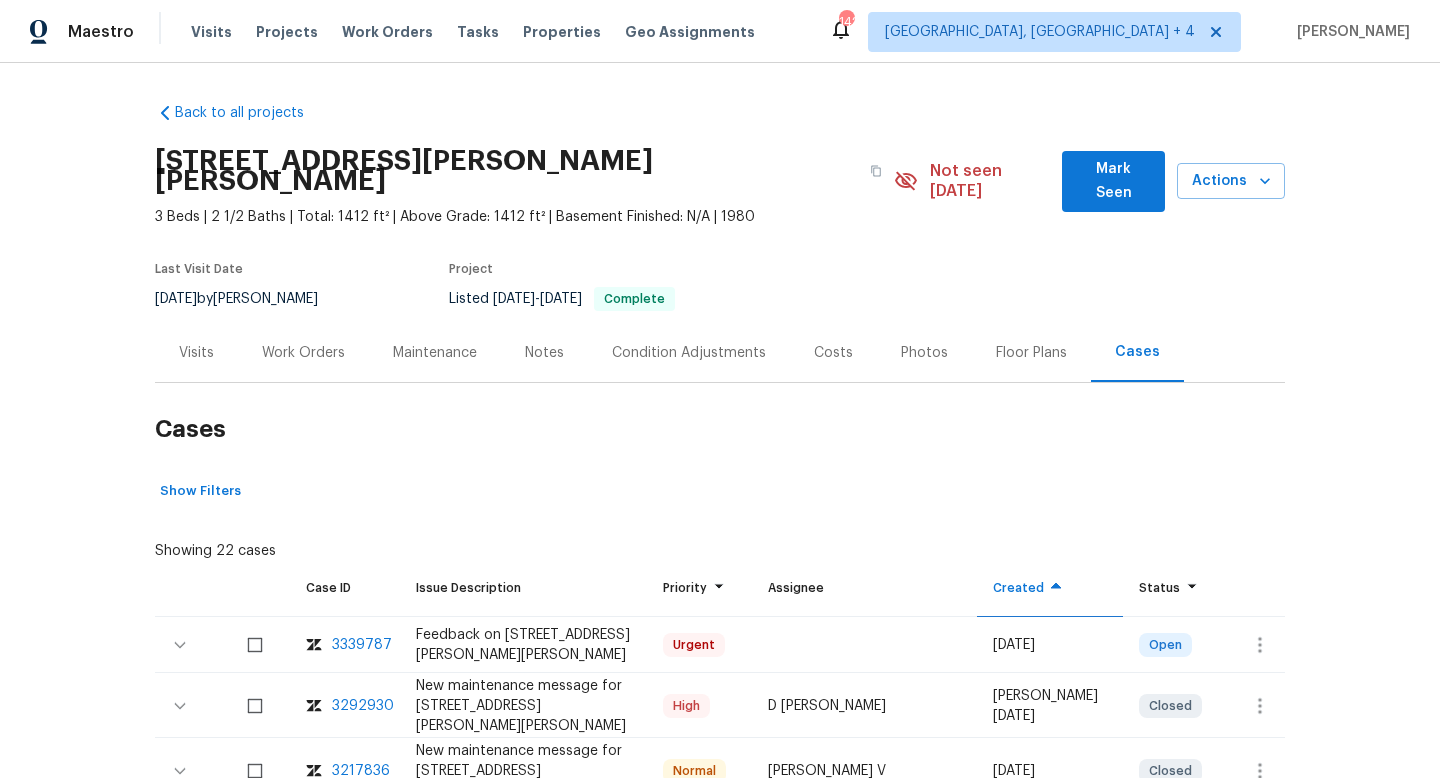 scroll, scrollTop: 67, scrollLeft: 0, axis: vertical 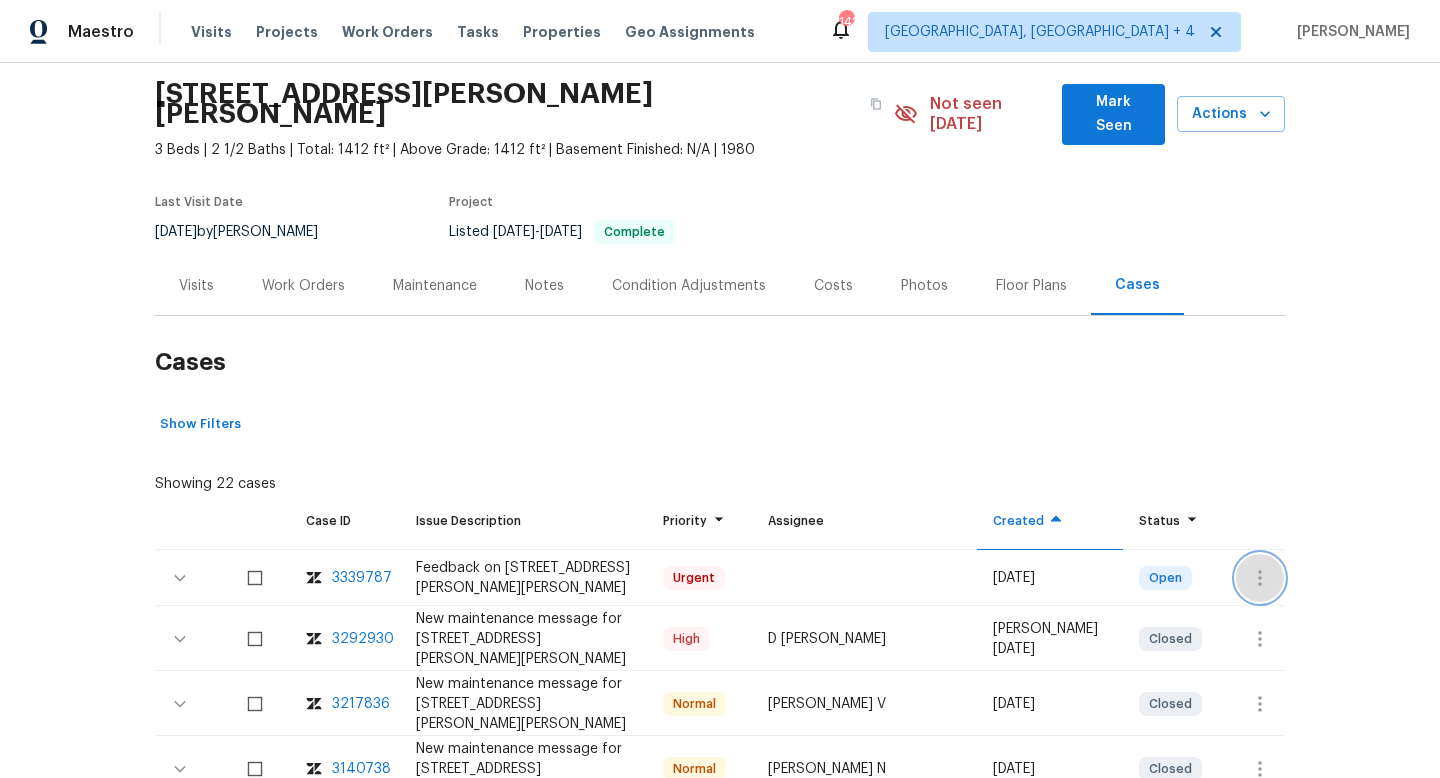 click 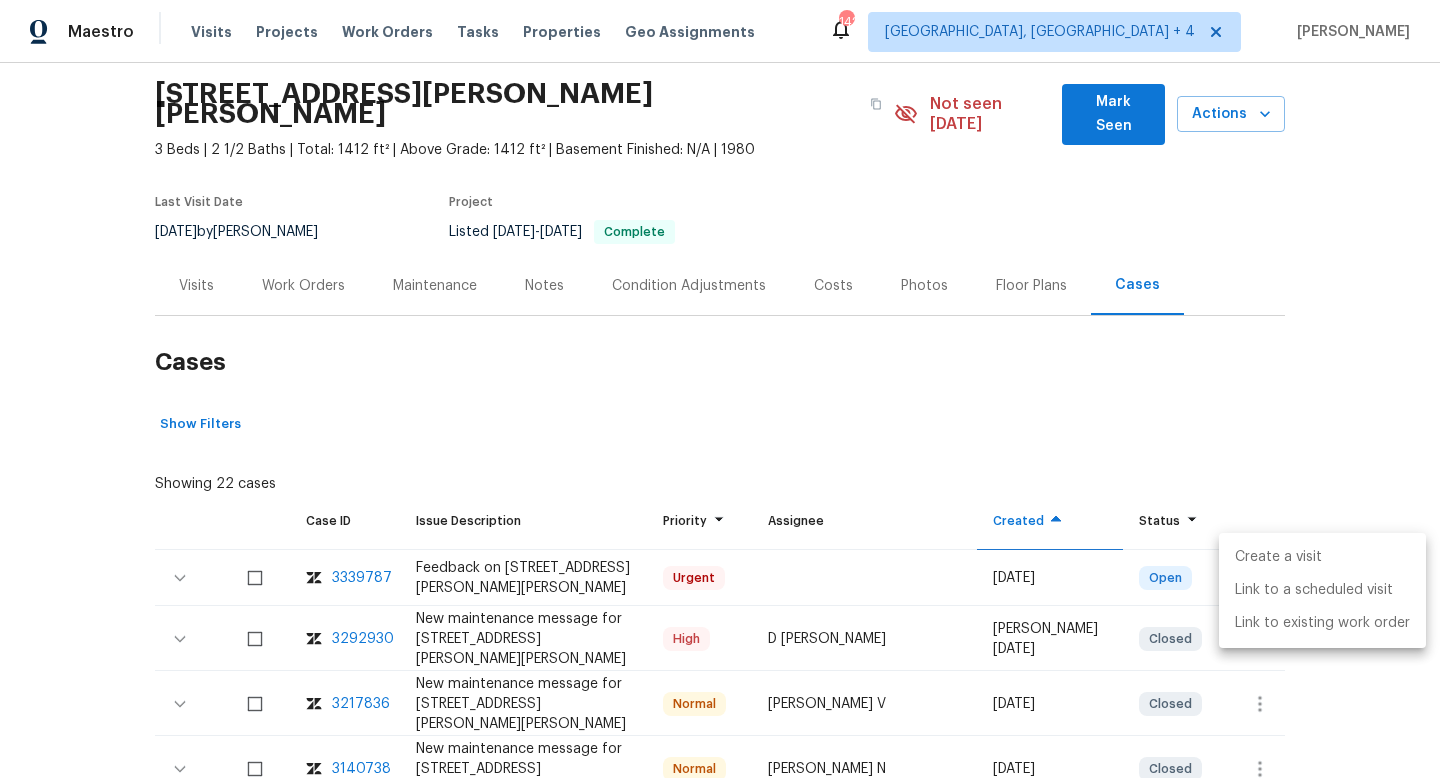 click on "Create a visit" at bounding box center [1322, 557] 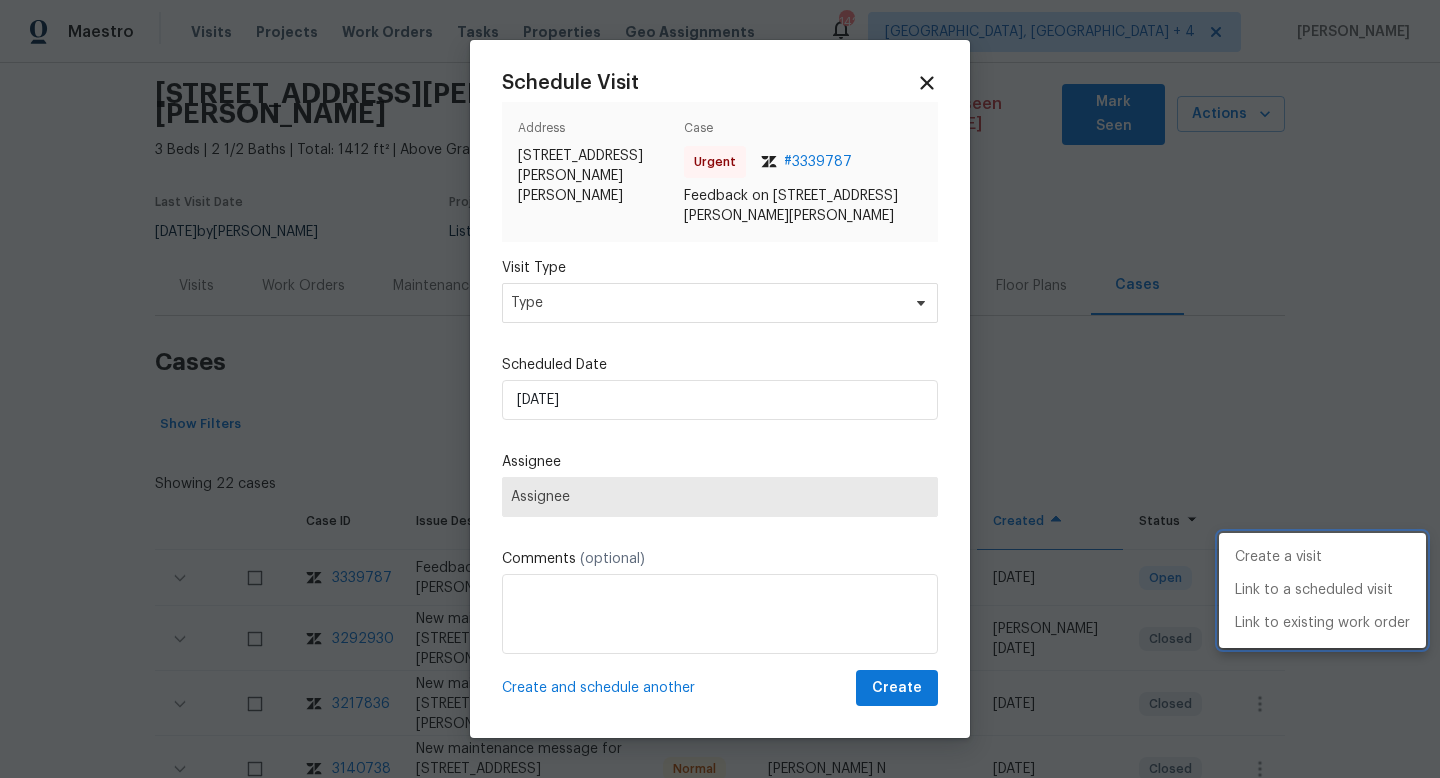 click at bounding box center [720, 389] 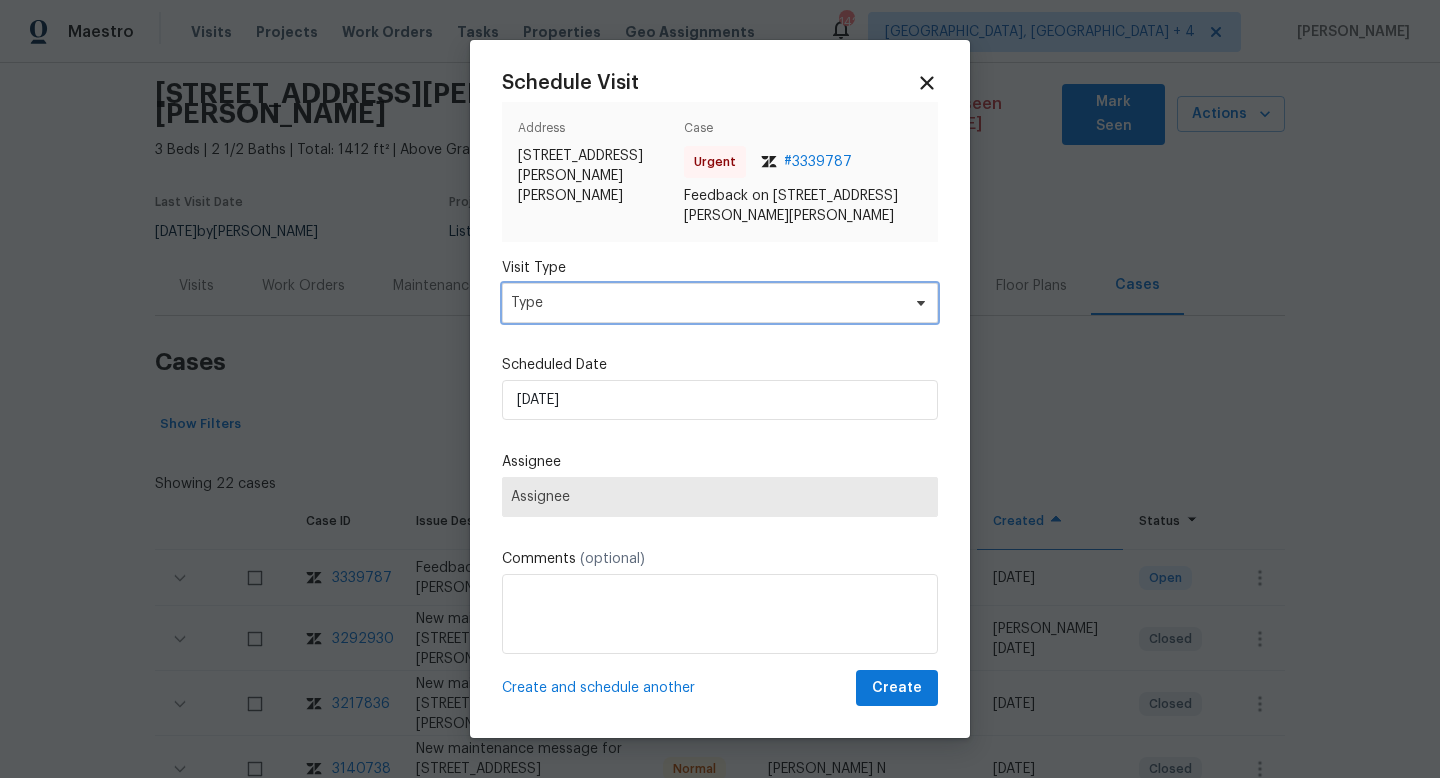 click on "Type" at bounding box center [705, 303] 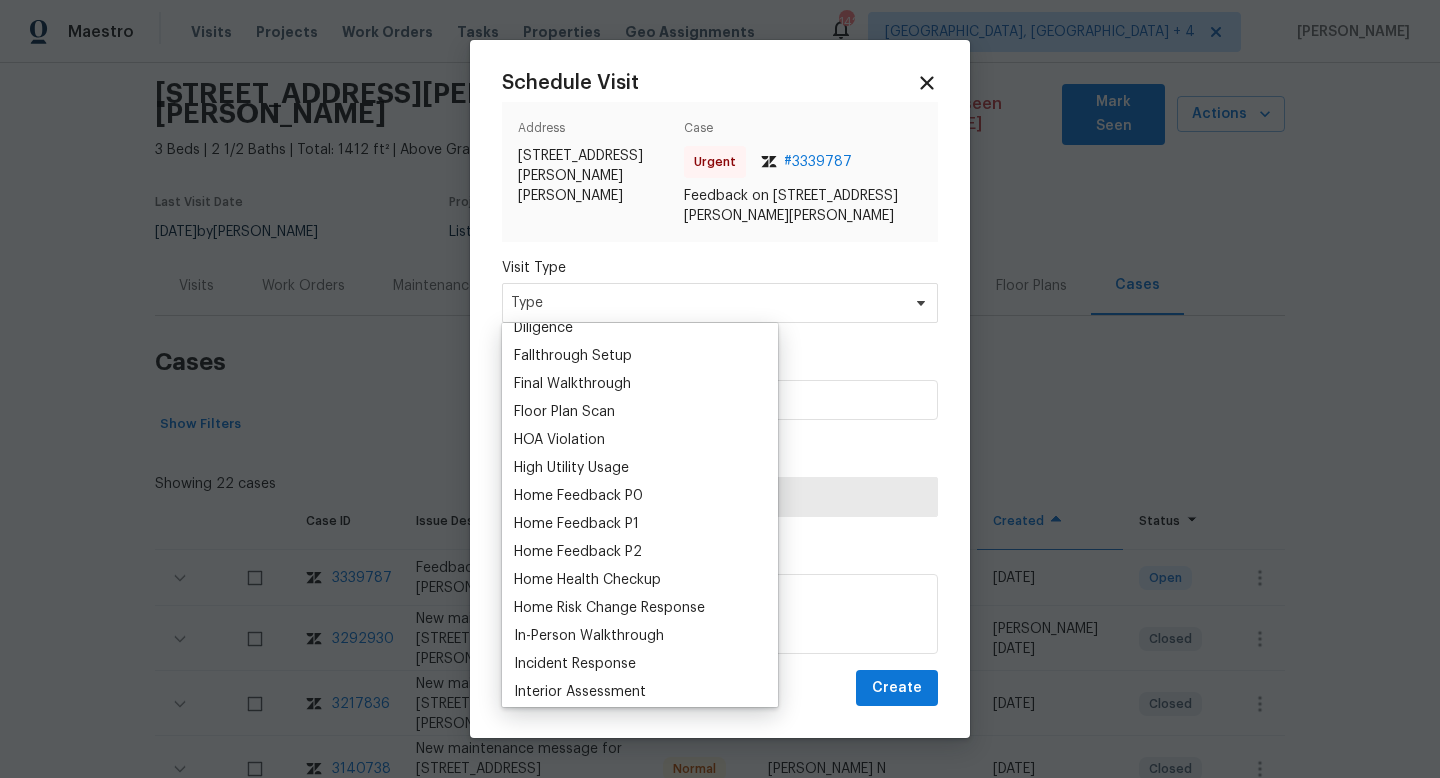 scroll, scrollTop: 462, scrollLeft: 0, axis: vertical 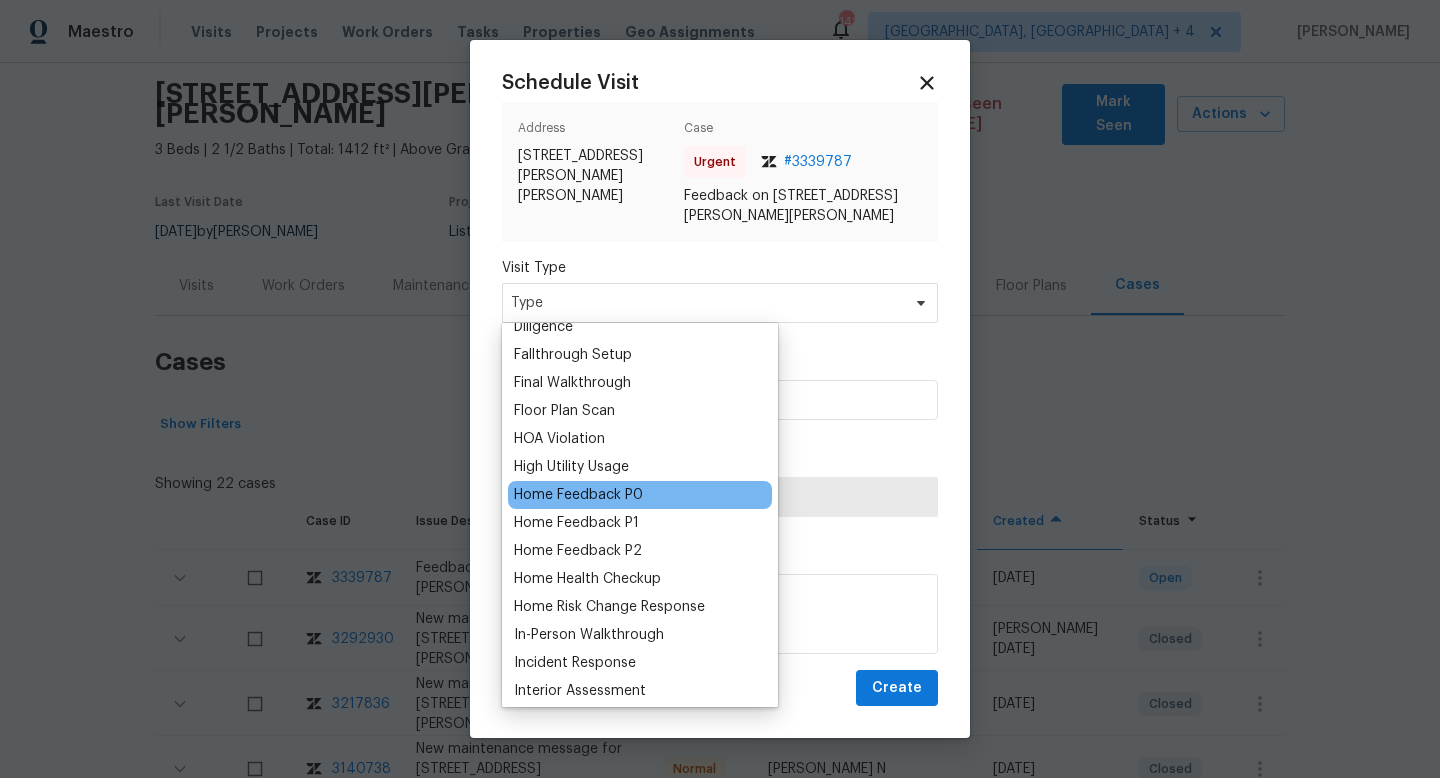 click on "Home Feedback P0" at bounding box center (578, 495) 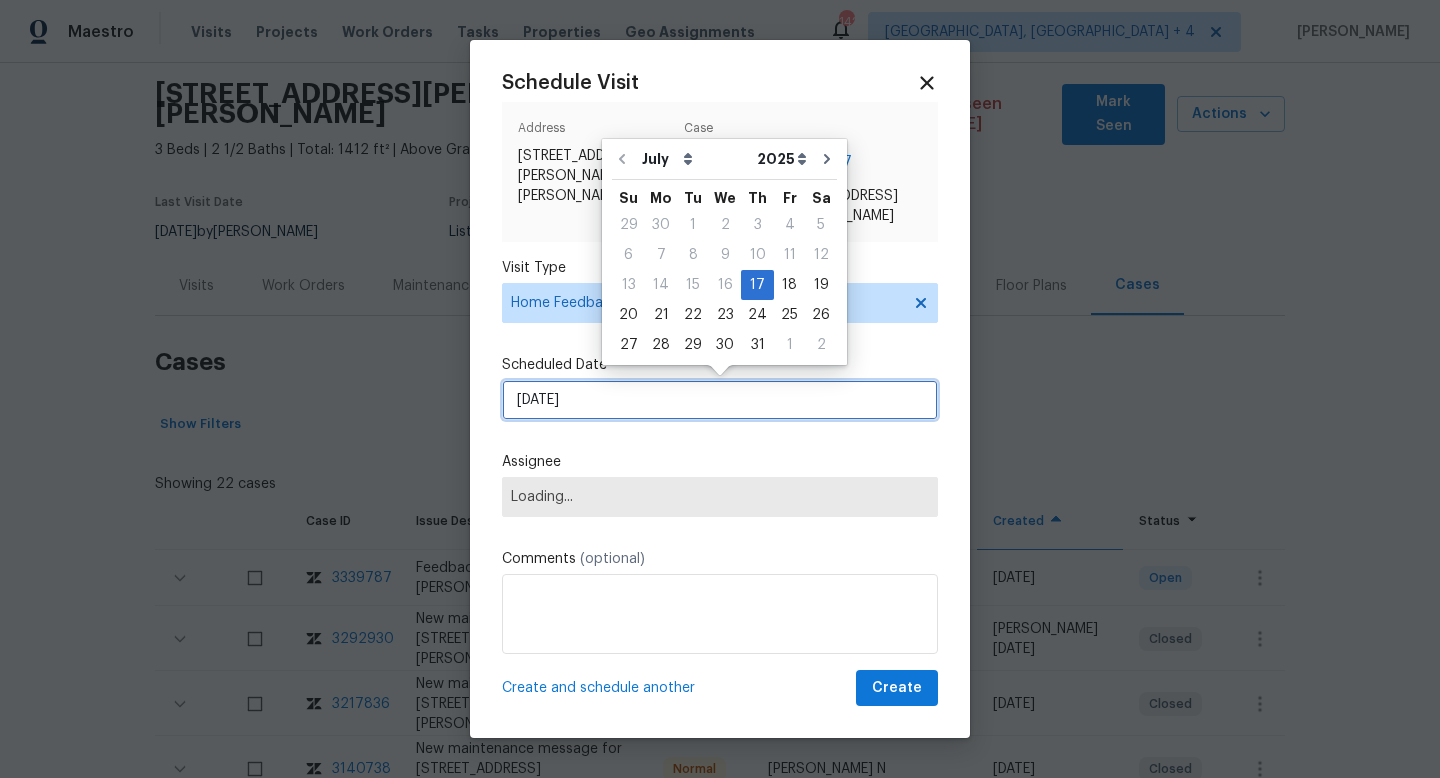 click on "7/17/2025" at bounding box center (720, 400) 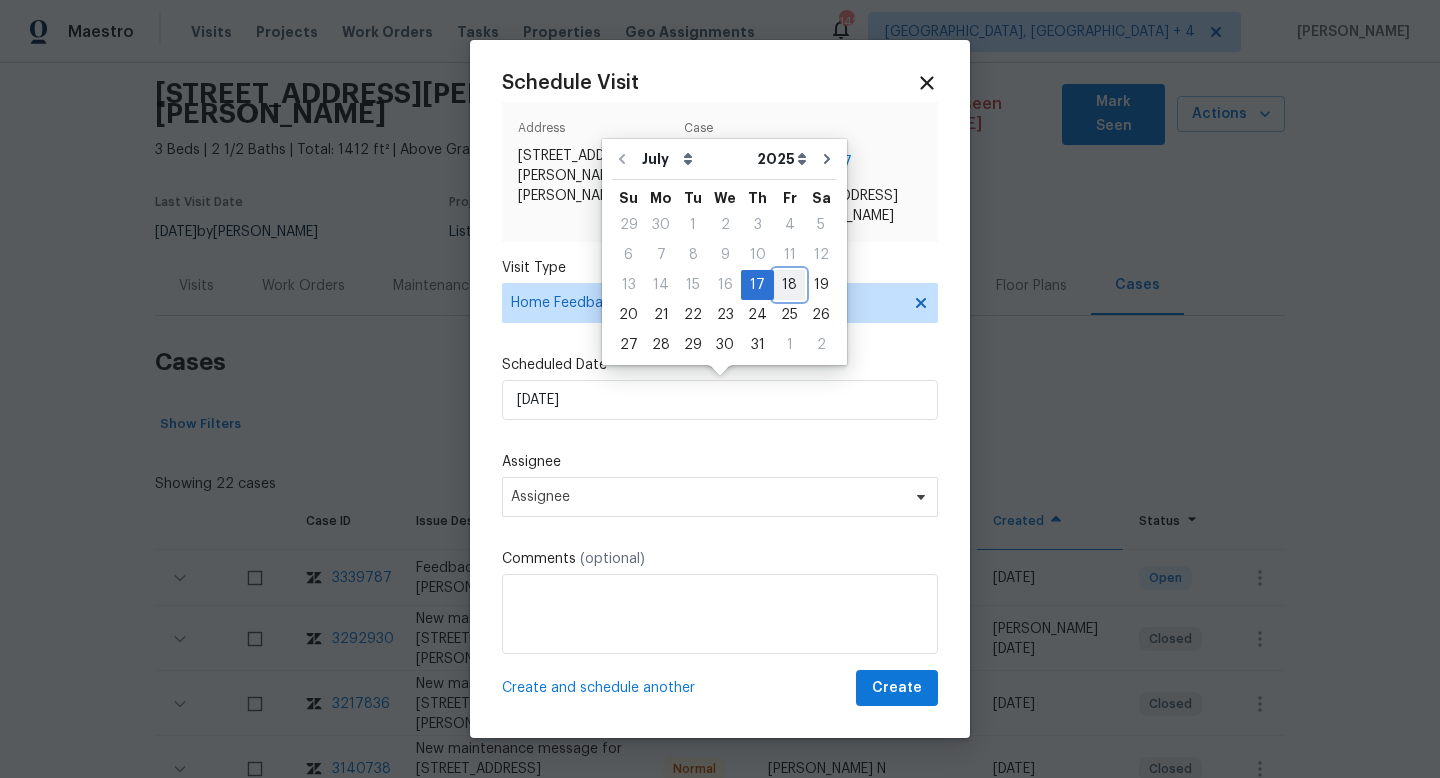 click on "18" at bounding box center (789, 285) 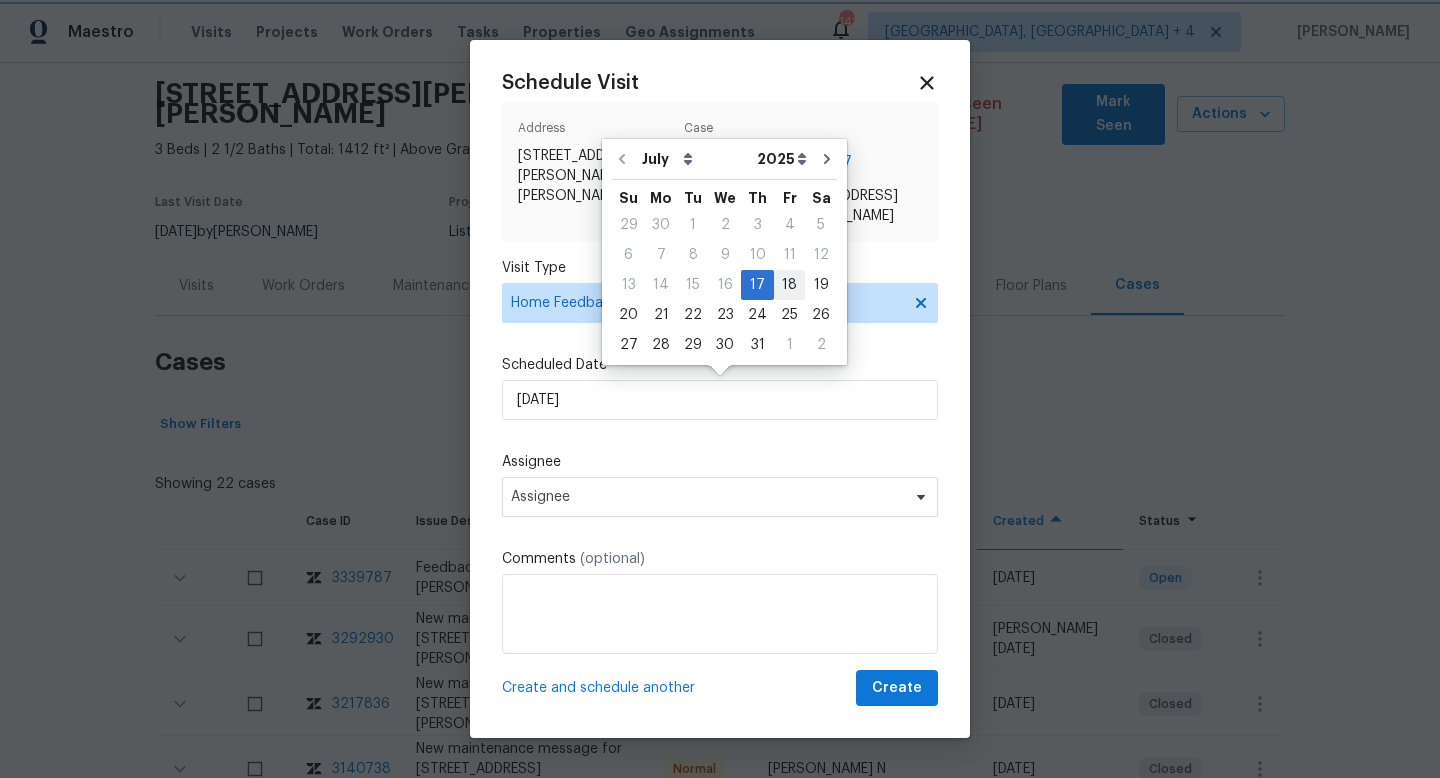 type on "7/18/2025" 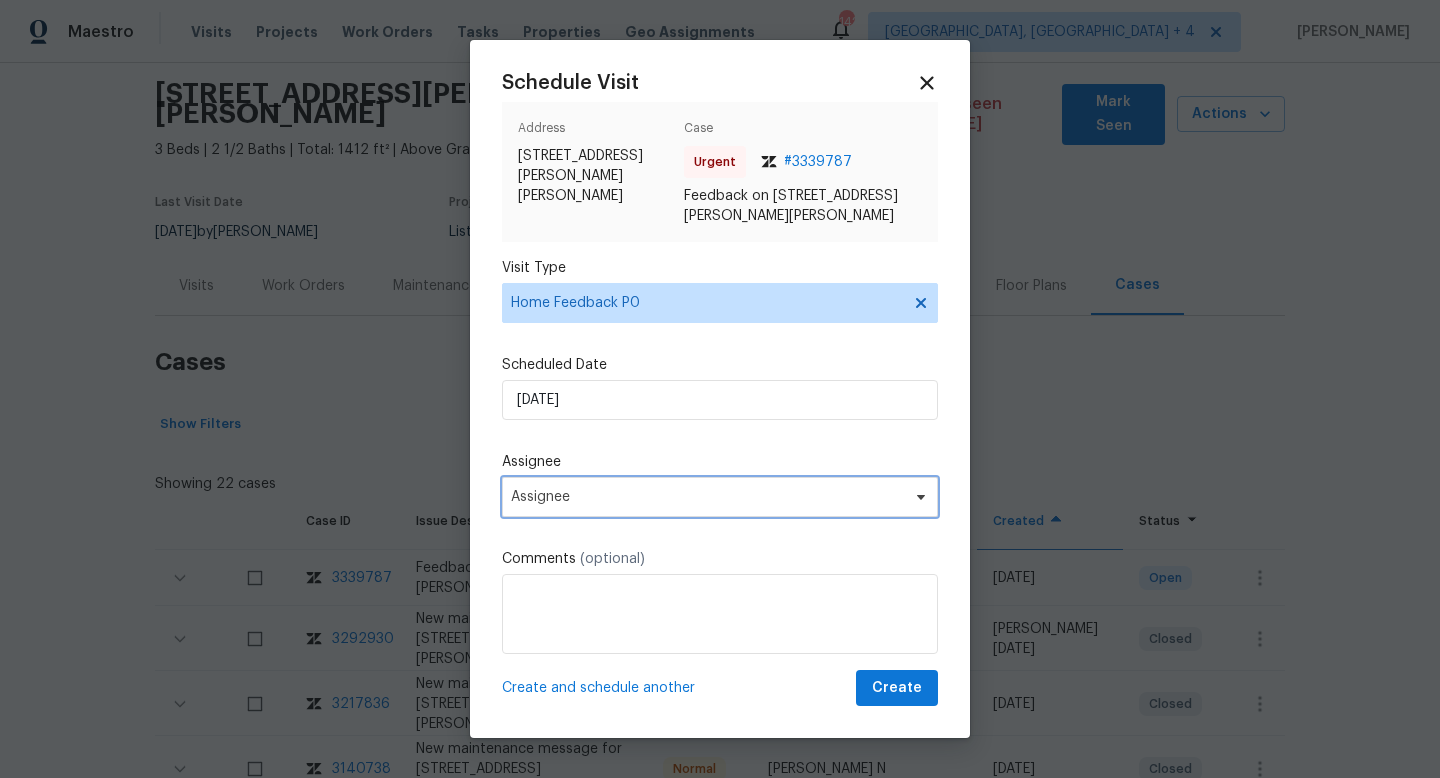 click on "Assignee" at bounding box center [707, 497] 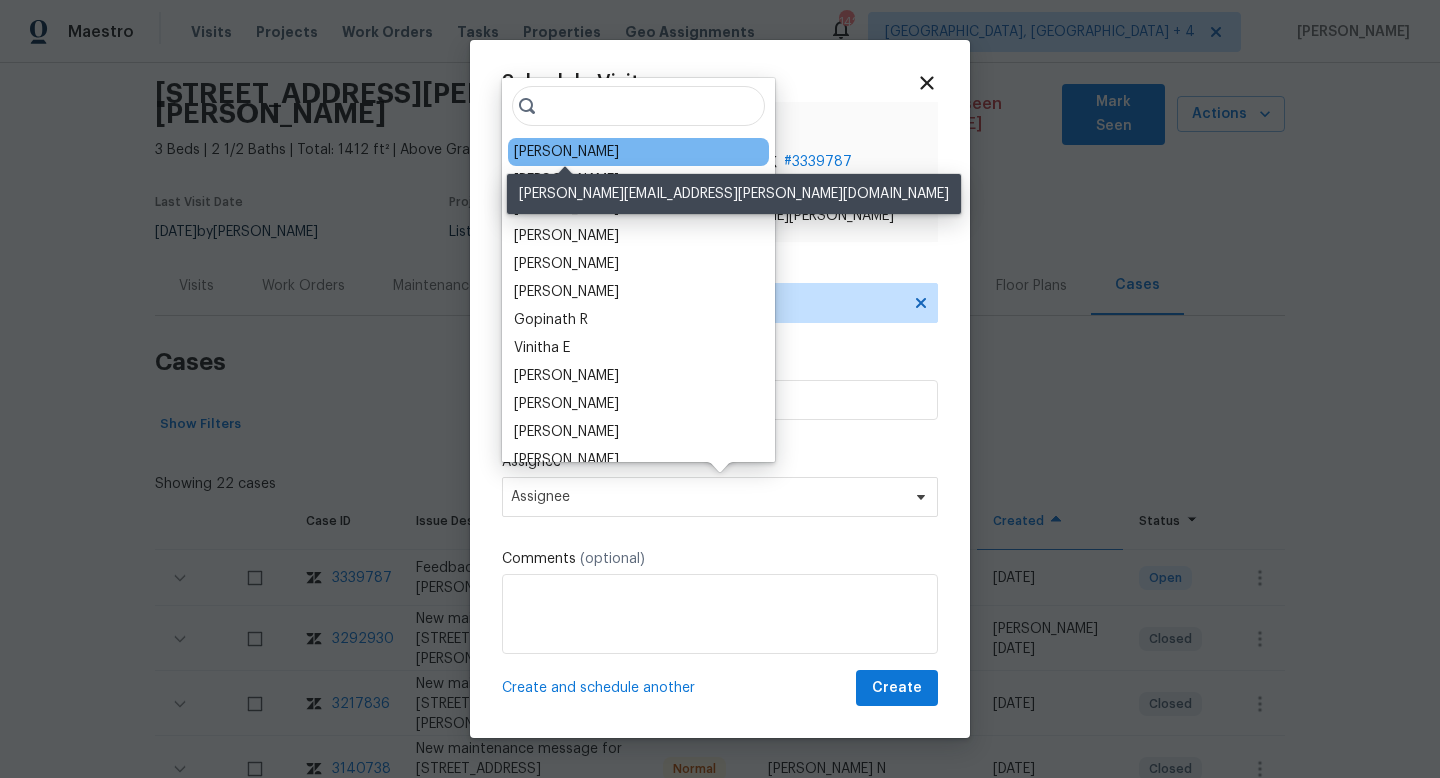 click on "Ryan Middleton" at bounding box center [566, 152] 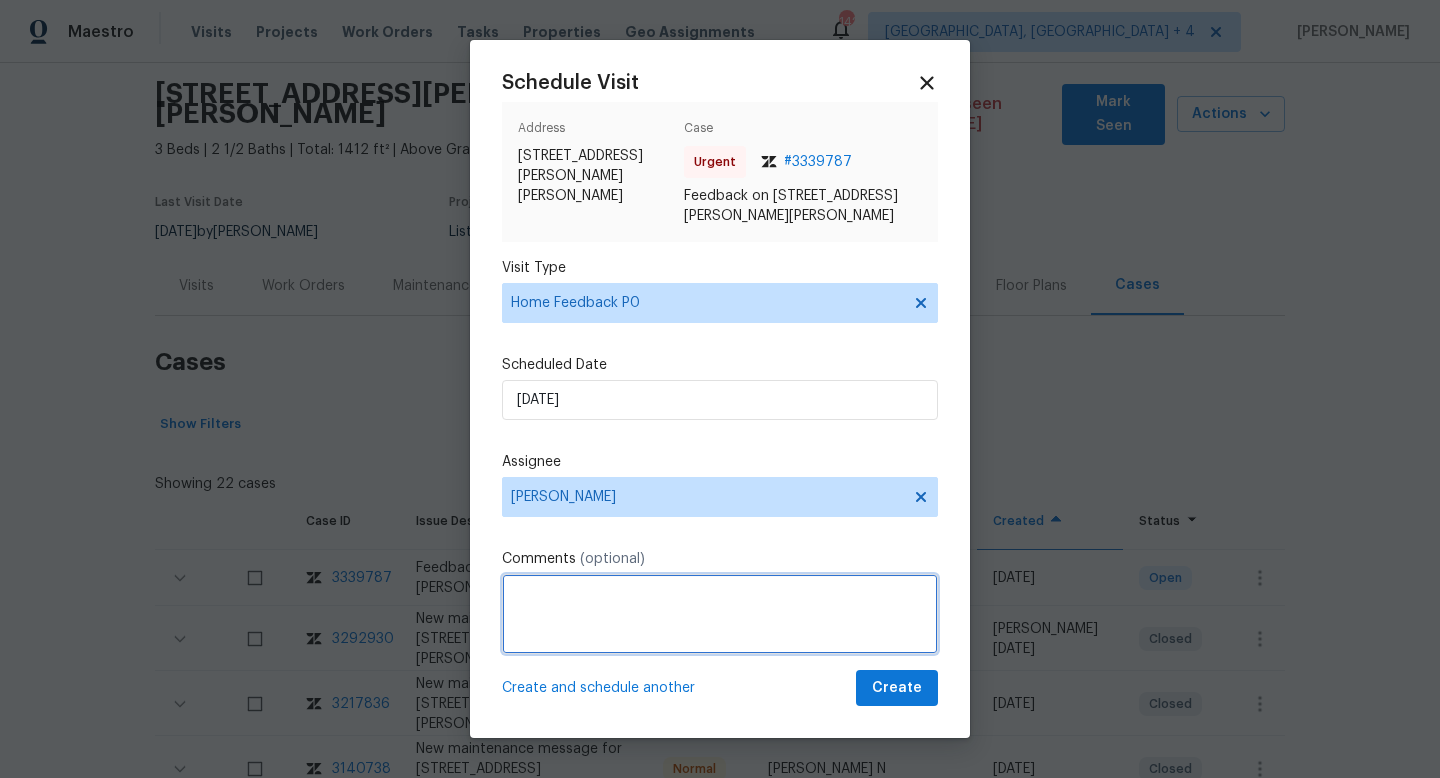 click at bounding box center [720, 614] 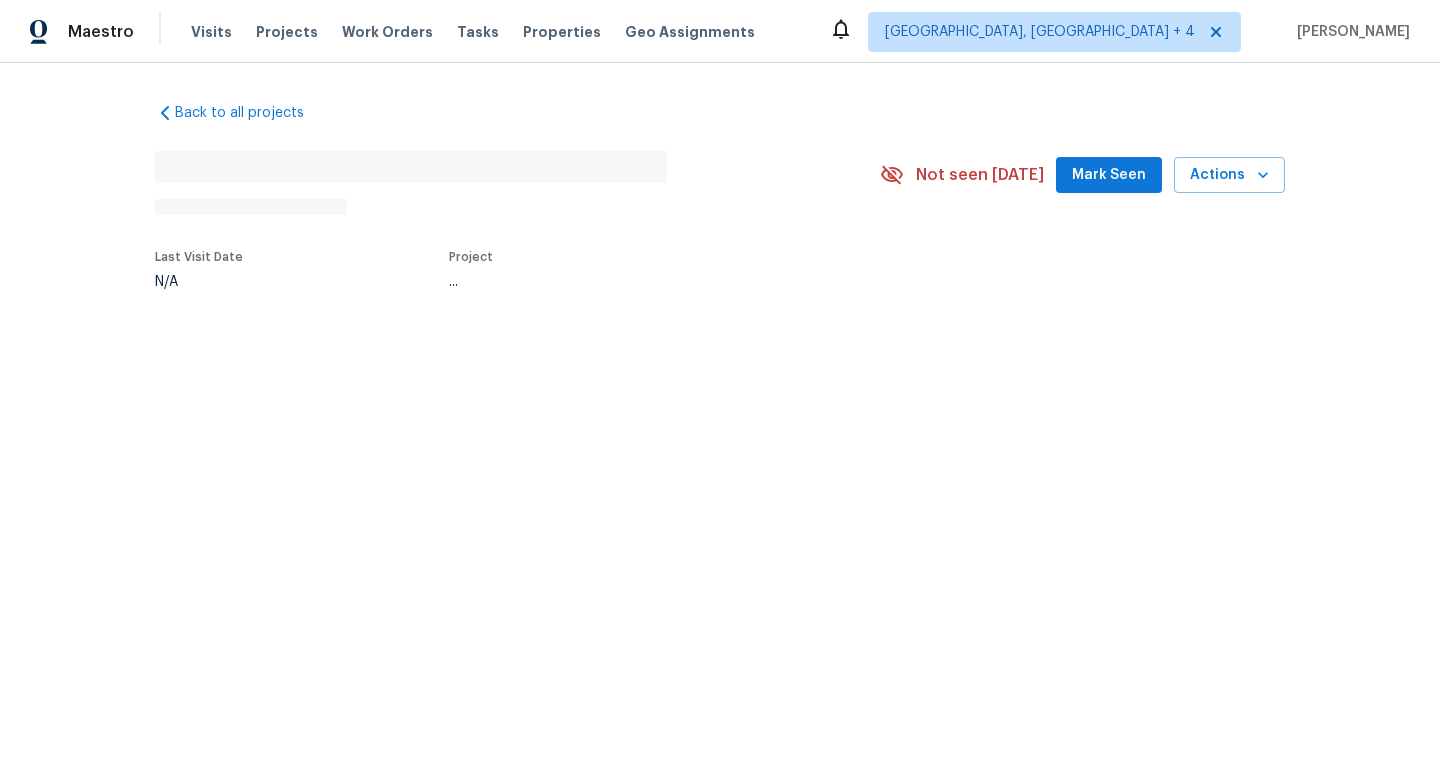 scroll, scrollTop: 0, scrollLeft: 0, axis: both 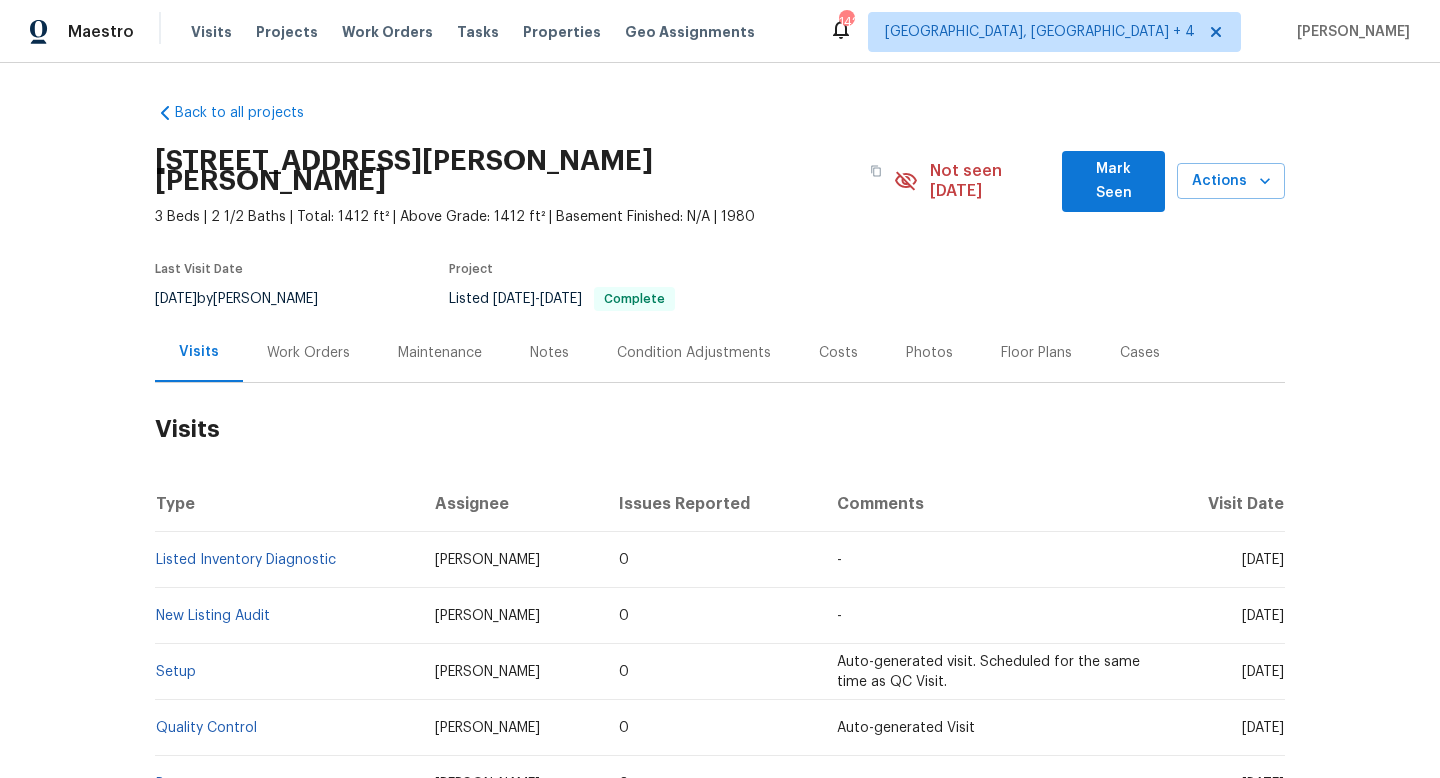 click on "Cases" at bounding box center [1140, 353] 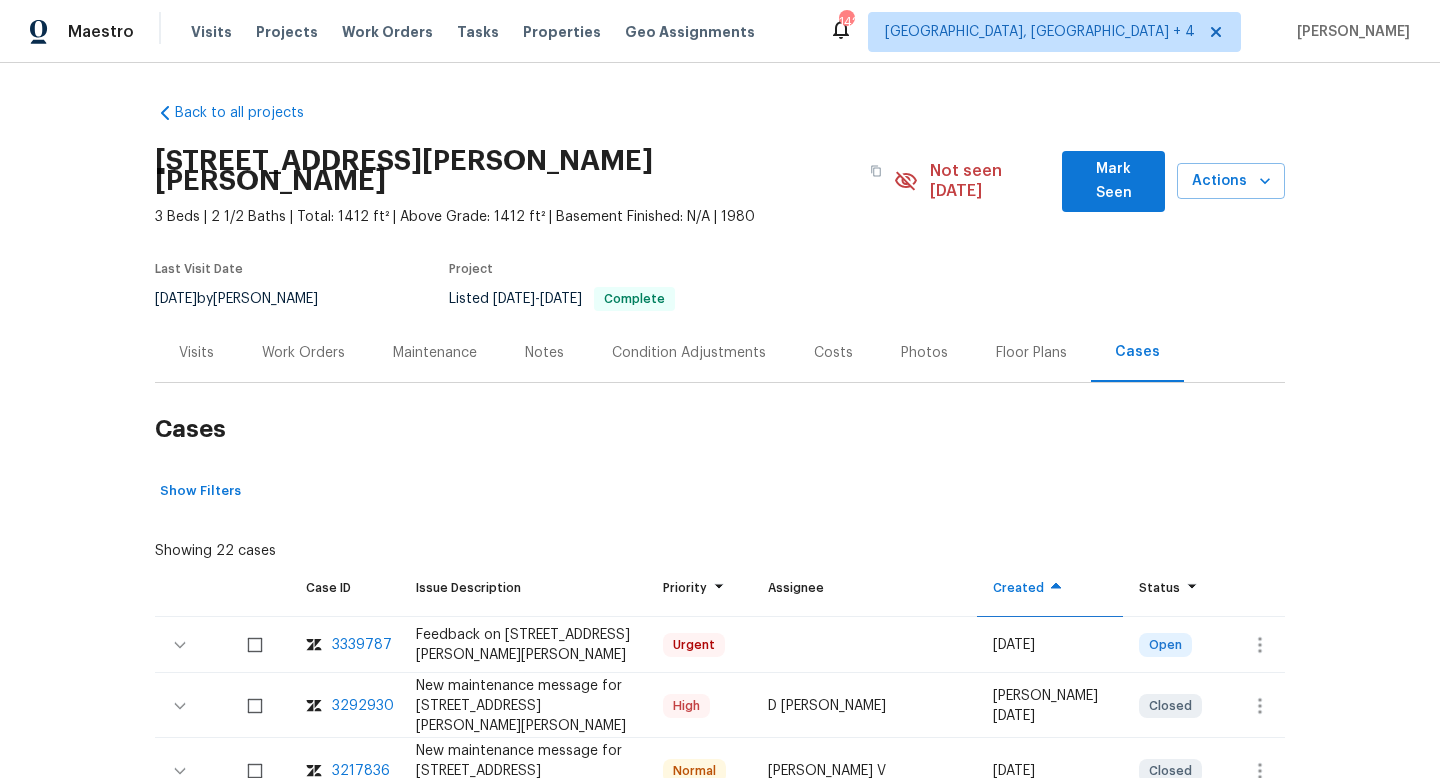 scroll, scrollTop: 6, scrollLeft: 0, axis: vertical 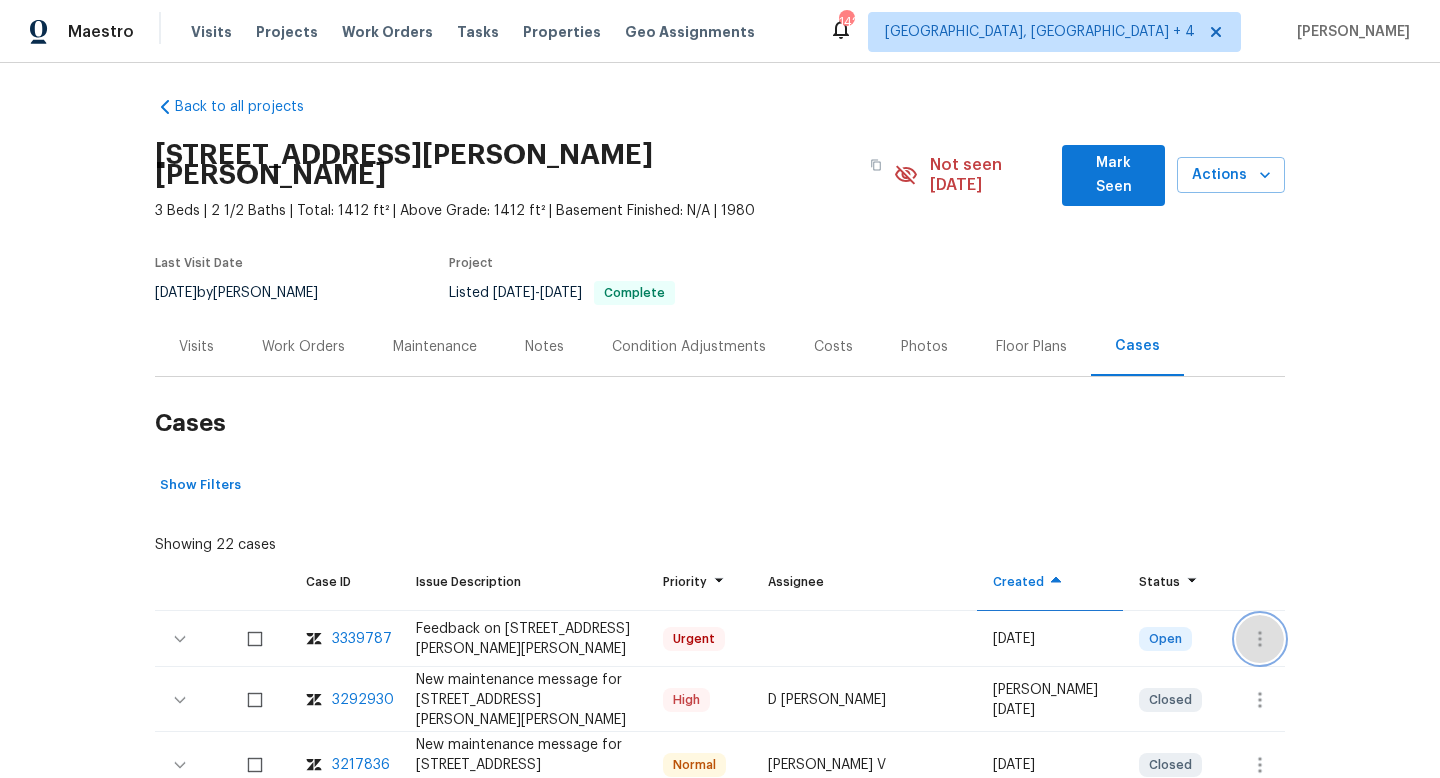 click 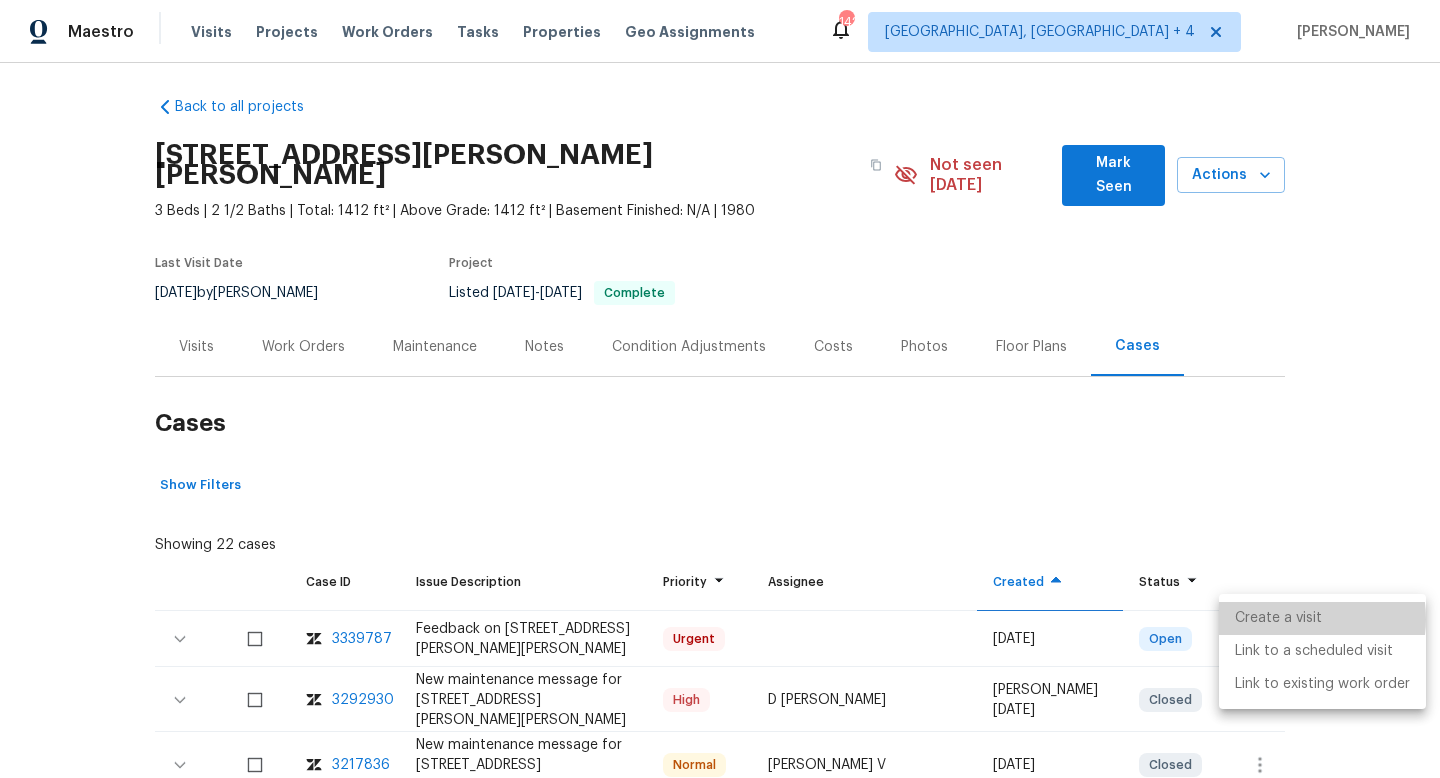 click on "Create a visit" at bounding box center [1322, 618] 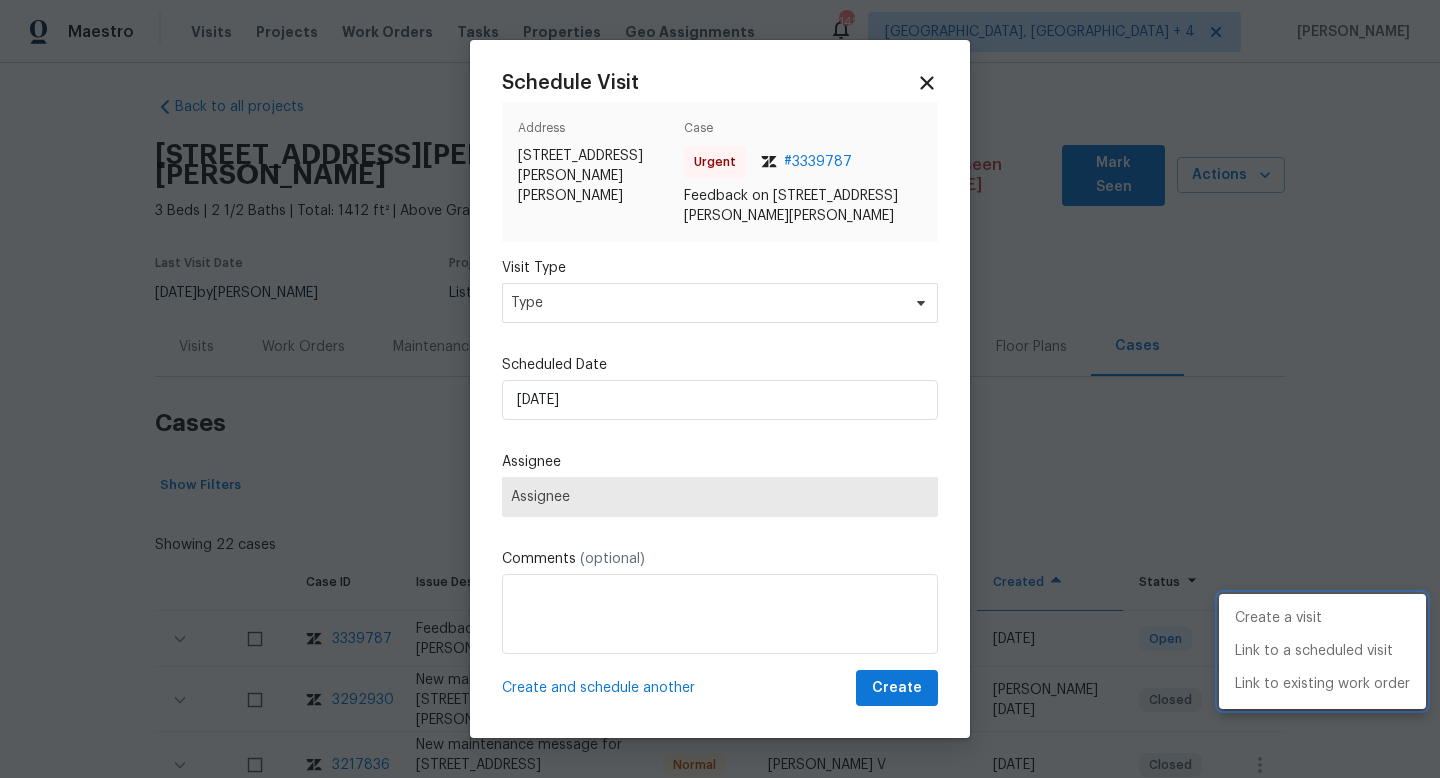 click at bounding box center (720, 389) 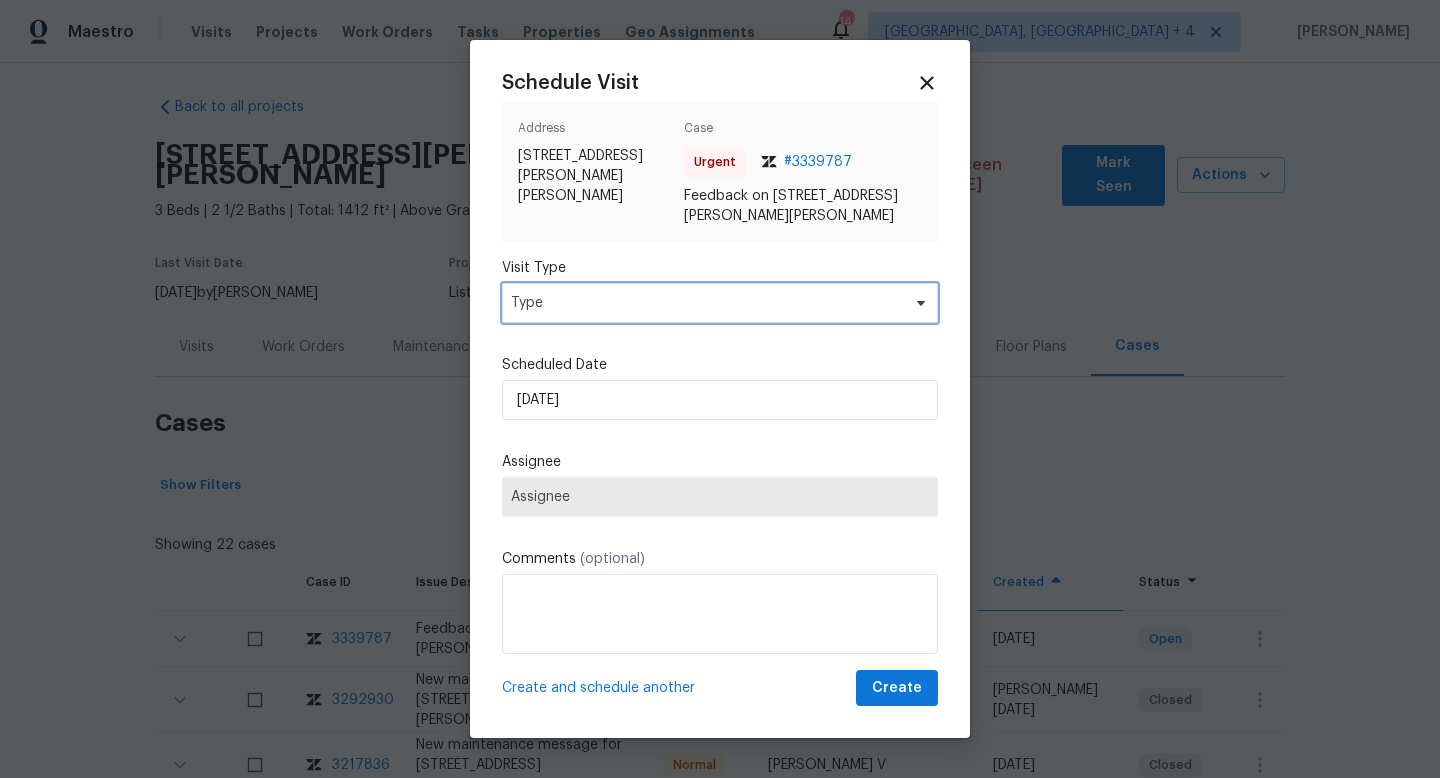 click on "Type" at bounding box center (705, 303) 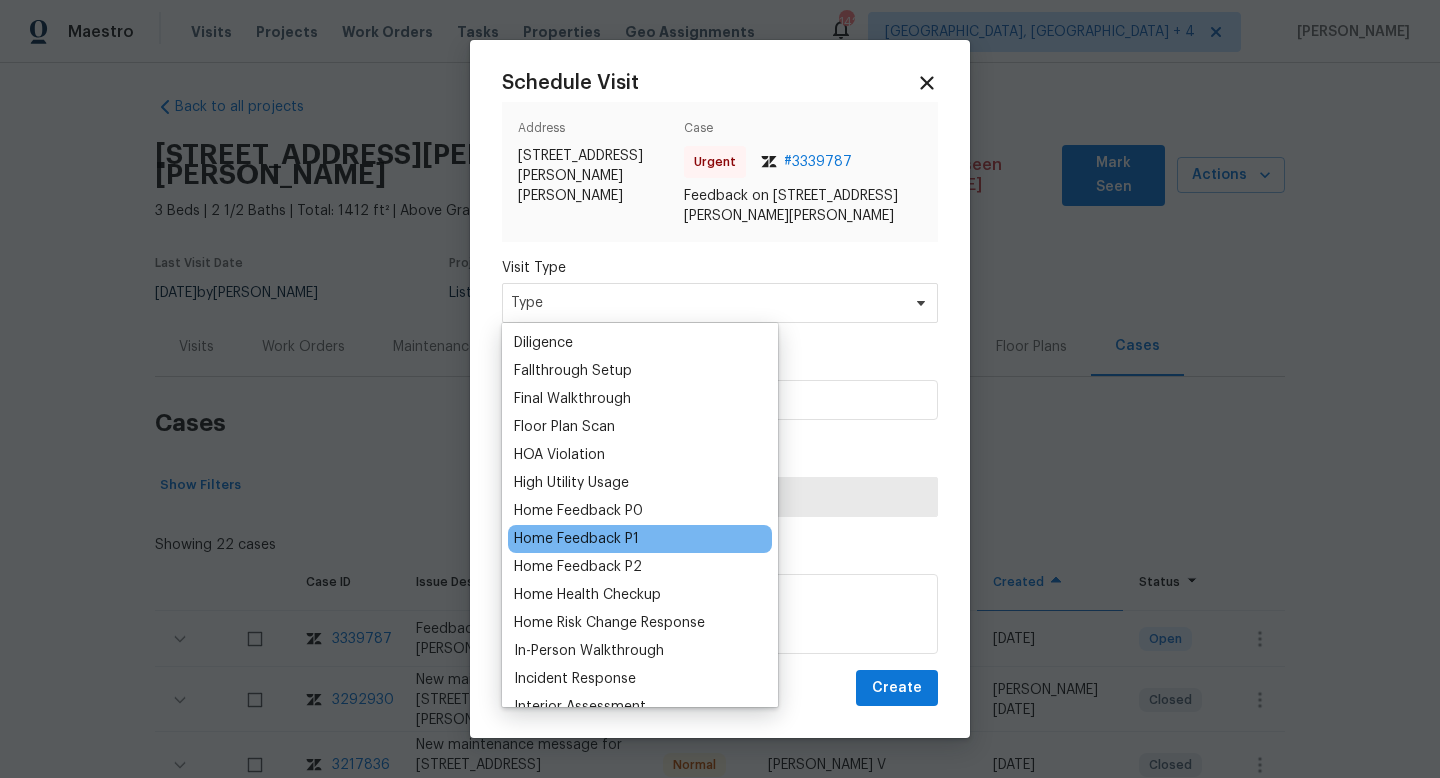 scroll, scrollTop: 451, scrollLeft: 0, axis: vertical 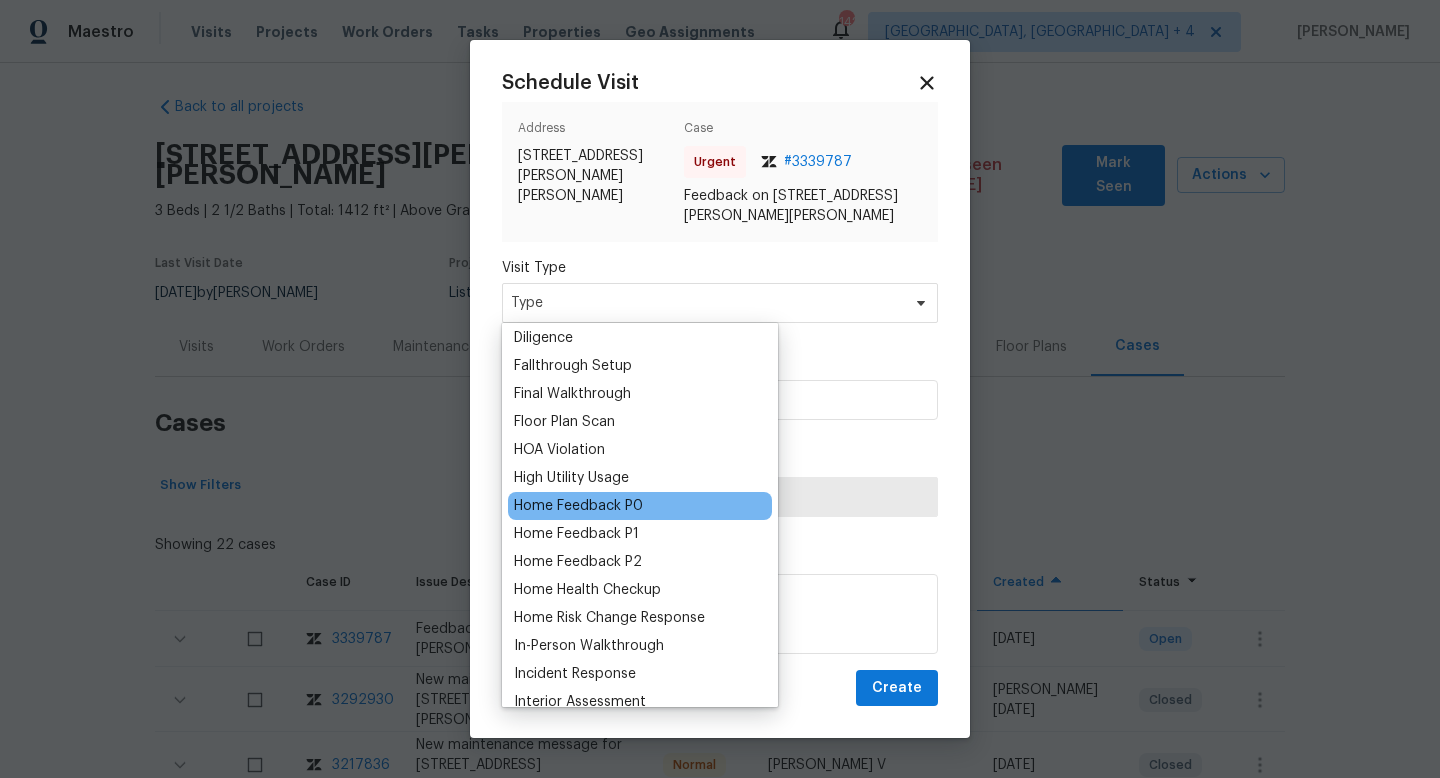 click on "Home Feedback P0" at bounding box center [578, 506] 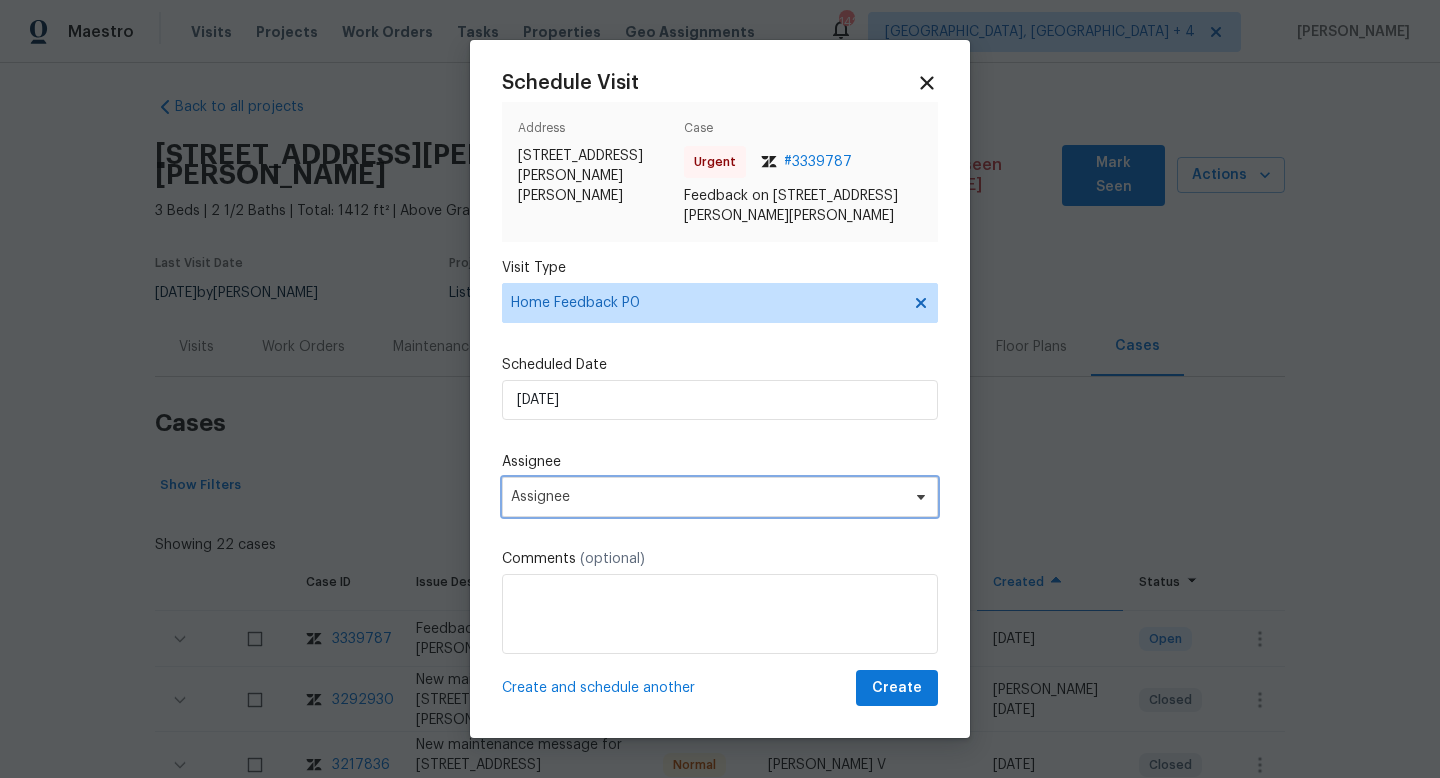 click on "Assignee" at bounding box center (707, 497) 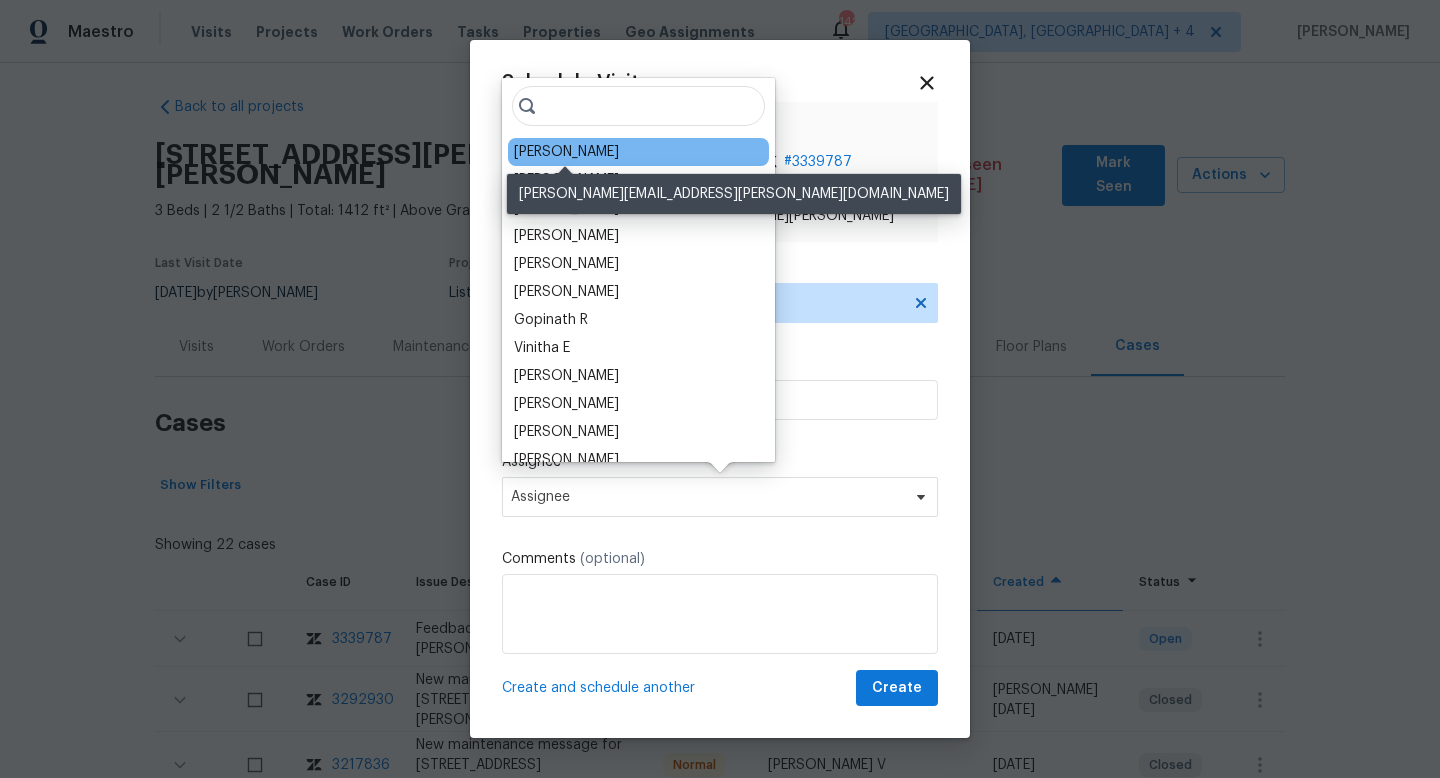 click on "Ryan Middleton" at bounding box center (566, 152) 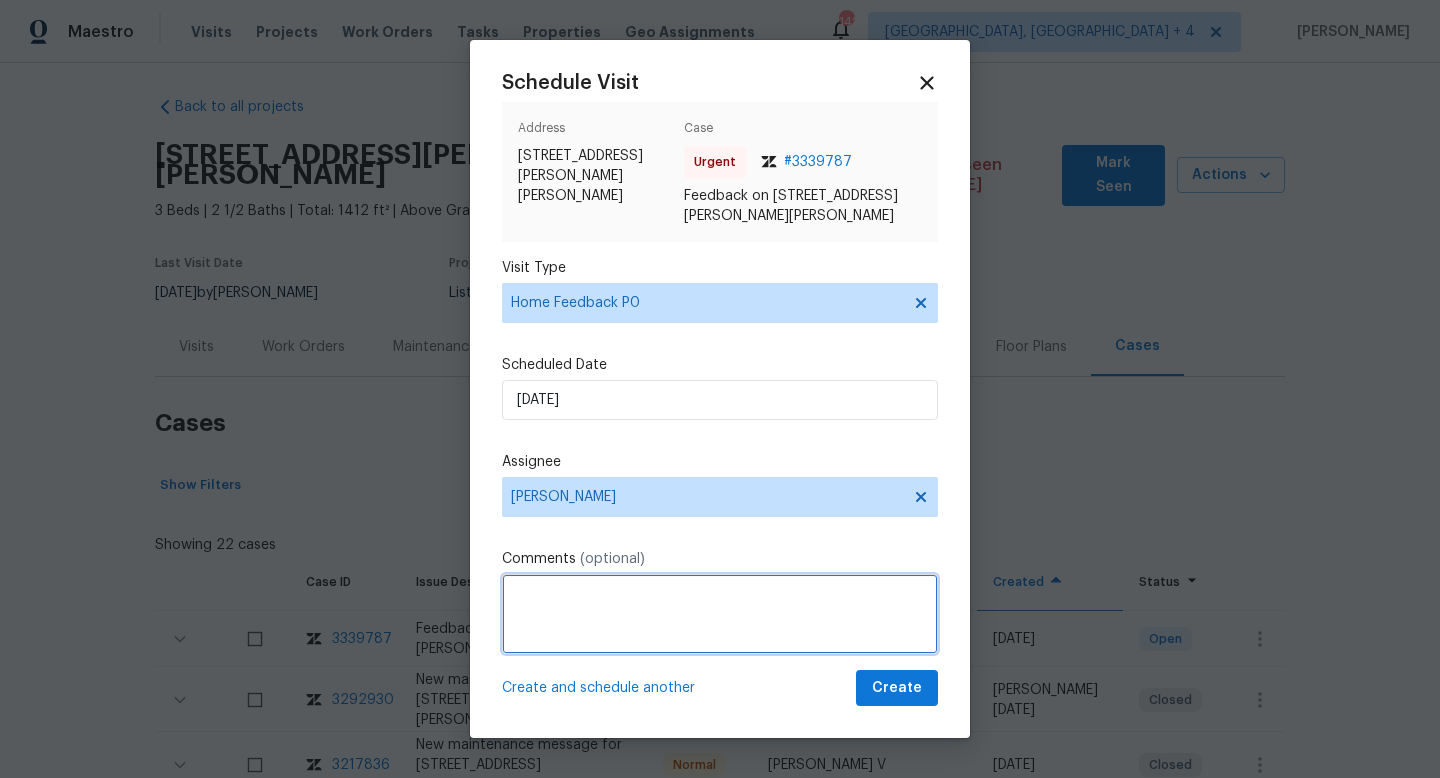 click at bounding box center [720, 614] 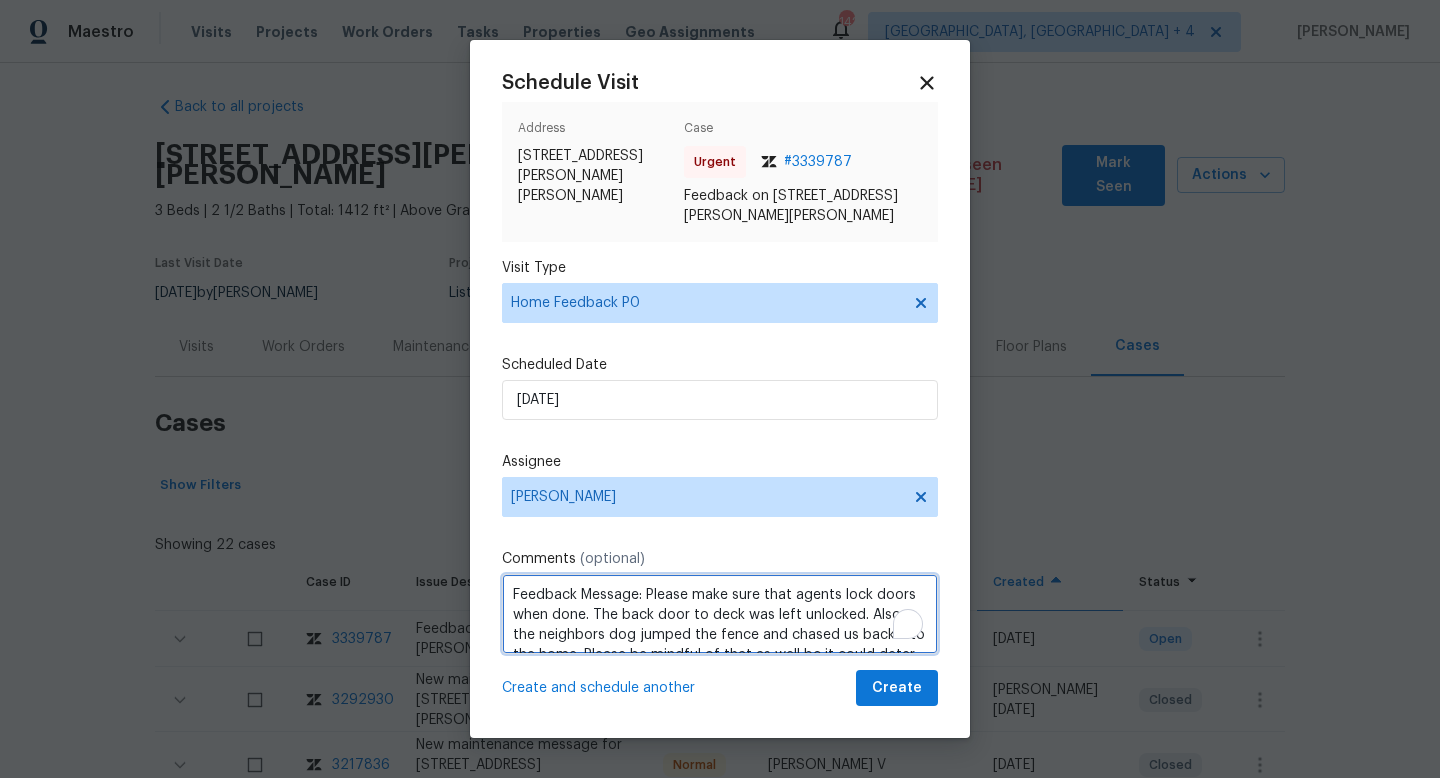 scroll, scrollTop: 29, scrollLeft: 0, axis: vertical 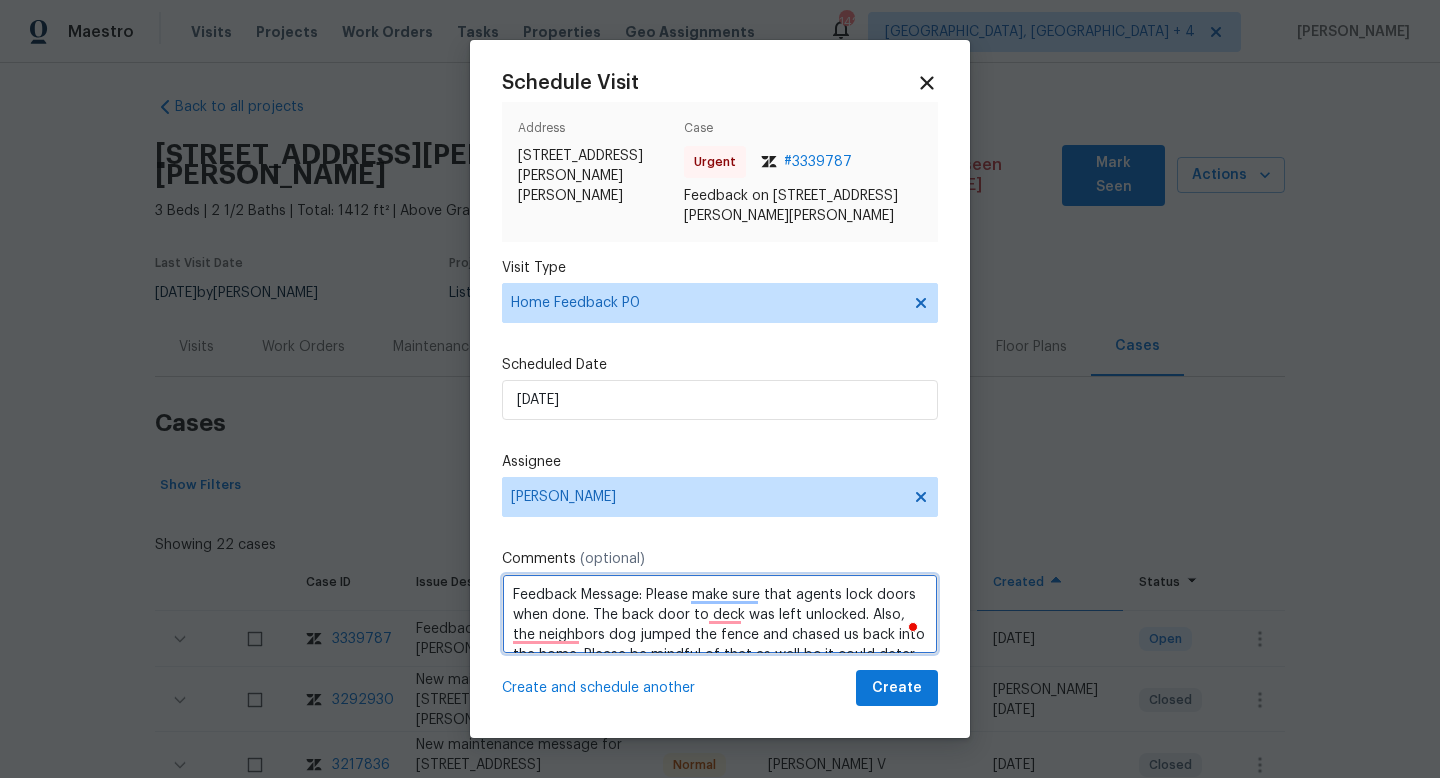 type on "Feedback Message: Please make sure that agents lock doors when done. The back door to deck was left unlocked. Also, the neighbors dog jumped the fence and chased us back into the home. Please be mindful of that as well bc it could deter others from purchasing the home," 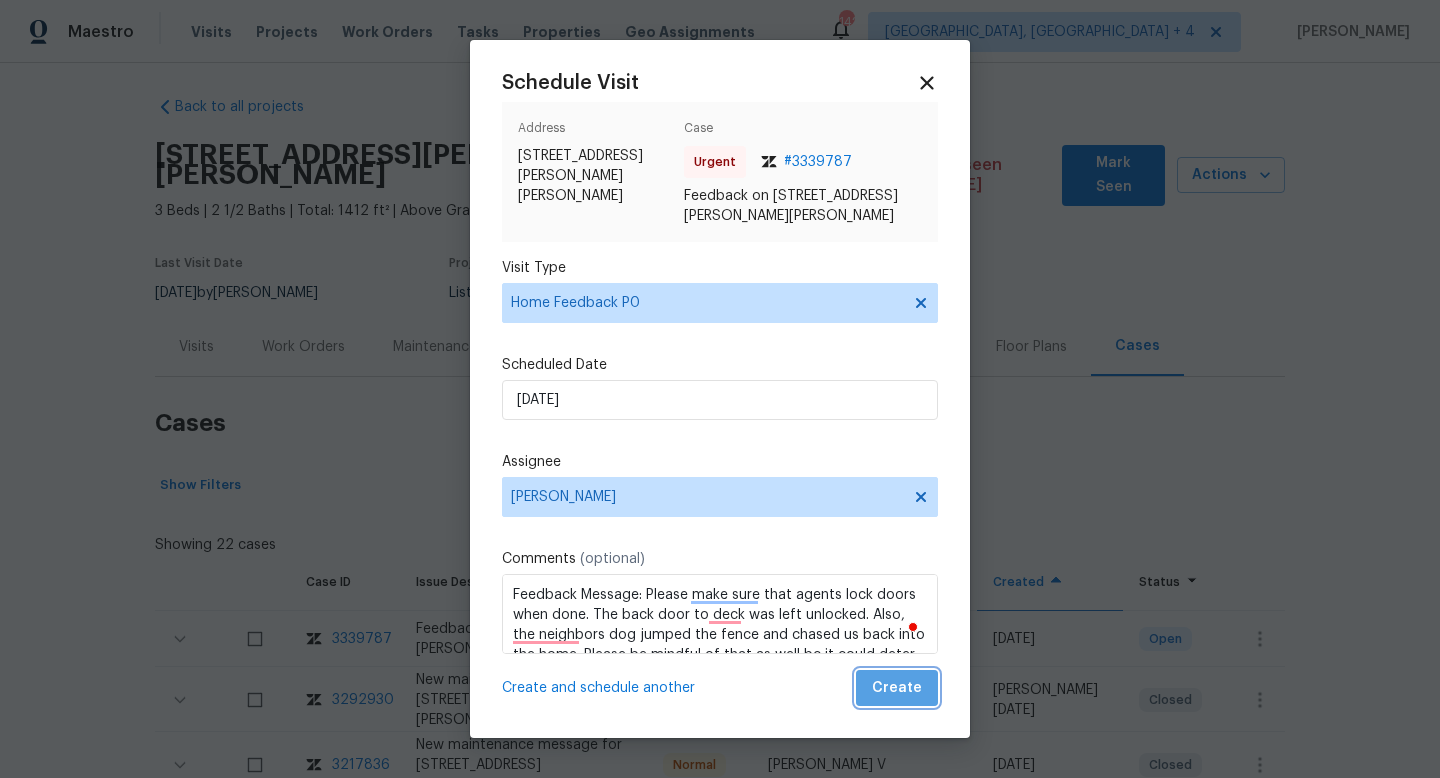 click on "Create" at bounding box center [897, 688] 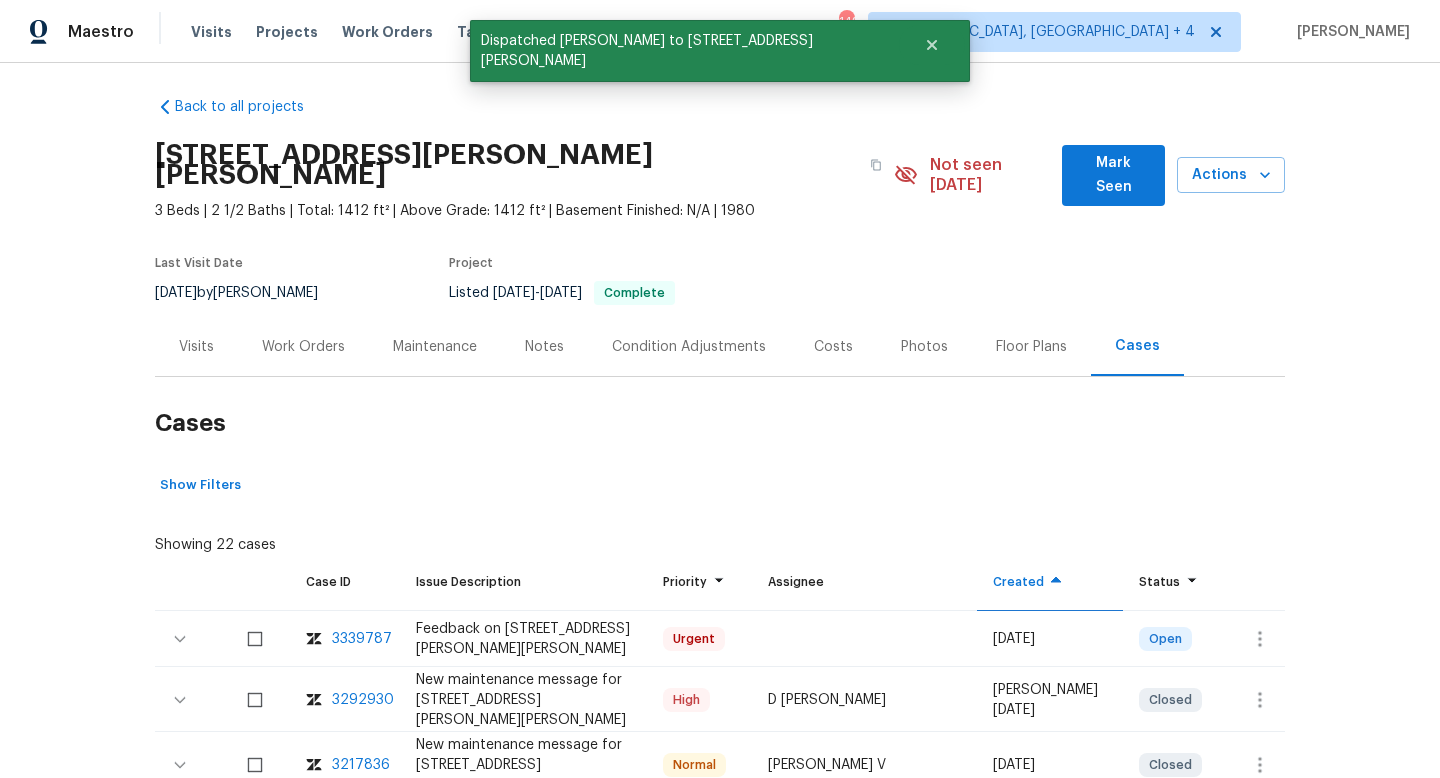 click on "Visits" at bounding box center [196, 346] 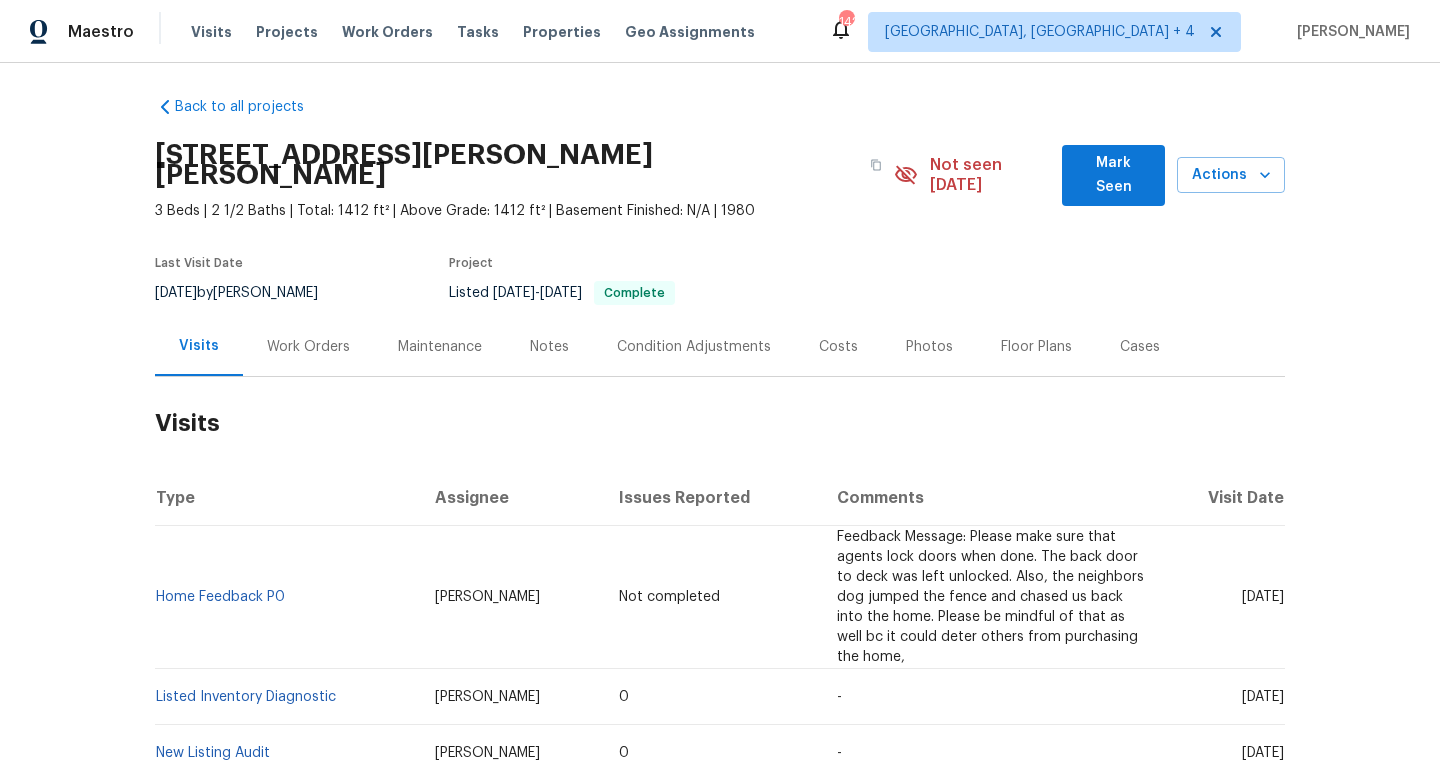 click on "Visits" at bounding box center (720, 423) 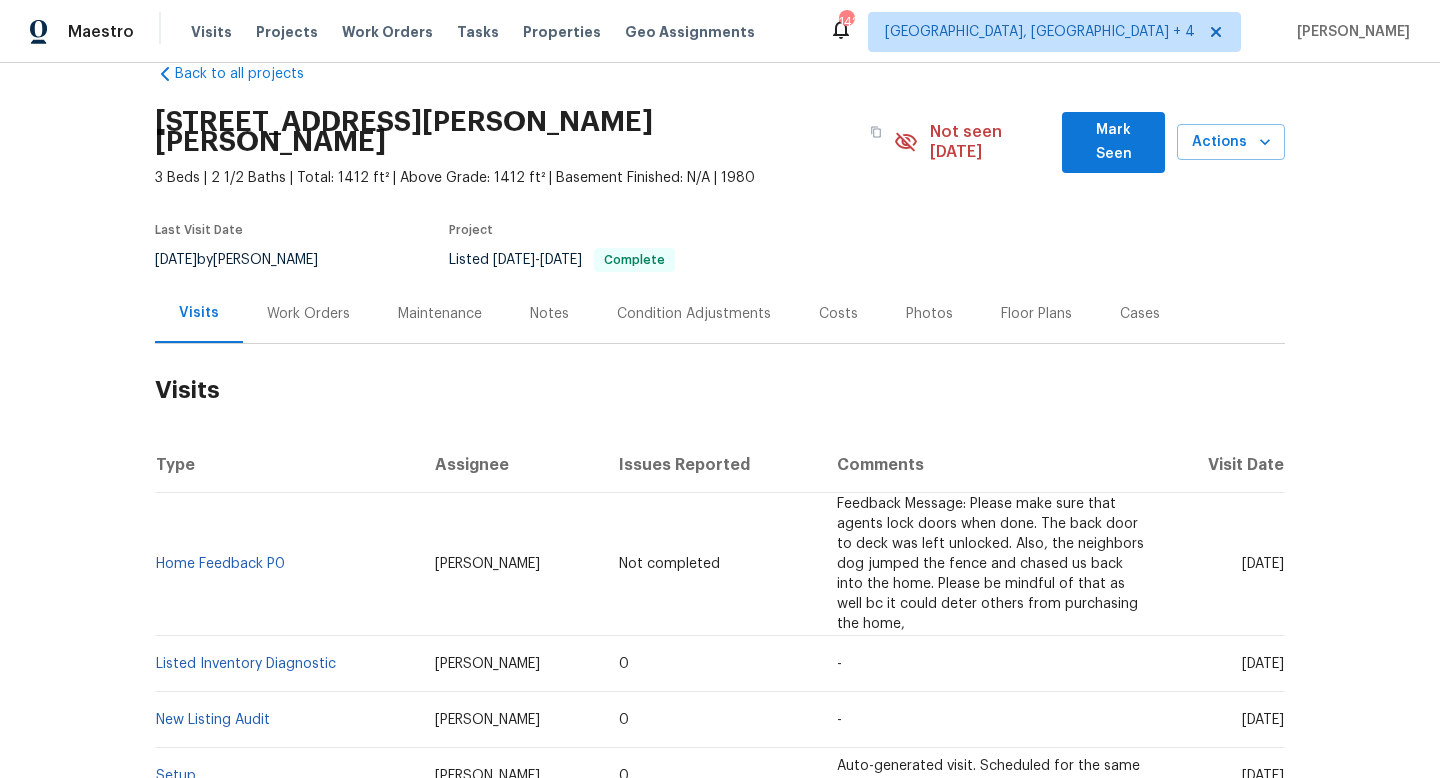 click on "Wed, May 14 2025" at bounding box center (1222, 664) 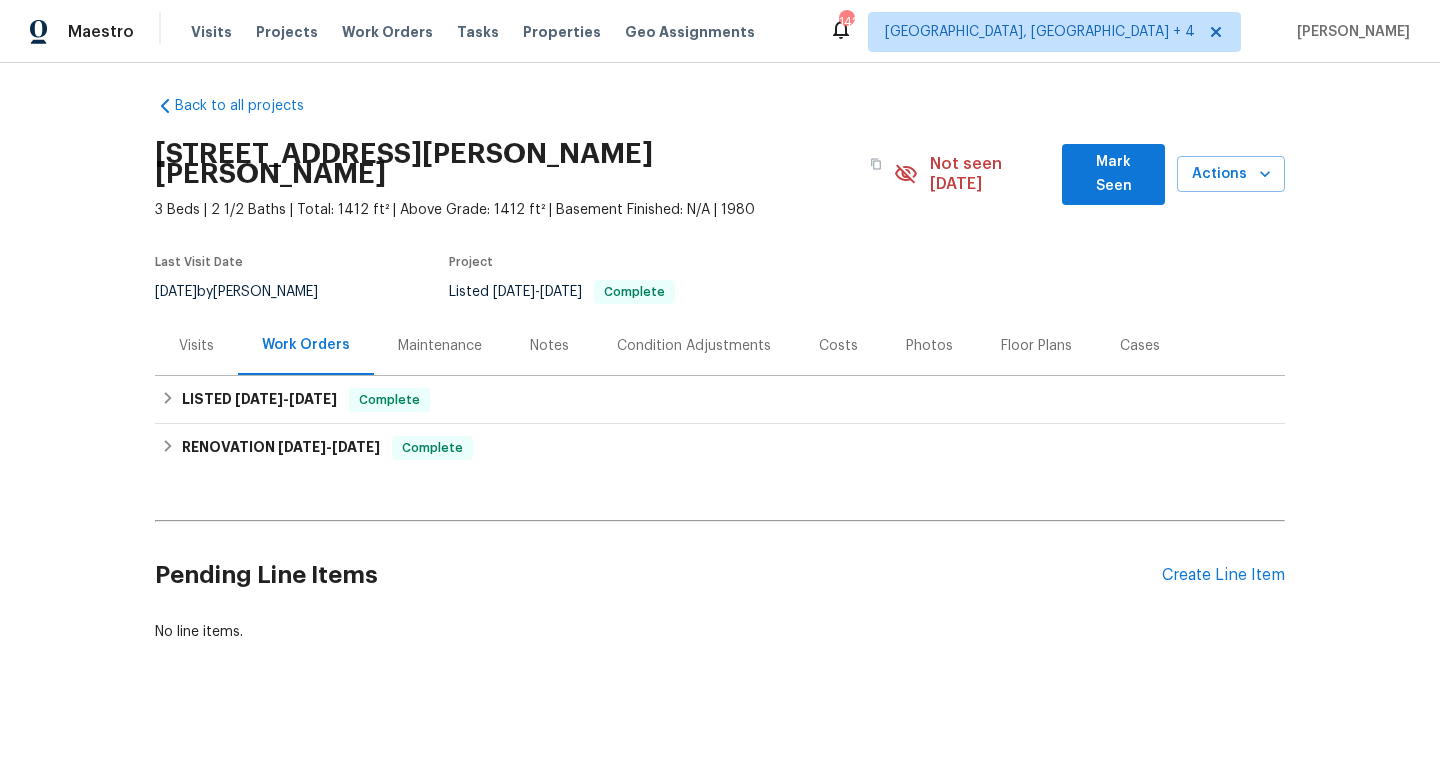 scroll, scrollTop: 0, scrollLeft: 0, axis: both 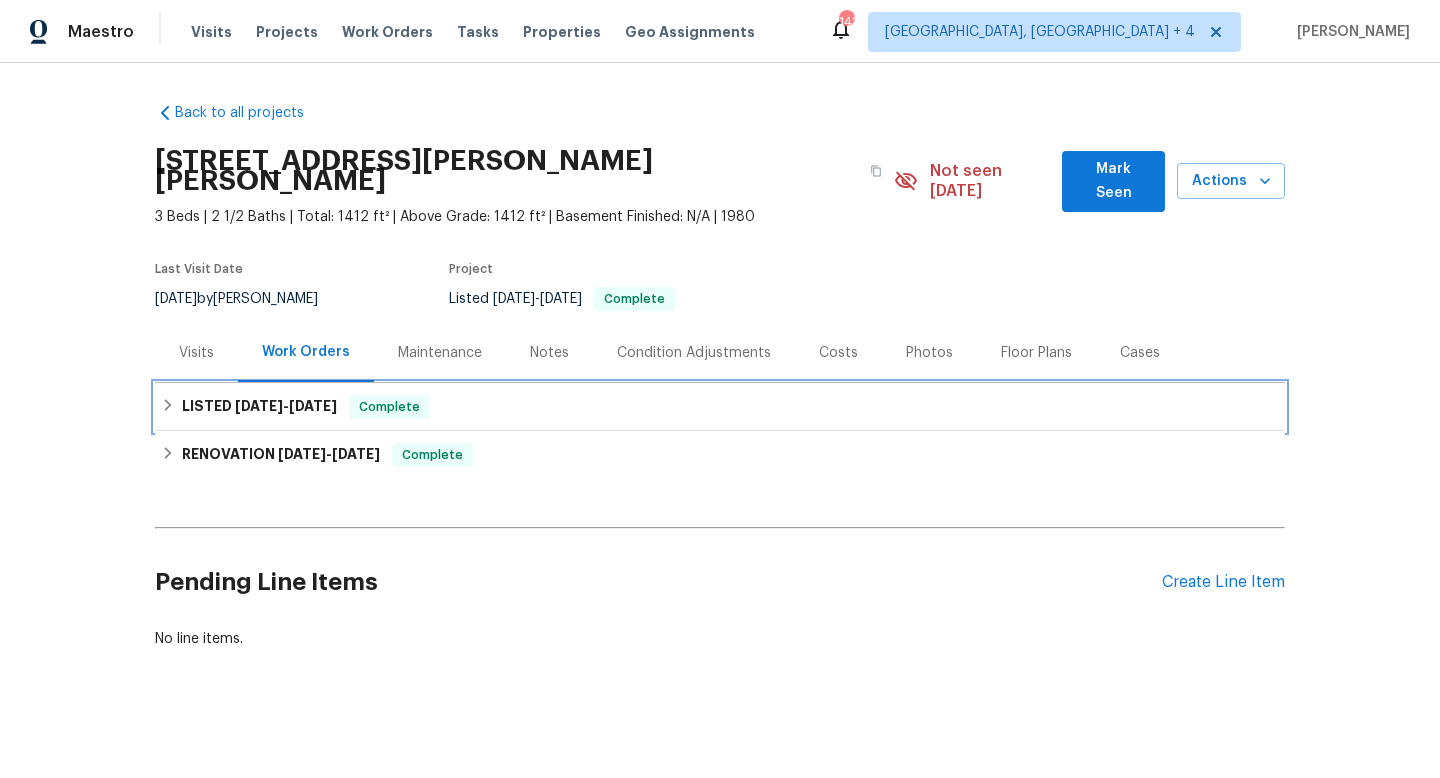 click on "LISTED   6/5/25  -  6/11/25 Complete" at bounding box center (720, 407) 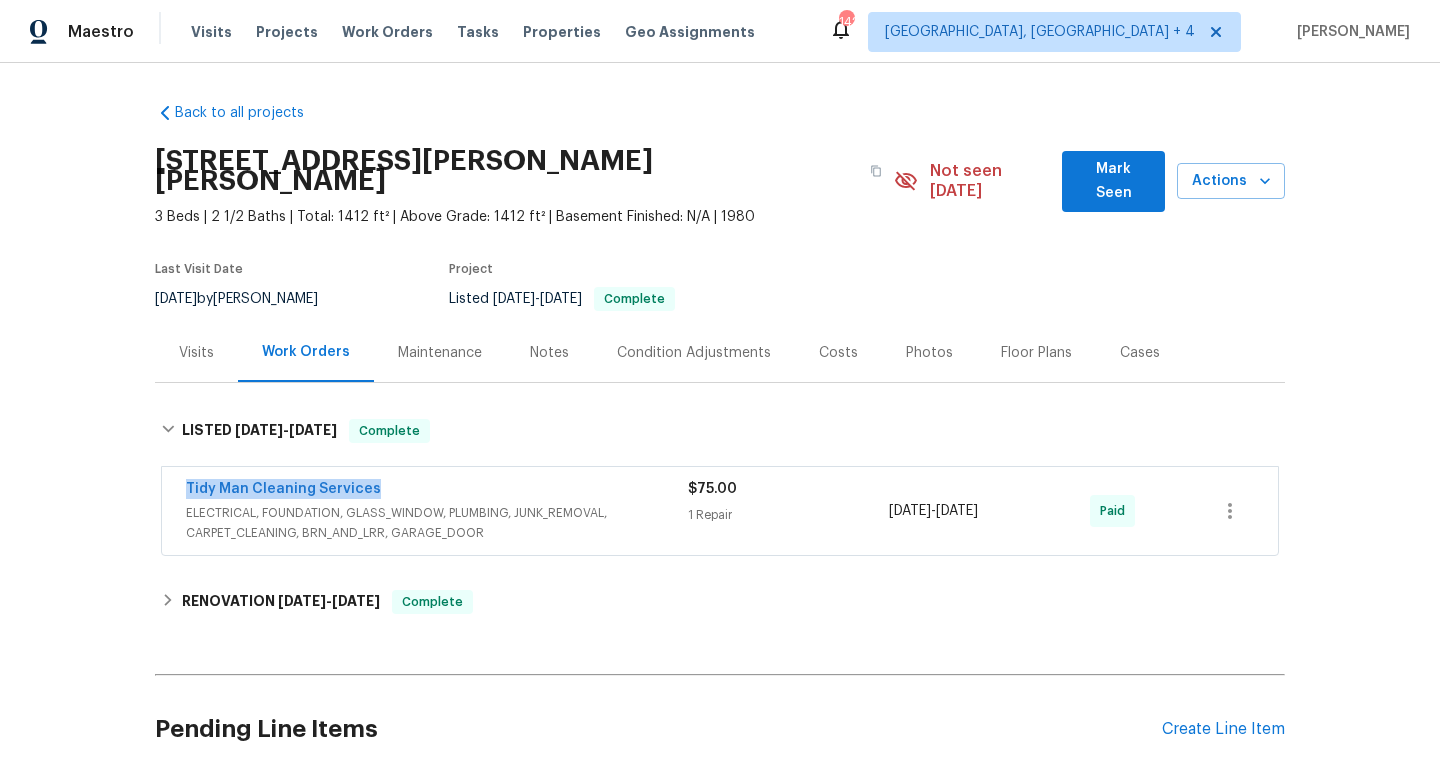 drag, startPoint x: 404, startPoint y: 467, endPoint x: 146, endPoint y: 464, distance: 258.01746 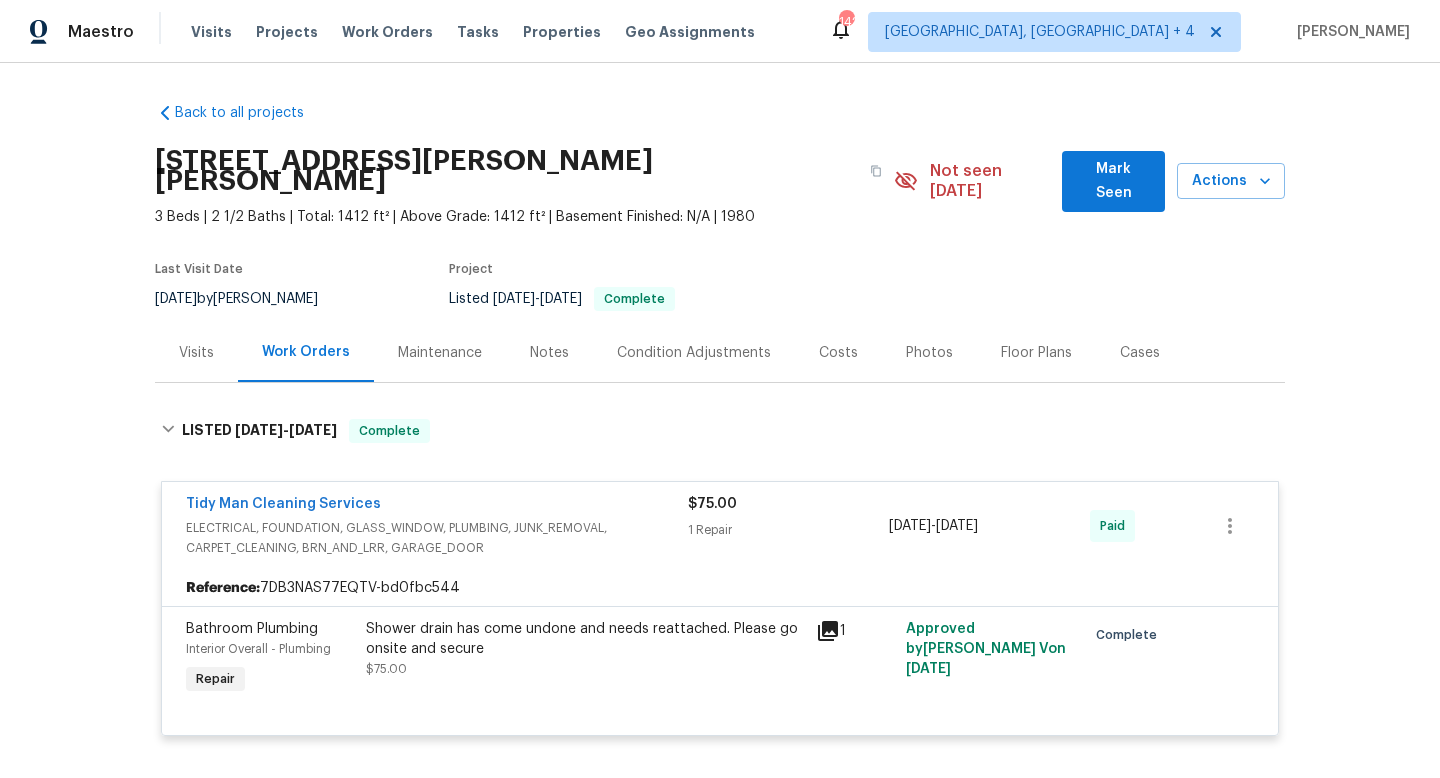 click on "Visits" at bounding box center [196, 352] 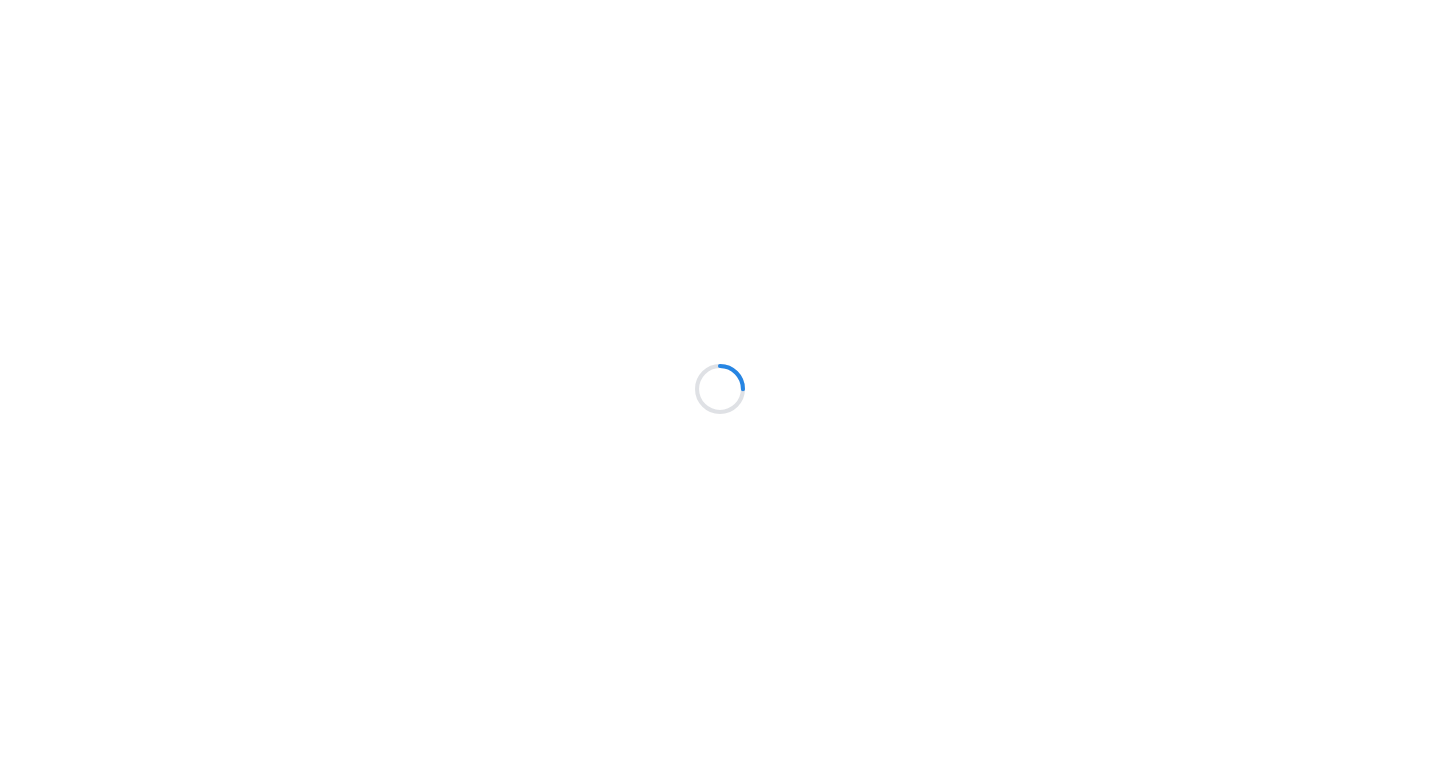 scroll, scrollTop: 0, scrollLeft: 0, axis: both 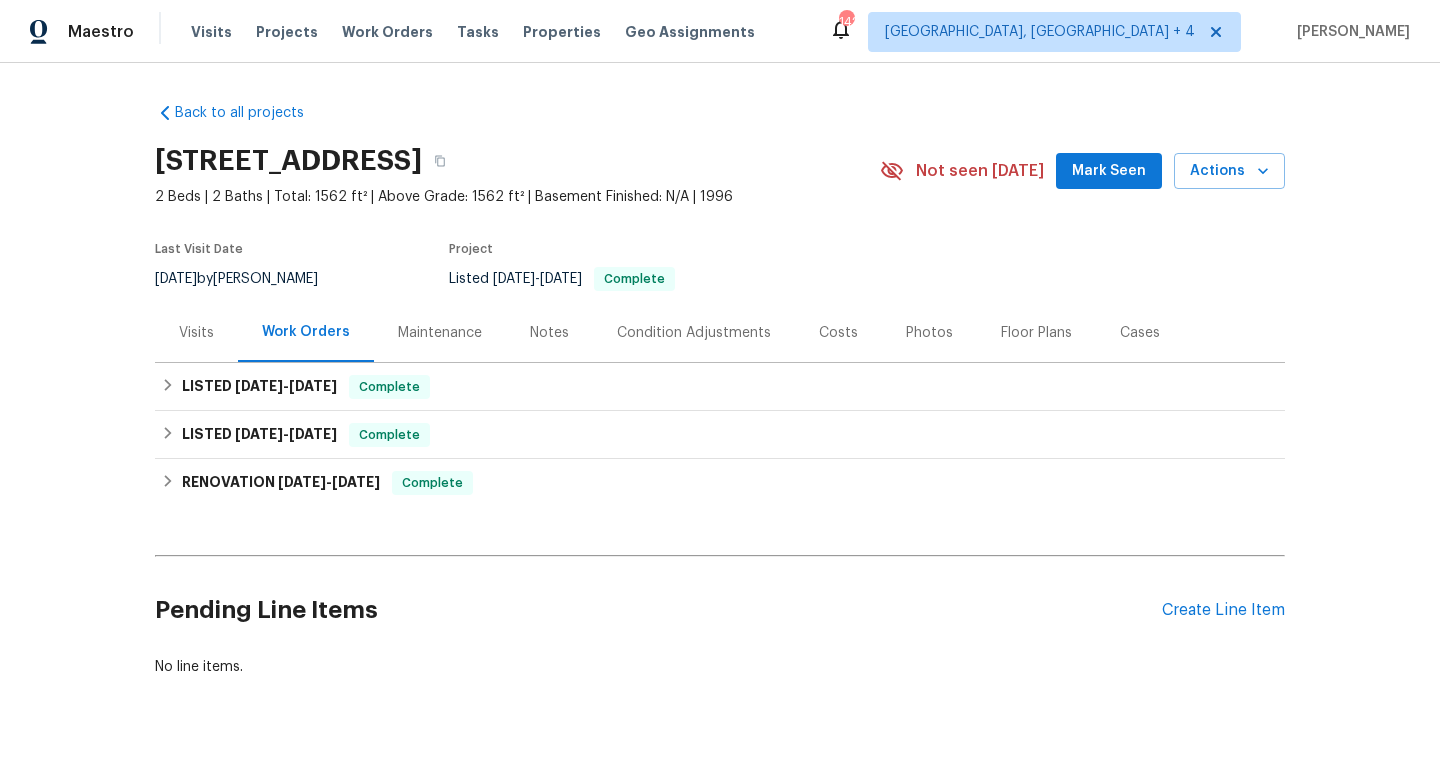 click on "Visits" at bounding box center (196, 333) 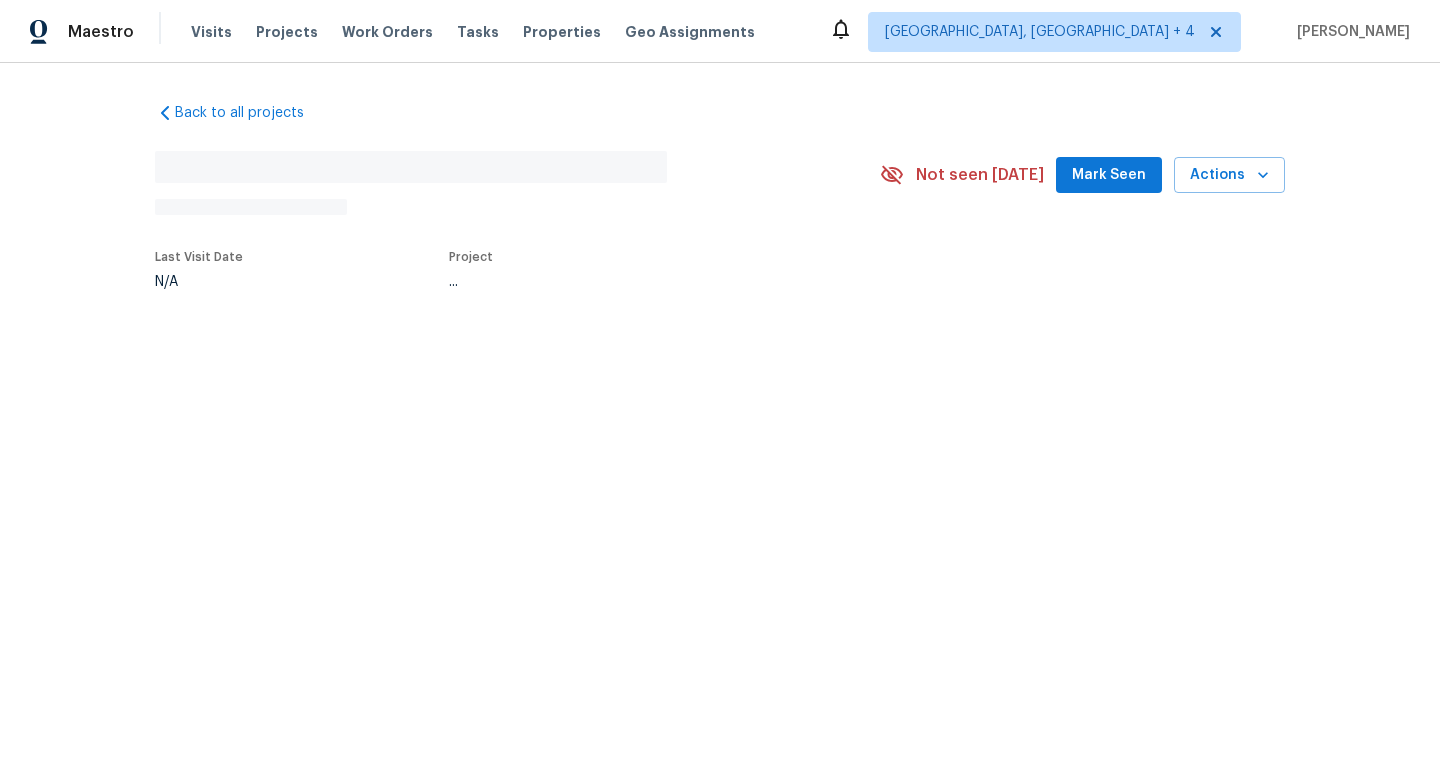 scroll, scrollTop: 0, scrollLeft: 0, axis: both 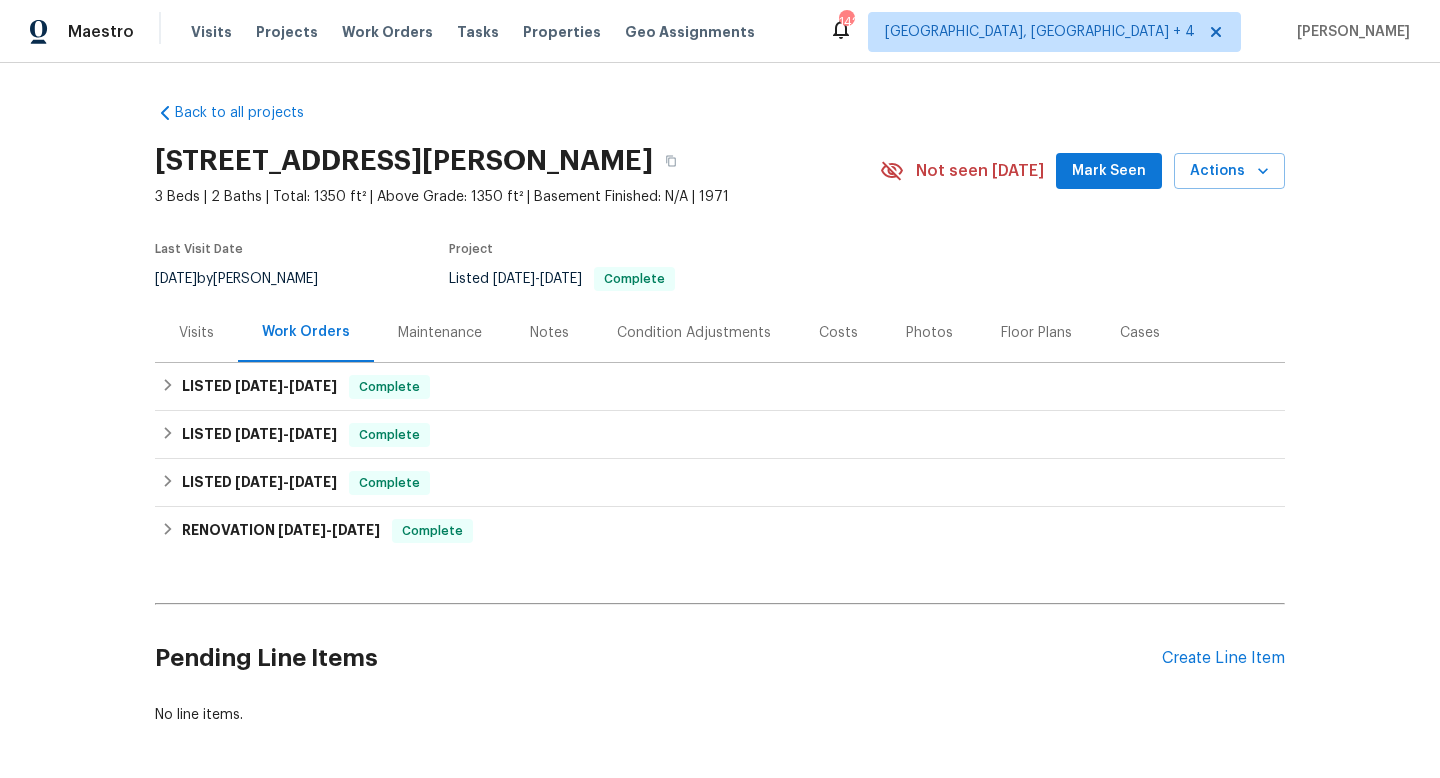 click on "Visits" at bounding box center [196, 333] 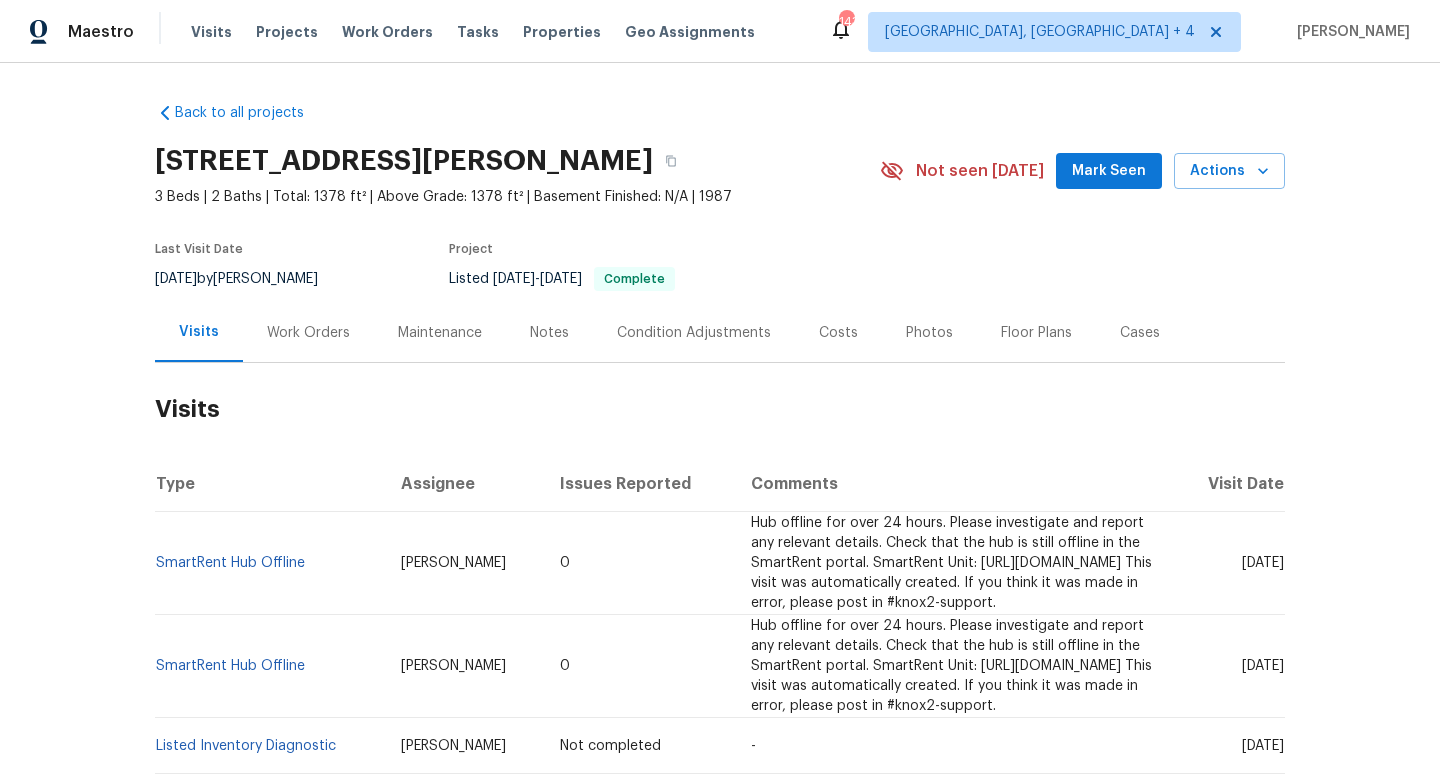 scroll, scrollTop: 0, scrollLeft: 0, axis: both 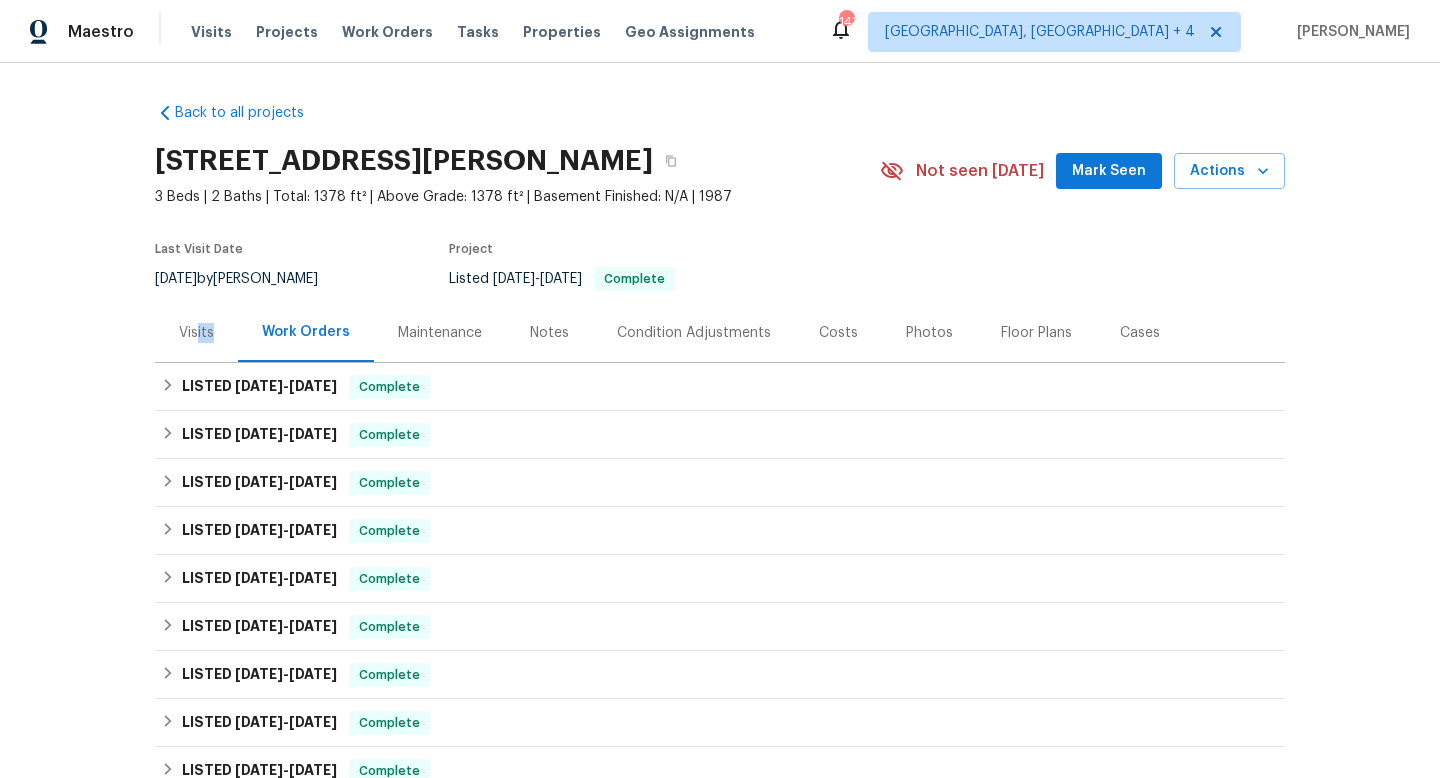 click on "Visits" at bounding box center (196, 332) 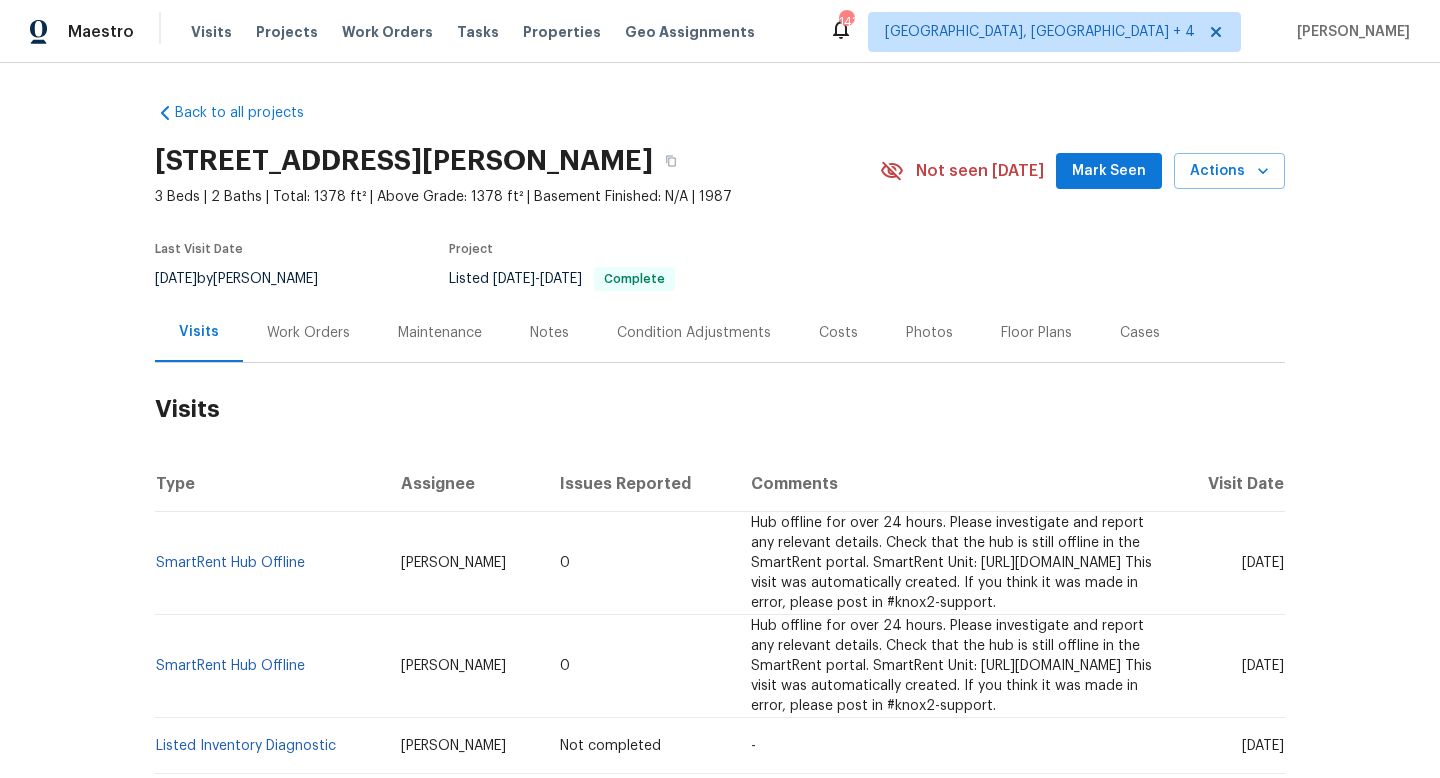 drag, startPoint x: 1205, startPoint y: 575, endPoint x: 1294, endPoint y: 581, distance: 89.20202 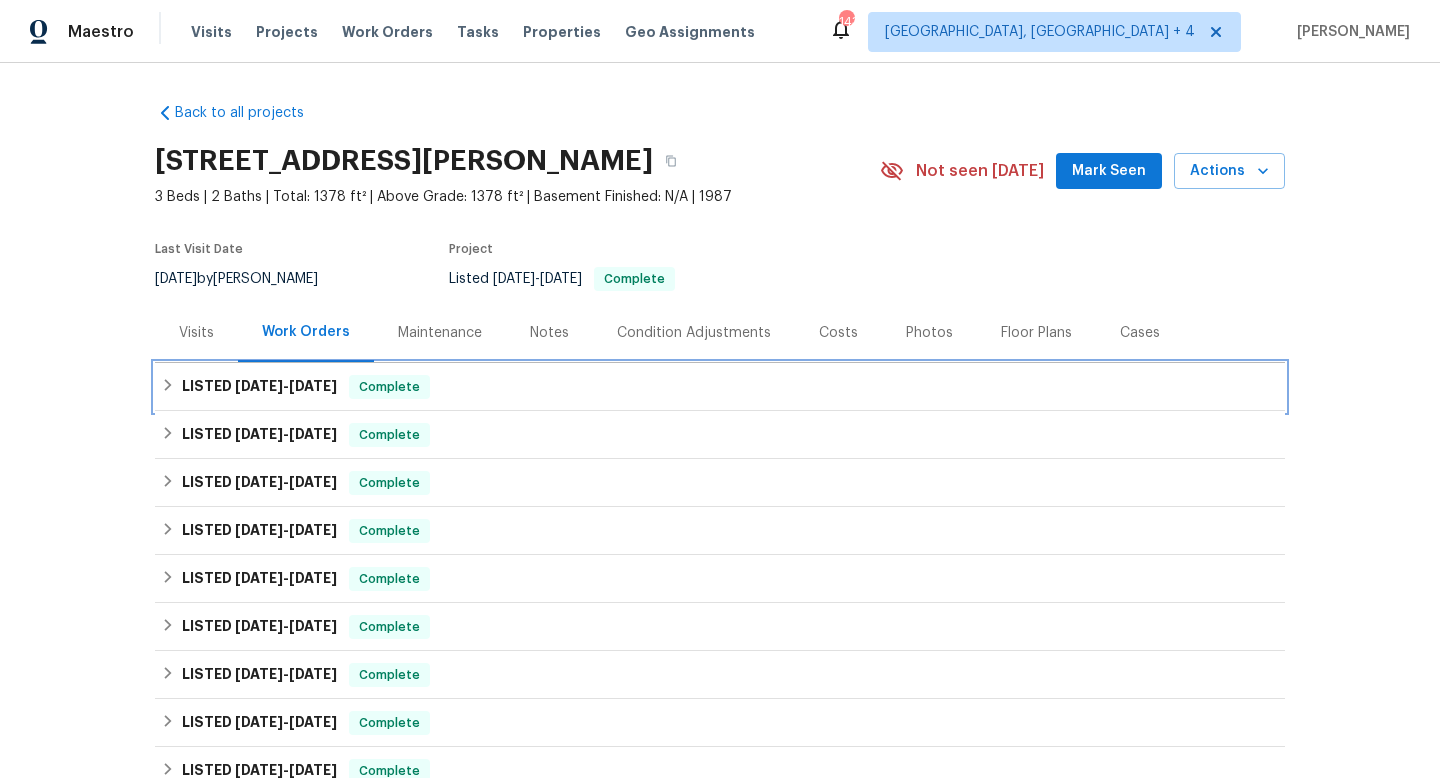 click on "LISTED   5/21/25  -  5/26/25" at bounding box center [259, 387] 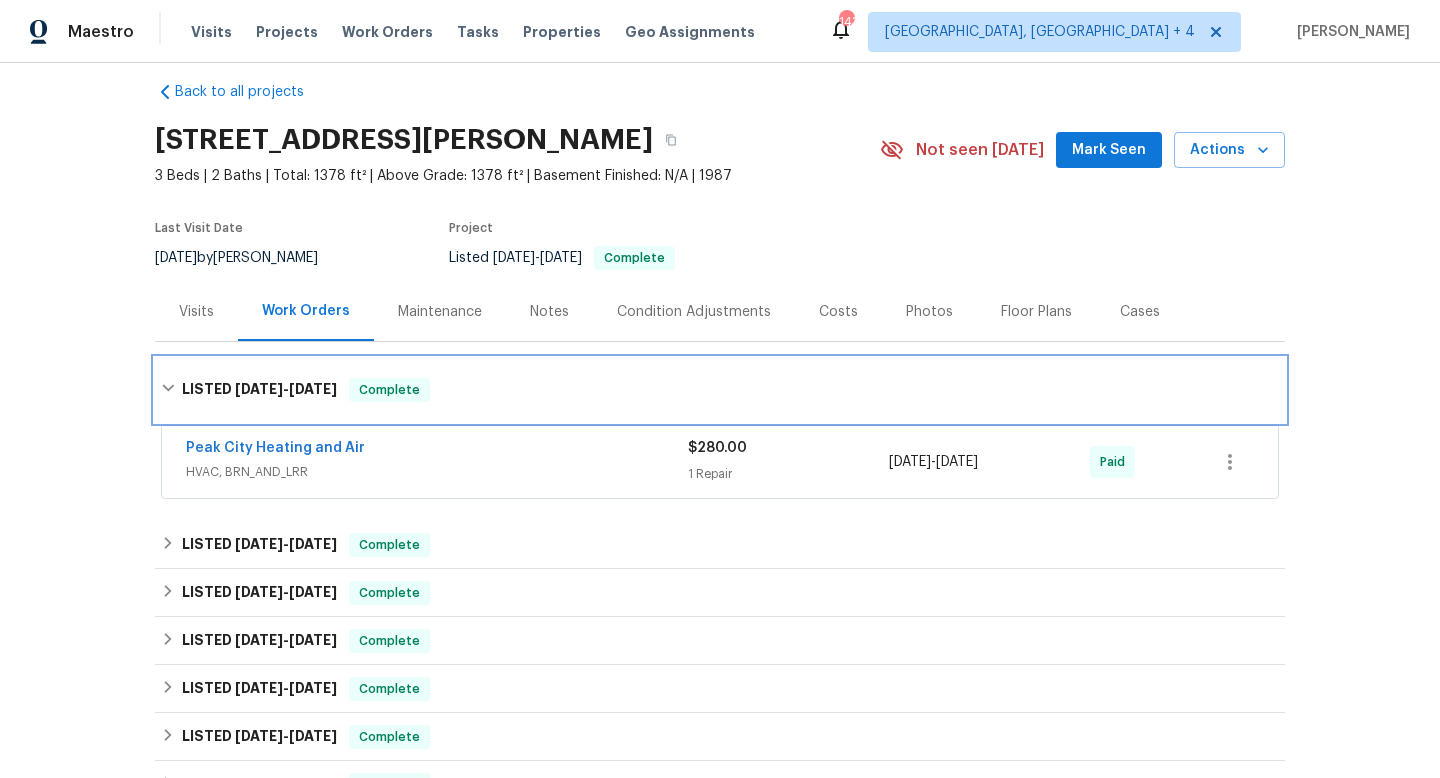 scroll, scrollTop: 28, scrollLeft: 0, axis: vertical 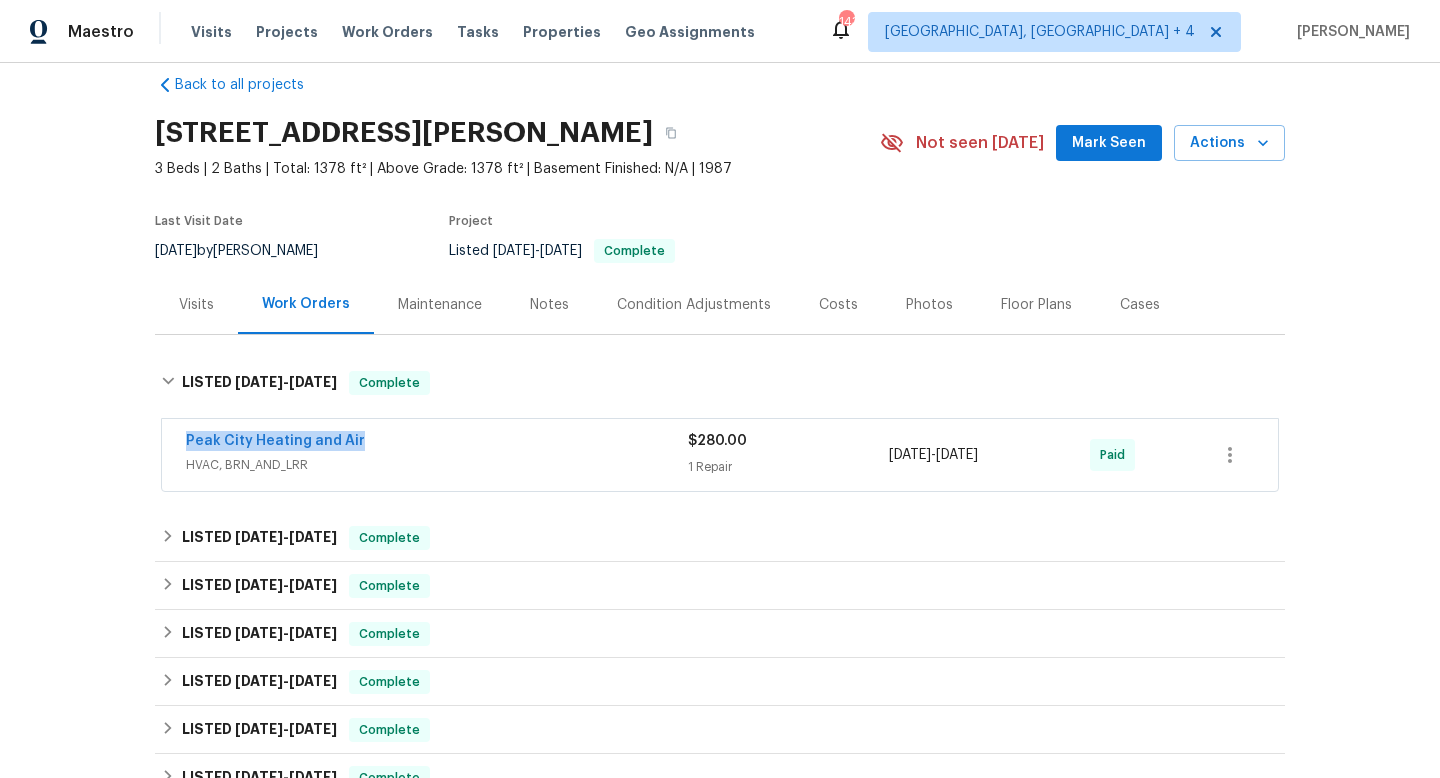 drag, startPoint x: 370, startPoint y: 448, endPoint x: 159, endPoint y: 442, distance: 211.0853 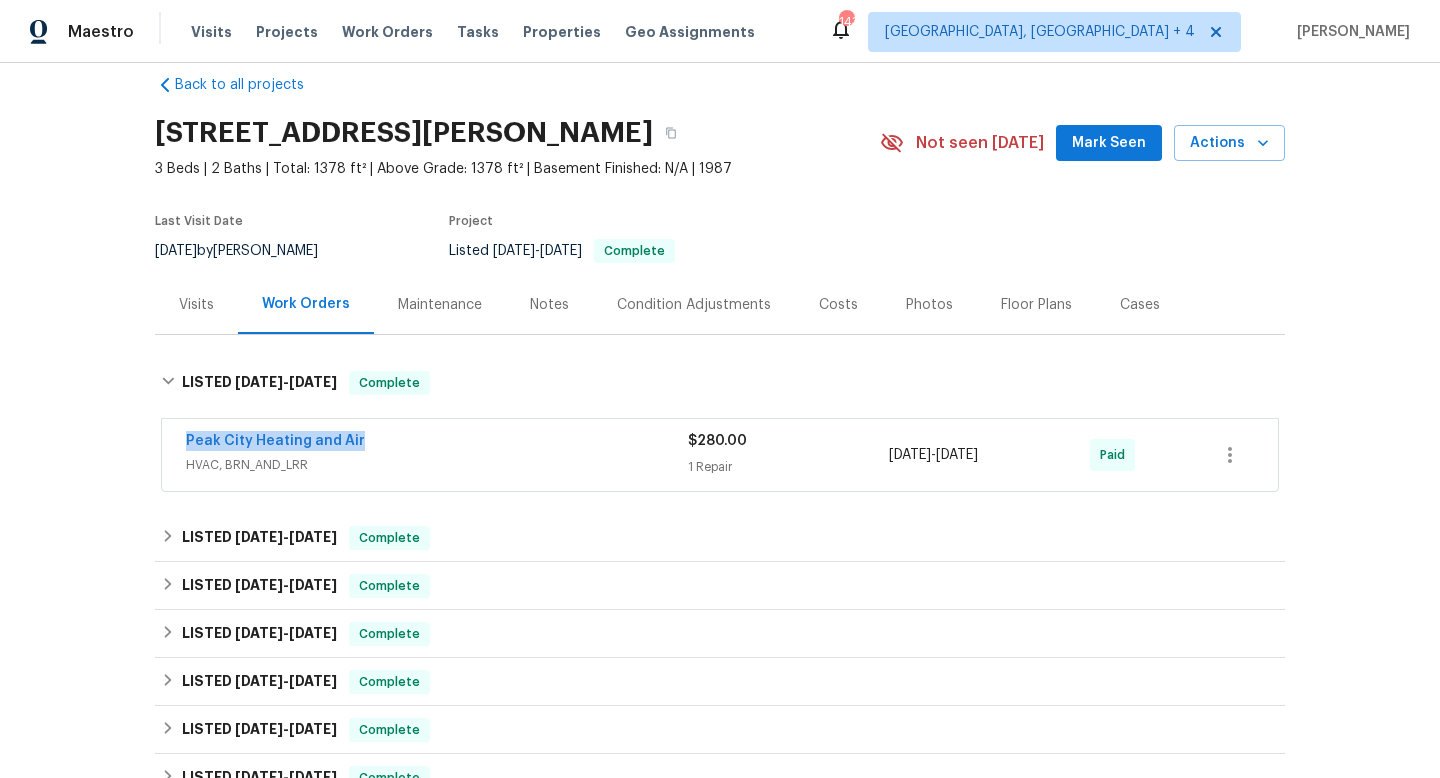 drag, startPoint x: 1029, startPoint y: 455, endPoint x: 878, endPoint y: 461, distance: 151.11916 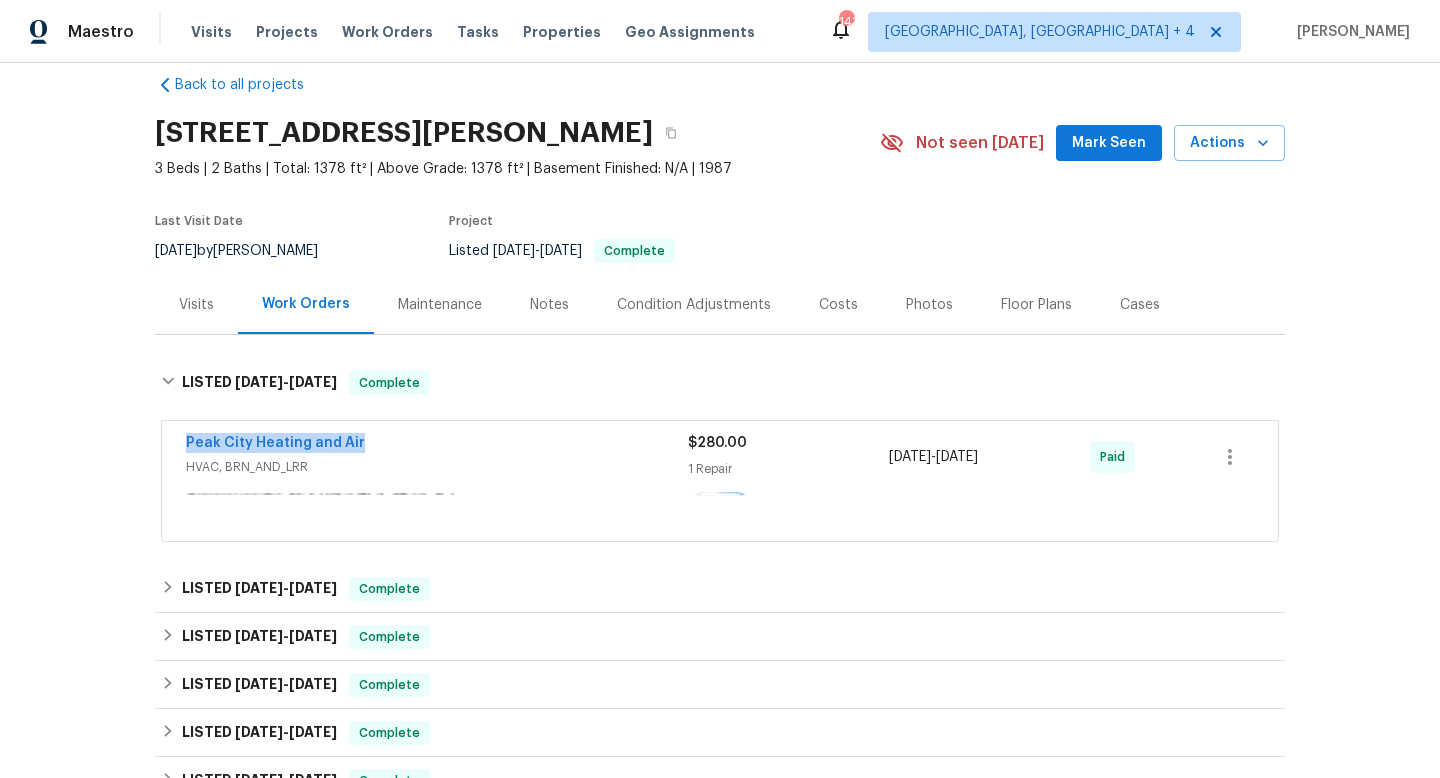 copy on "5/21/2025  -  5/26/2025" 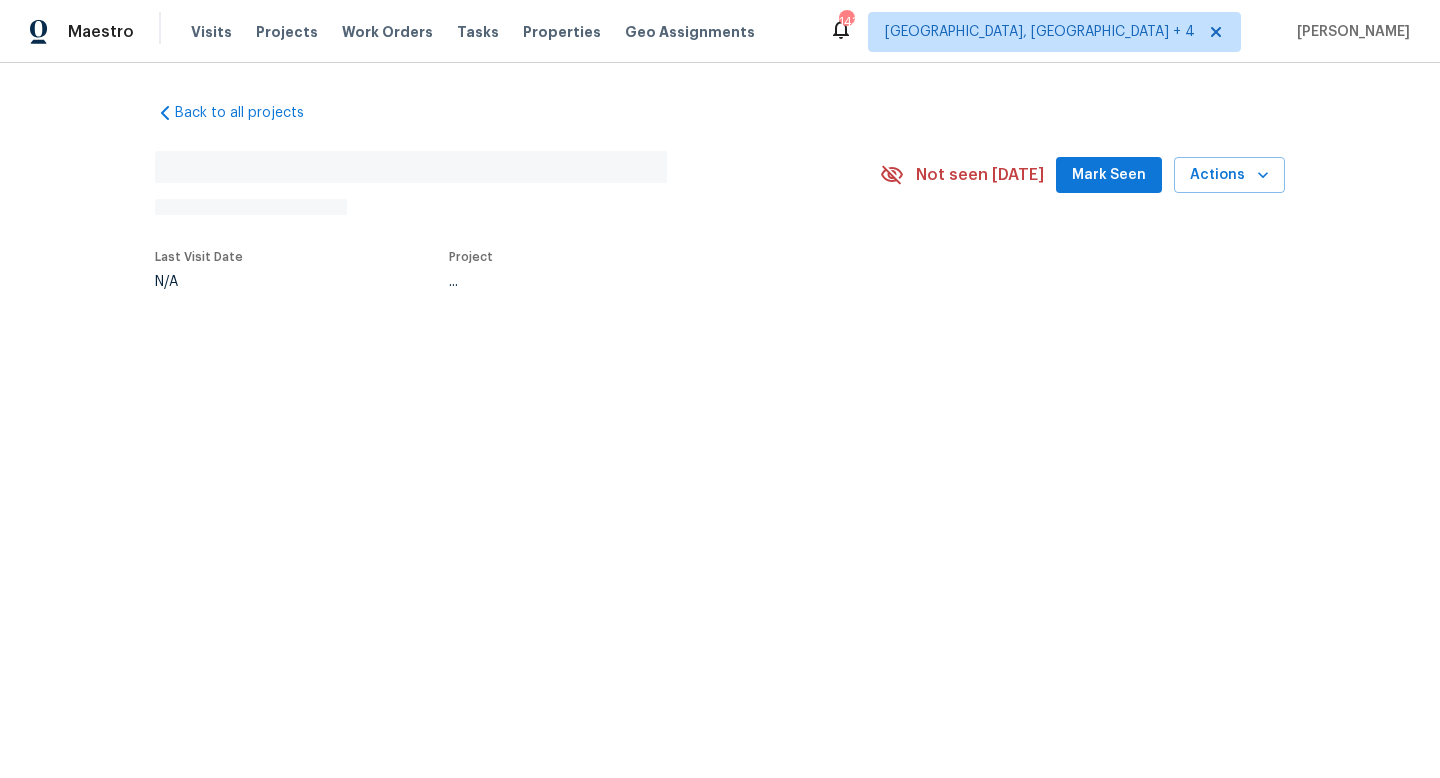 scroll, scrollTop: 0, scrollLeft: 0, axis: both 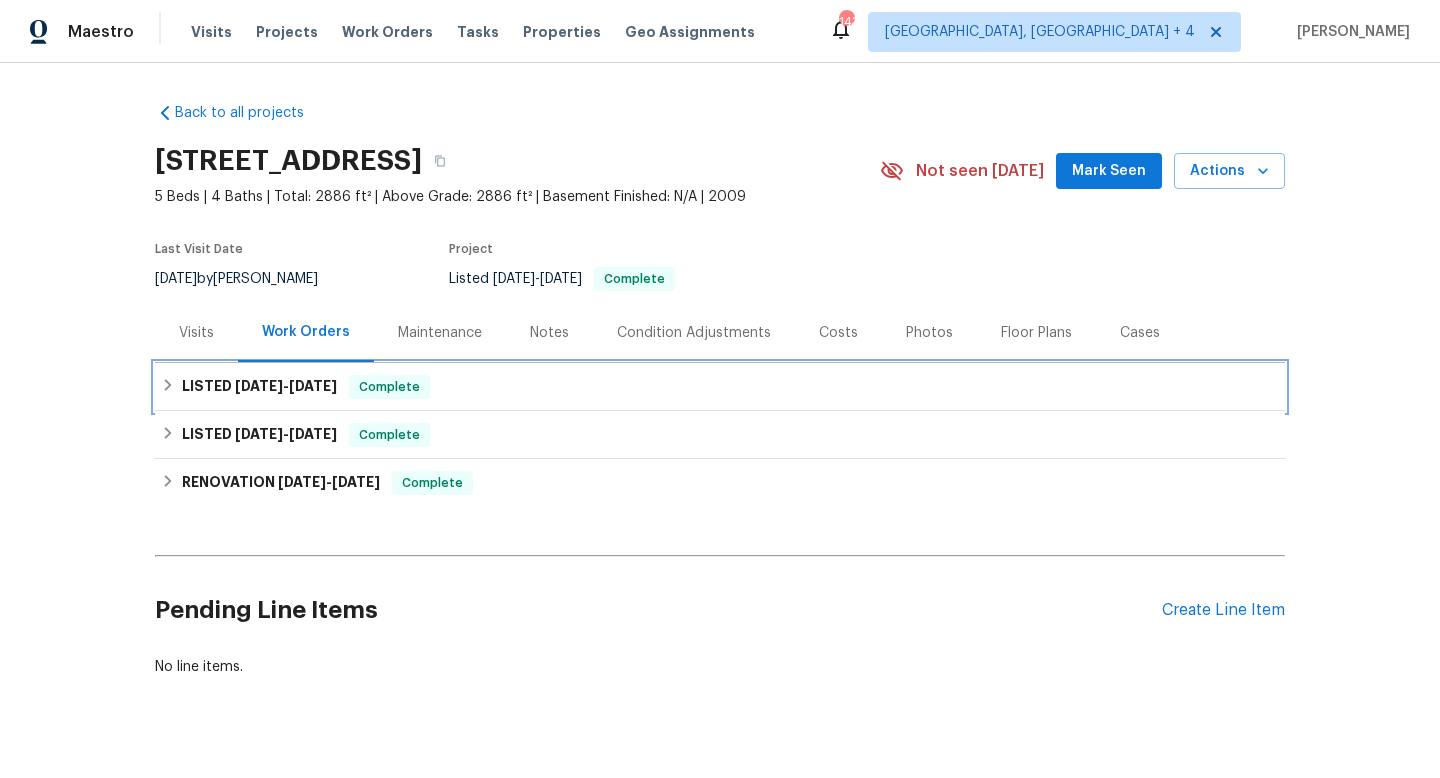 click on "Complete" at bounding box center (389, 387) 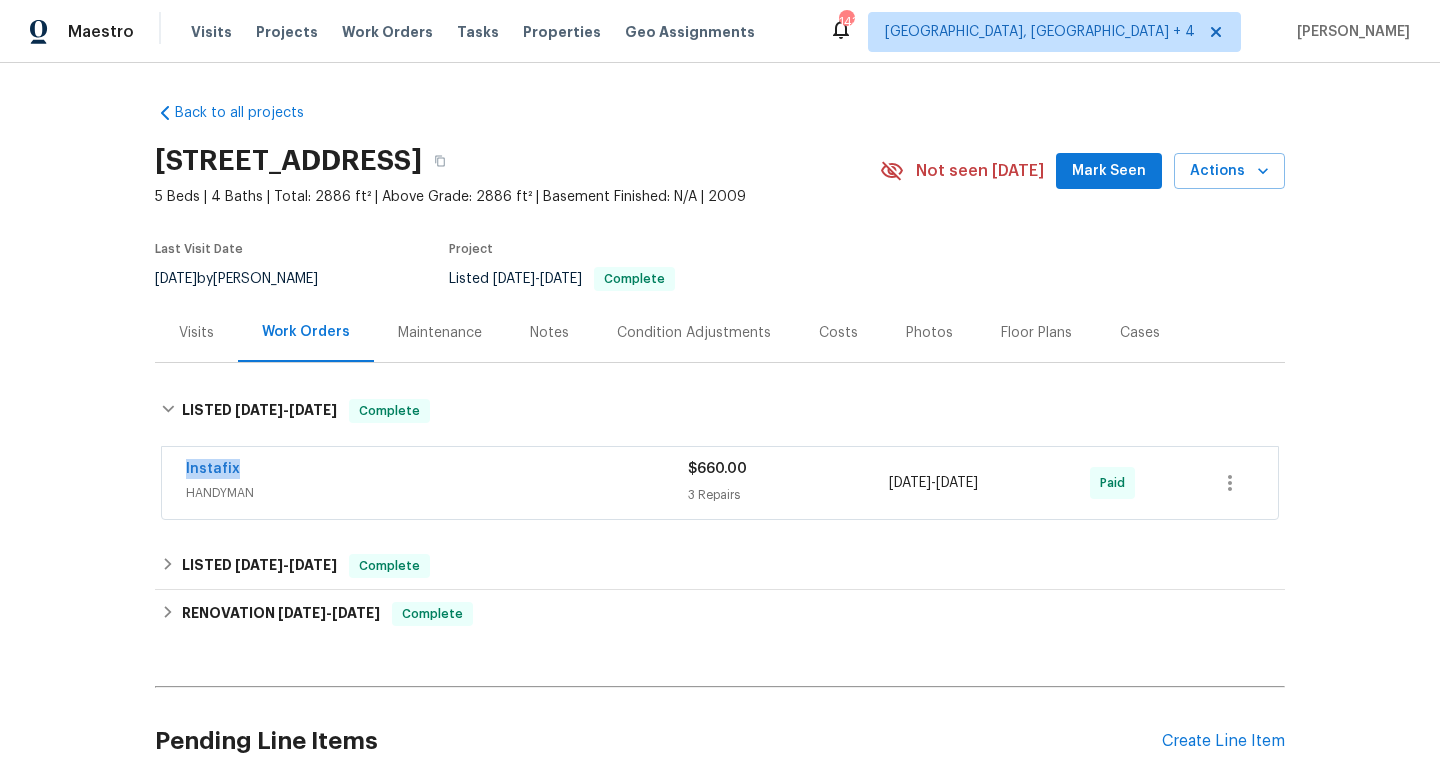 drag, startPoint x: 261, startPoint y: 474, endPoint x: 129, endPoint y: 472, distance: 132.01515 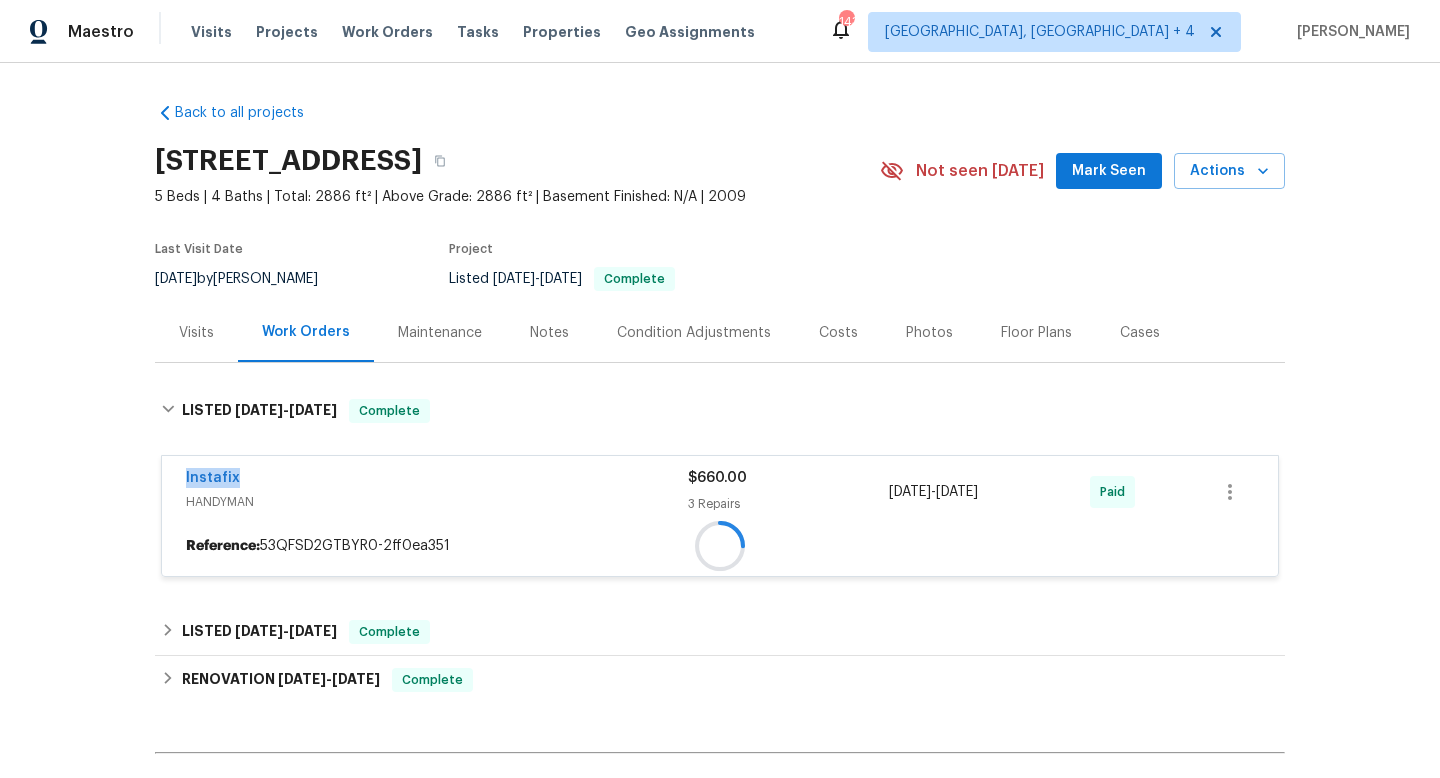 copy on "3 Repairs 6/23/2025  -  6/25/2025" 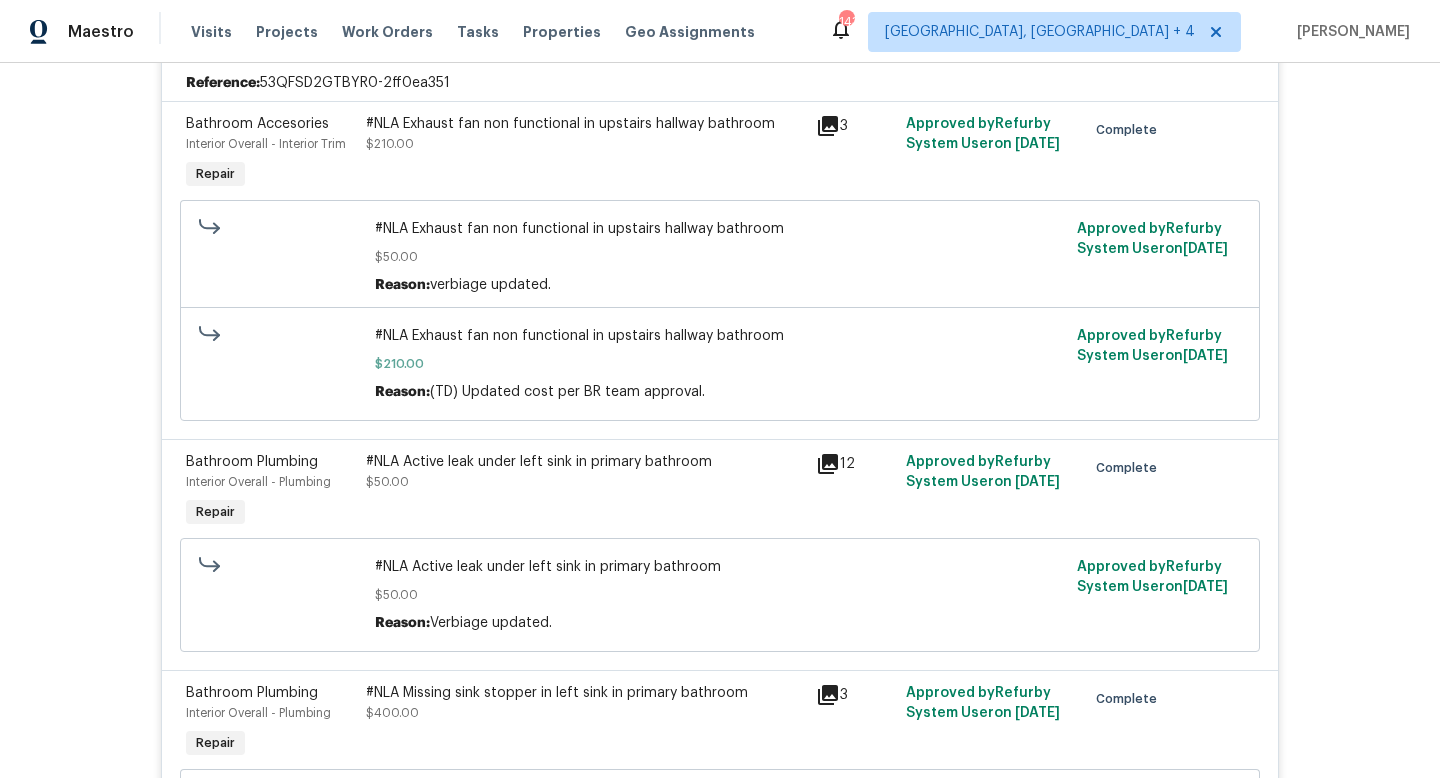 scroll, scrollTop: 699, scrollLeft: 0, axis: vertical 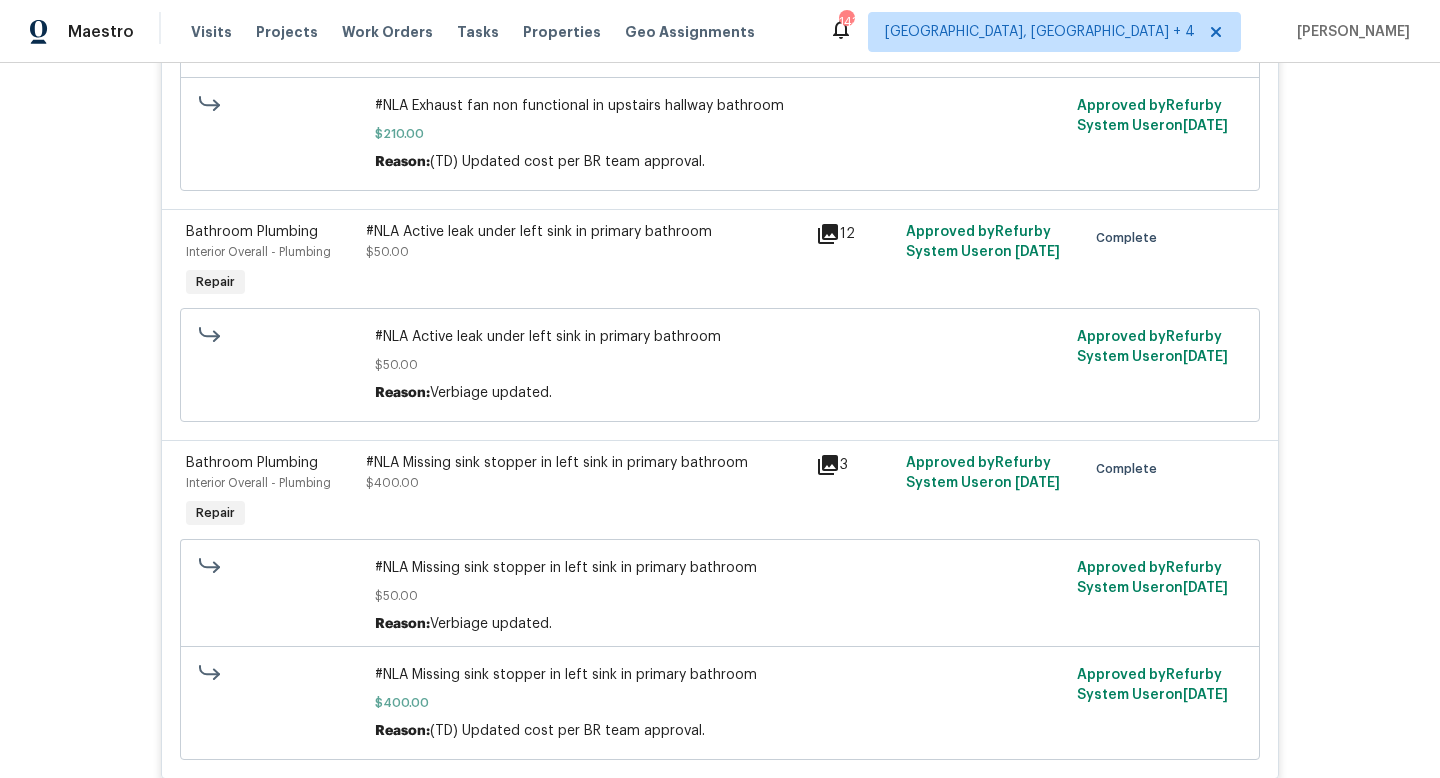 click on "Back to all projects 921 Whistling Duck Ct, Blythewood, SC 29016 5 Beds | 4 Baths | Total: 2886 ft² | Above Grade: 2886 ft² | Basement Finished: N/A | 2009 Not seen today Mark Seen Actions Last Visit Date 6/23/2025  by  Nicholas Russell   Project Listed   6/23/2025  -  6/25/2025 Complete Visits Work Orders Maintenance Notes Condition Adjustments Costs Photos Floor Plans Cases LISTED   6/23/25  -  6/25/25 Complete Instafix HANDYMAN $660.00 3 Repairs 6/23/2025  -  6/25/2025 Paid Reference:  53QFSD2GTBYR0-2ff0ea351 Bathroom Accesories Interior Overall - Interior Trim Repair #NLA Exhaust fan non functional in upstairs hallway bathroom $210.00   3 Approved by  Refurby System User  on   6/25/2025 Complete #NLA Exhaust fan non functional in upstairs hallway bathroom $50.00 Reason:  verbiage updated. Approved by  Refurby System User  on  6/23/2025 #NLA Exhaust fan non functional in upstairs hallway bathroom $210.00 Reason:  (TD) Updated cost per BR team approval. Approved by  Refurby System User  on  6/25/2025   12" at bounding box center [720, 420] 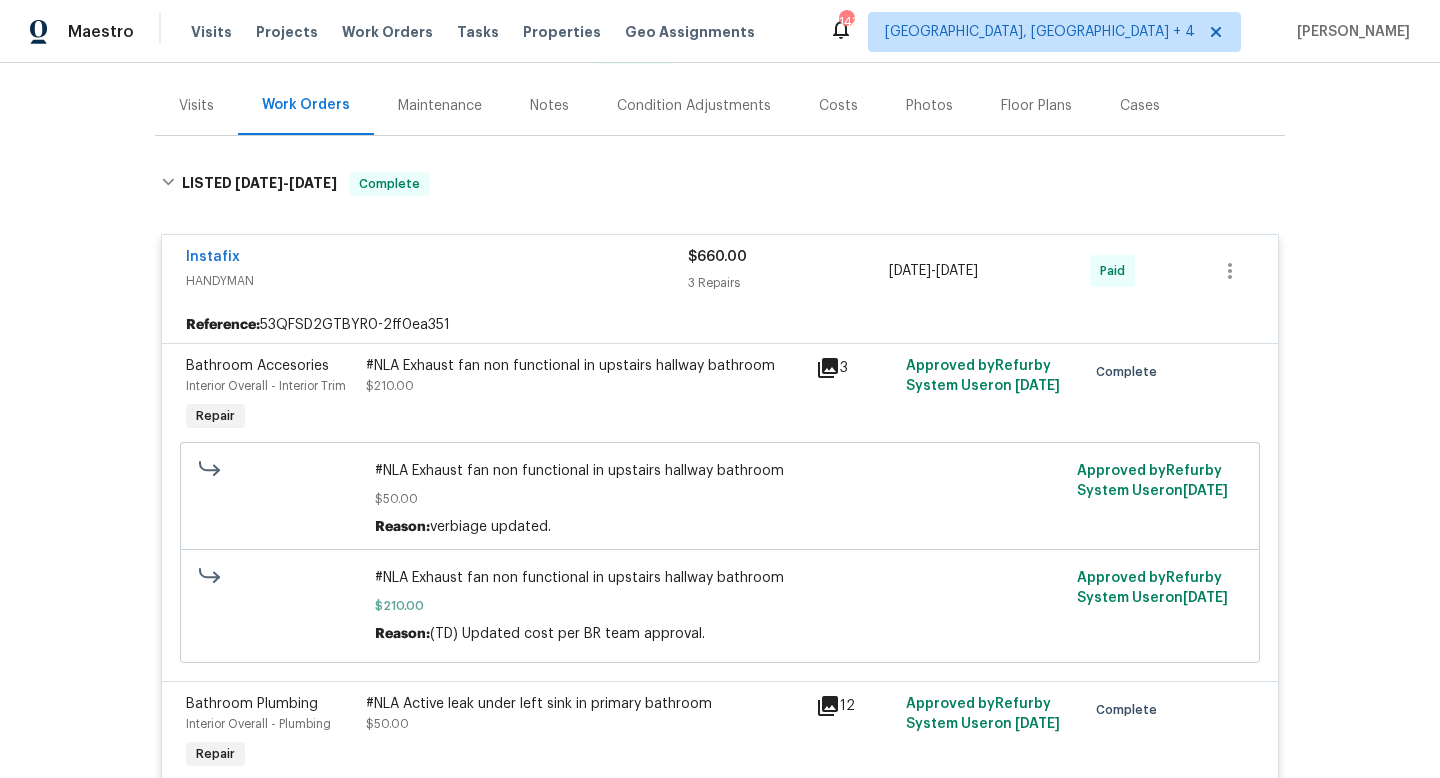 scroll, scrollTop: 10, scrollLeft: 0, axis: vertical 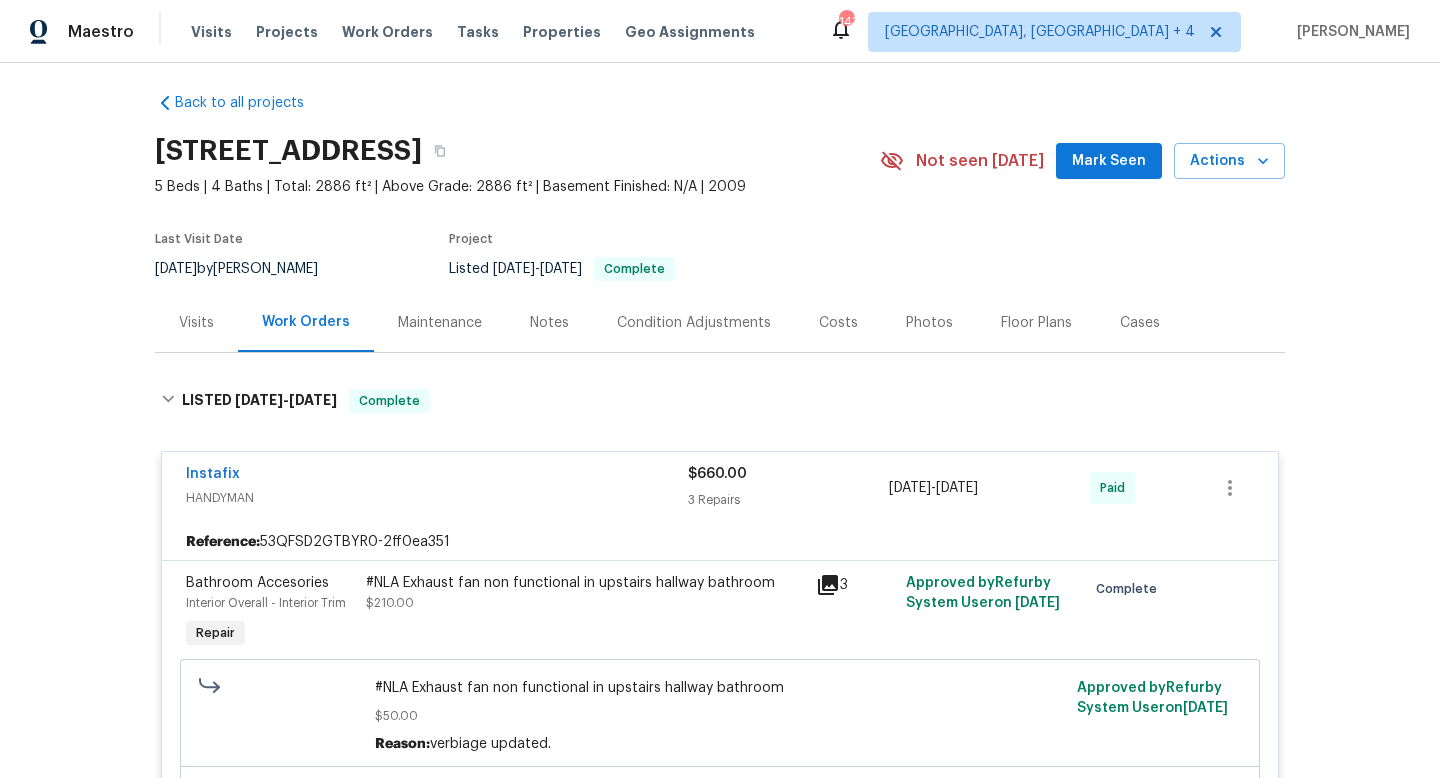 click on "Visits" at bounding box center [196, 322] 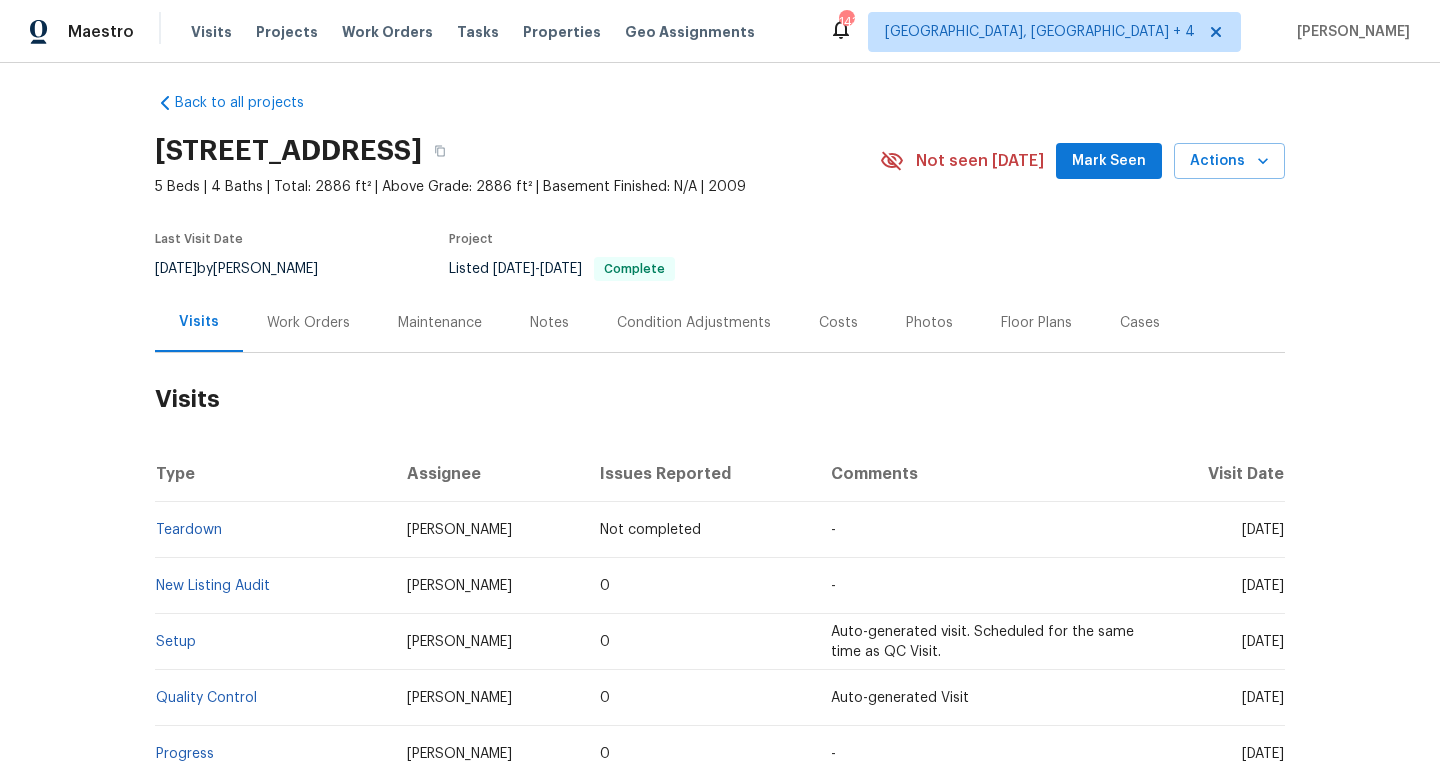click on "Work Orders" at bounding box center (308, 323) 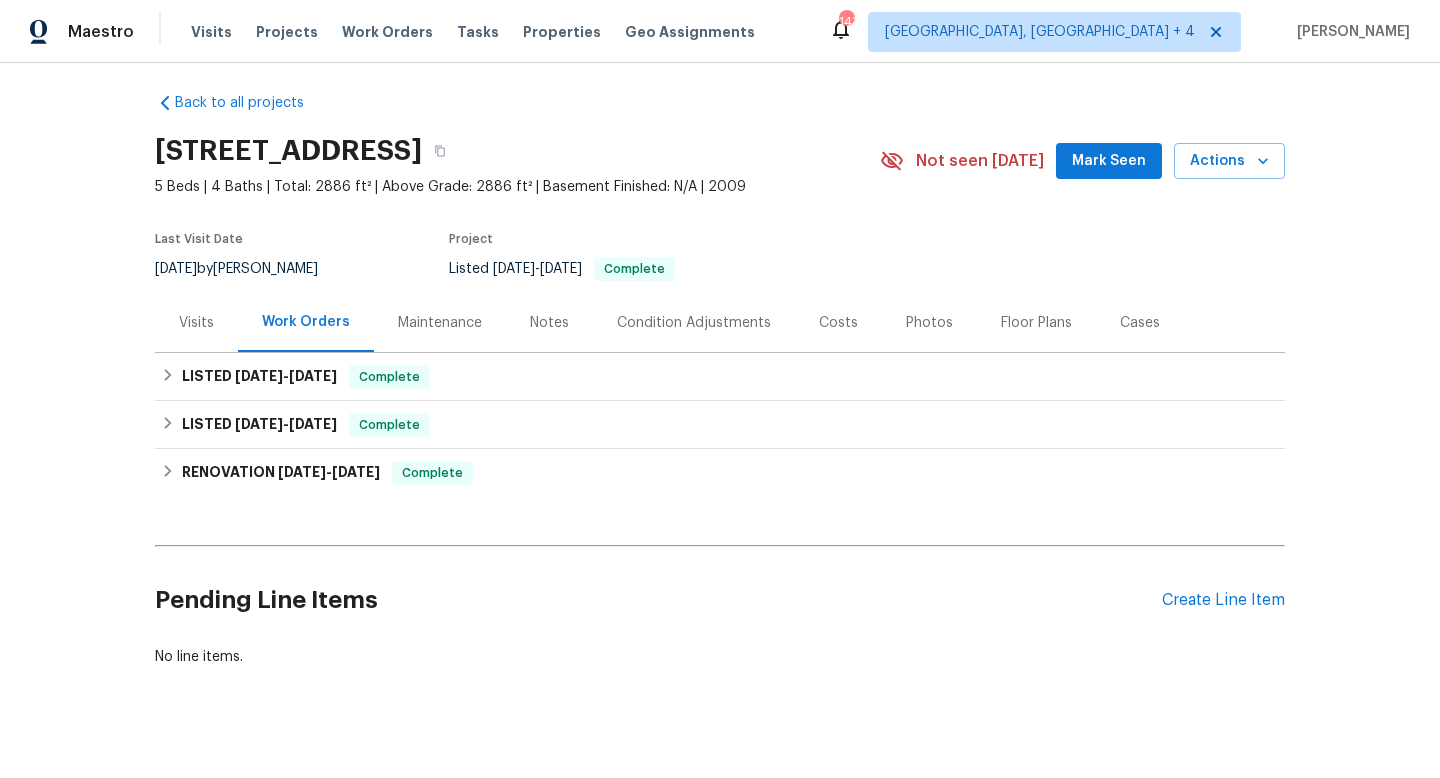 scroll, scrollTop: 0, scrollLeft: 0, axis: both 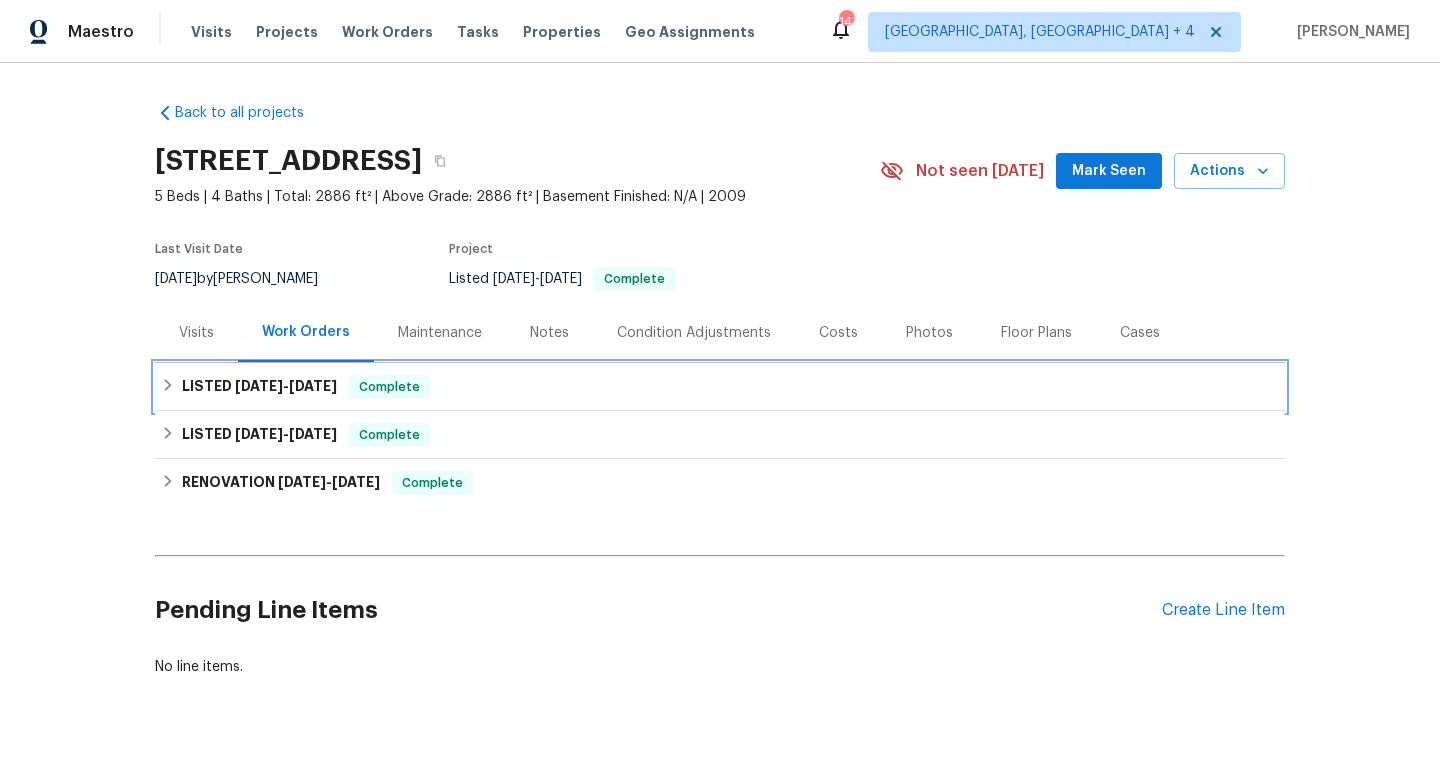 click on "LISTED   6/23/25  -  6/25/25" at bounding box center (259, 387) 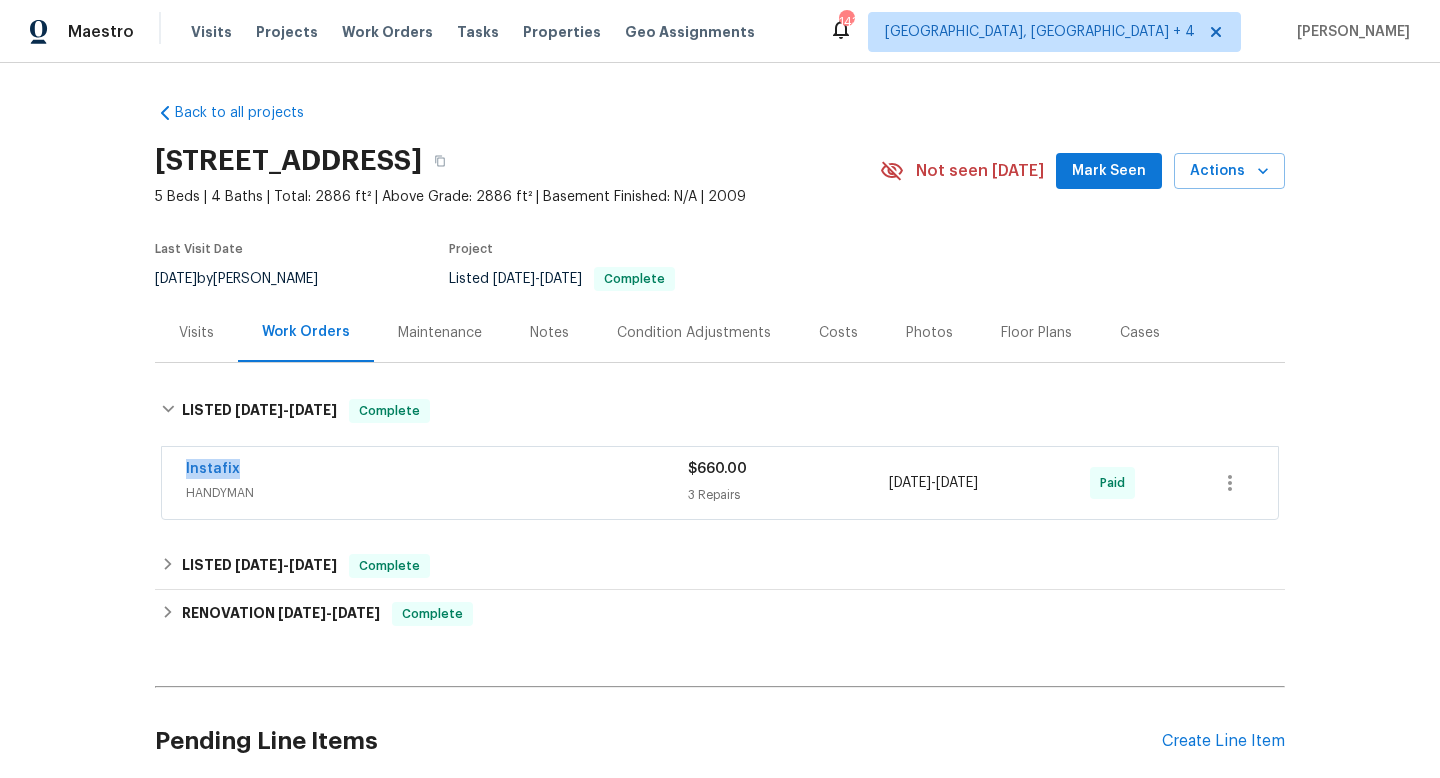 drag, startPoint x: 272, startPoint y: 475, endPoint x: 175, endPoint y: 475, distance: 97 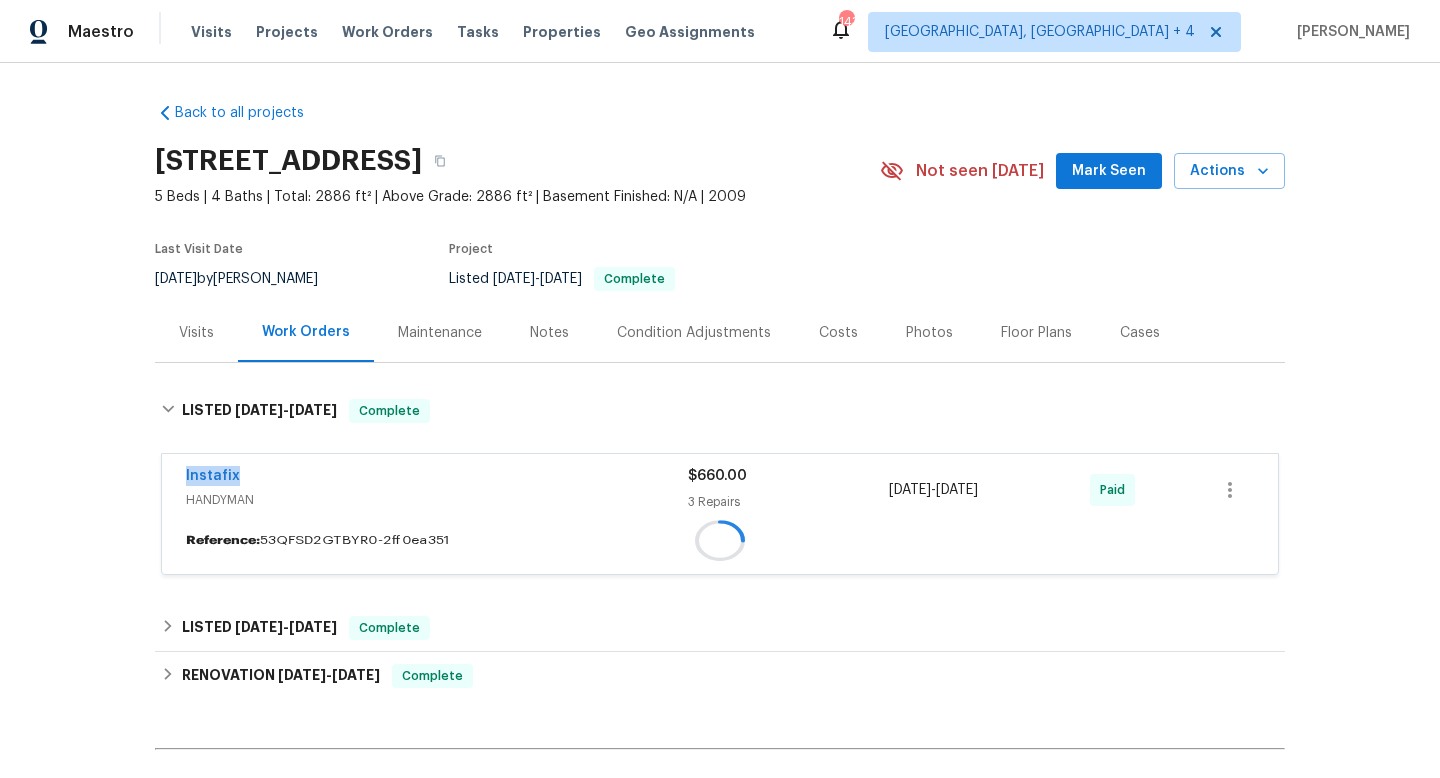 copy on "3 Repairs 6/23/2025  -  6/25/2025" 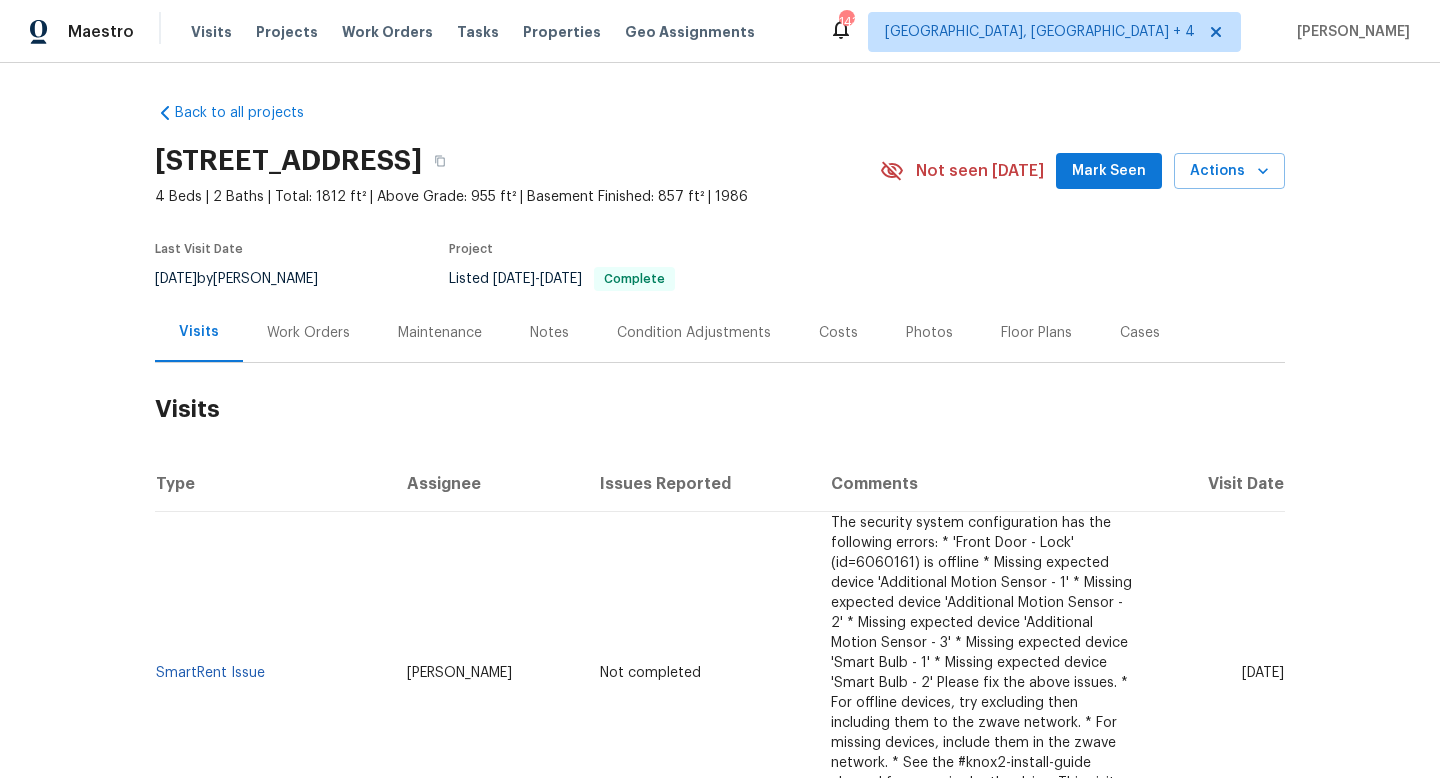 scroll, scrollTop: 0, scrollLeft: 0, axis: both 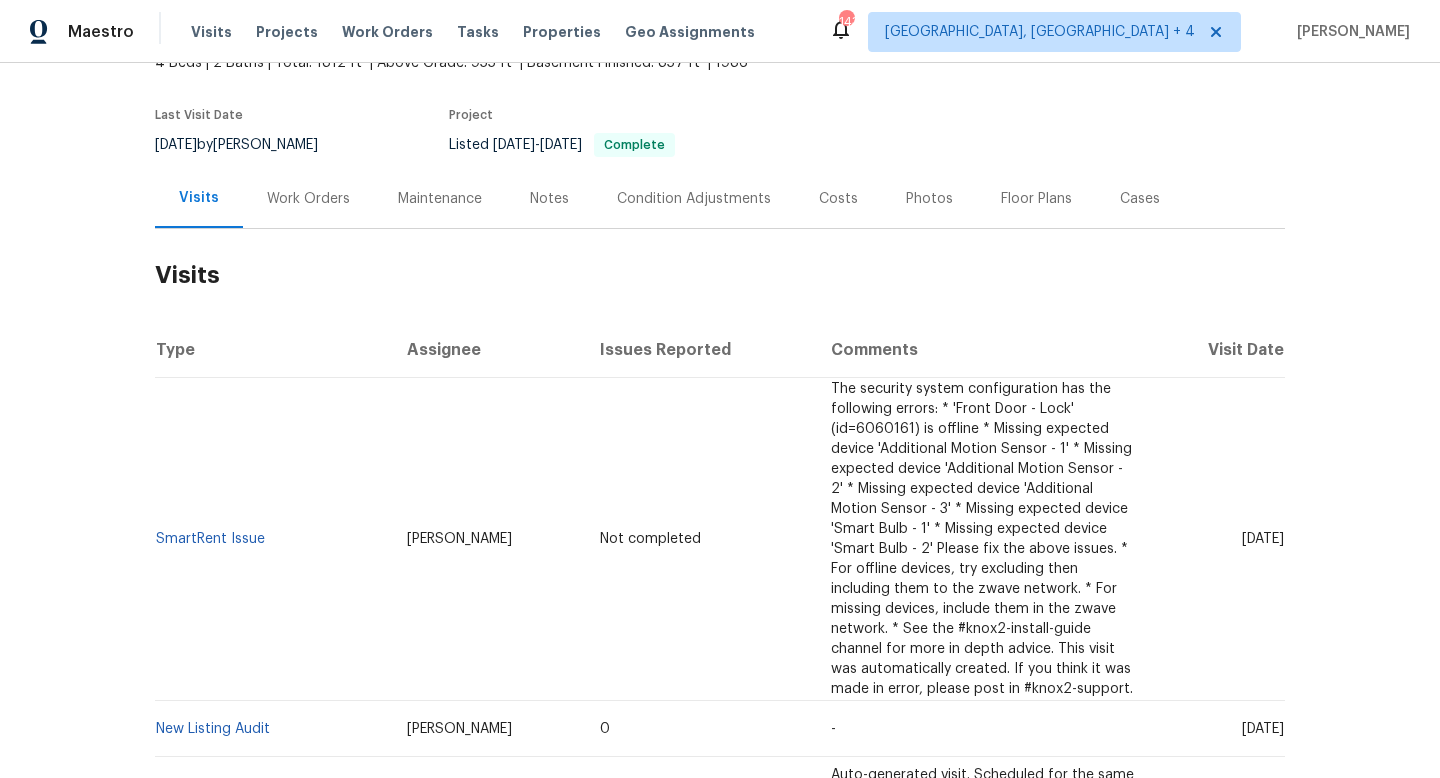 click on "The security system configuration has the following errors:
* 'Front Door - Lock' (id=6060161) is offline
* Missing expected device 'Additional Motion Sensor - 1'
* Missing expected device 'Additional Motion Sensor - 2'
* Missing expected device 'Additional Motion Sensor - 3'
* Missing expected device 'Smart Bulb - 1'
* Missing expected device 'Smart Bulb - 2'
Please fix the above issues.
* For offline devices, try excluding then including them to the zwave network.
* For missing devices, include them in the zwave network.
* See the #knox2-install-guide channel for more in depth advice.
This visit was automatically created. If you think it was made in error, please post in #knox2-support." at bounding box center (984, 539) 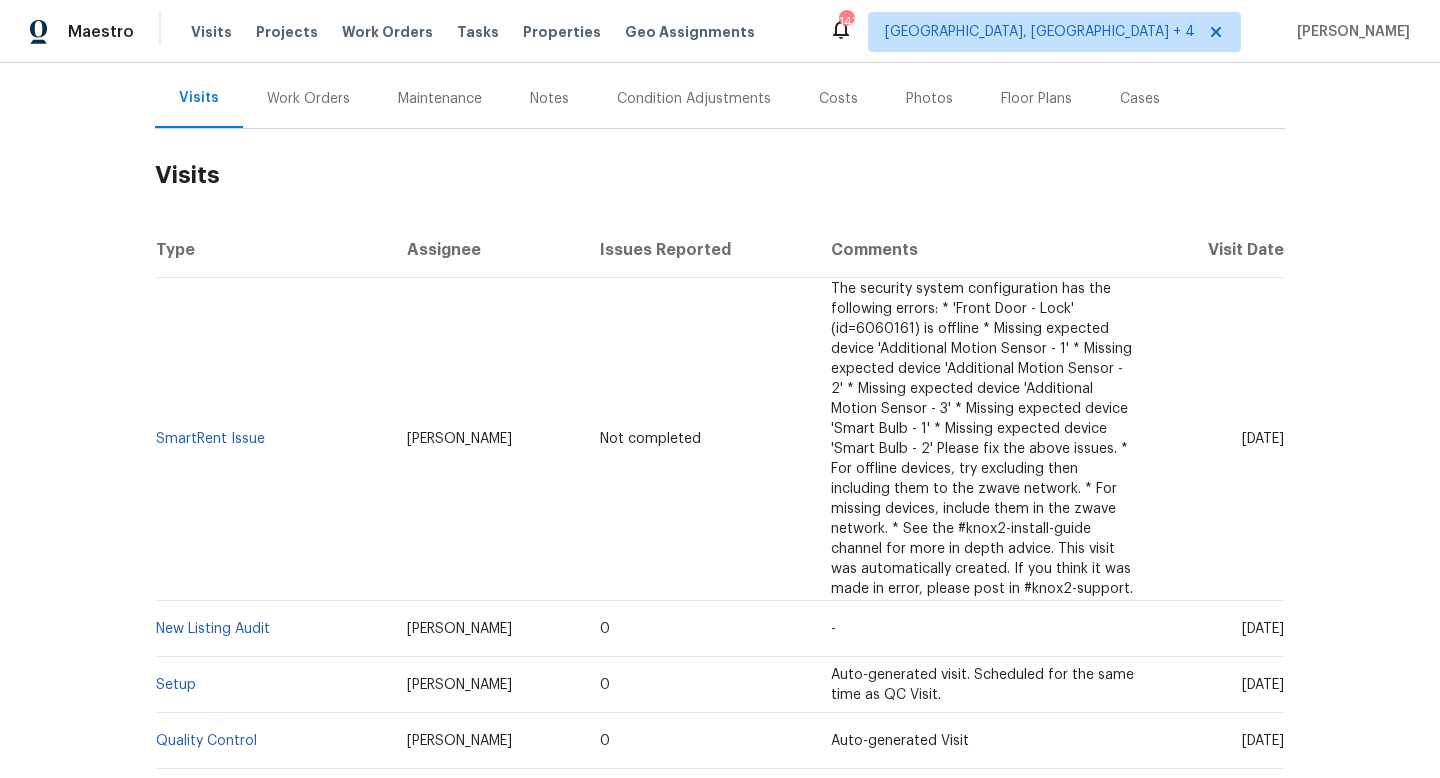 click on "Mon, Jun 16 2025" at bounding box center (1219, 629) 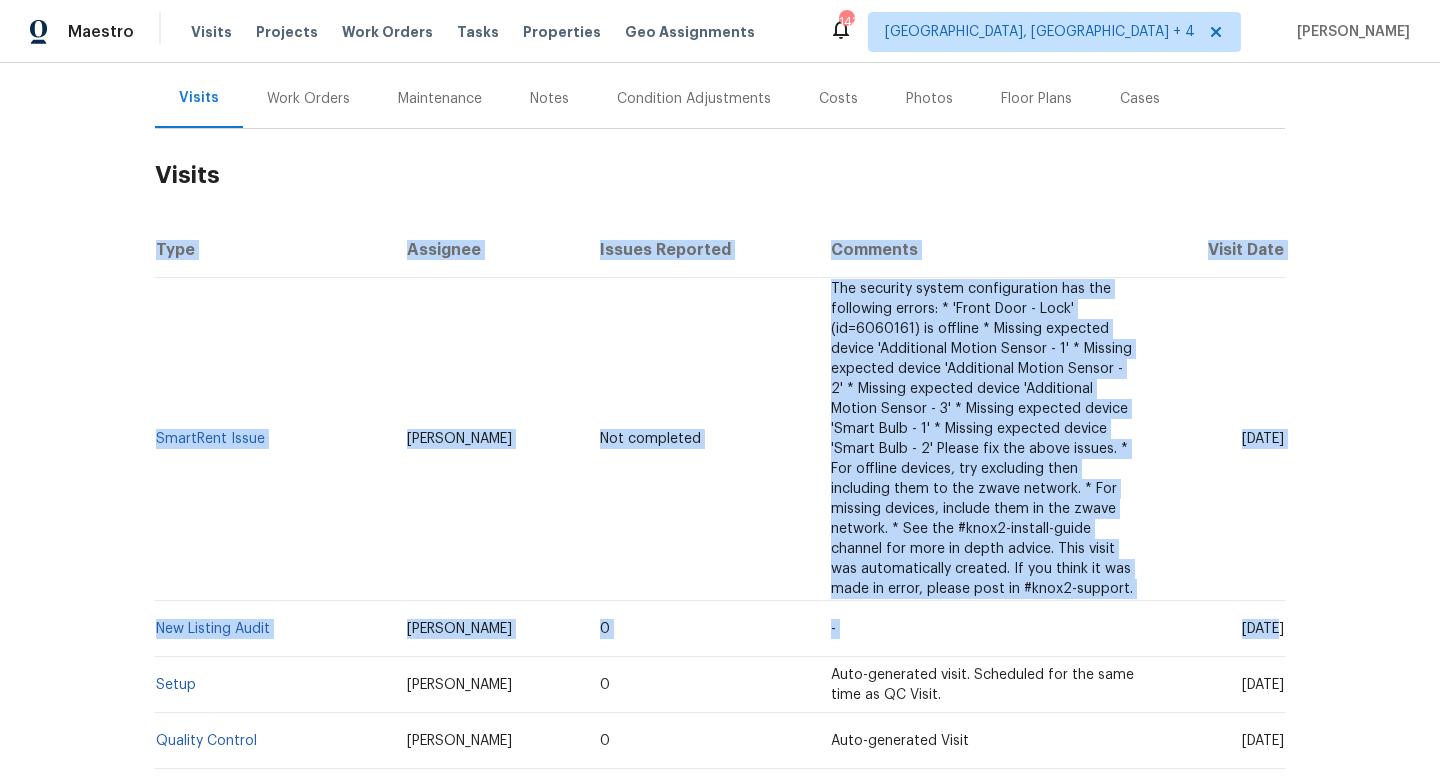copy on "Type Assignee Issues Reported Comments Visit Date SmartRent Issue Jaime Angulo Not completed The security system configuration has the following errors:
* 'Front Door - Lock' (id=6060161) is offline
* Missing expected device 'Additional Motion Sensor - 1'
* Missing expected device 'Additional Motion Sensor - 2'
* Missing expected device 'Additional Motion Sensor - 3'
* Missing expected device 'Smart Bulb - 1'
* Missing expected device 'Smart Bulb - 2'
Please fix the above issues.
* For offline devices, try excluding then including them to the zwave network.
* For missing devices, include them in the zwave network.
* See the #knox2-install-guide channel for more in depth advice.
This visit was automatically created. If you think it was made in error, please post in #knox2-support. Fri, Jul 11 2025 New Listing Audit Jeremy Hutchings 0 - Mon," 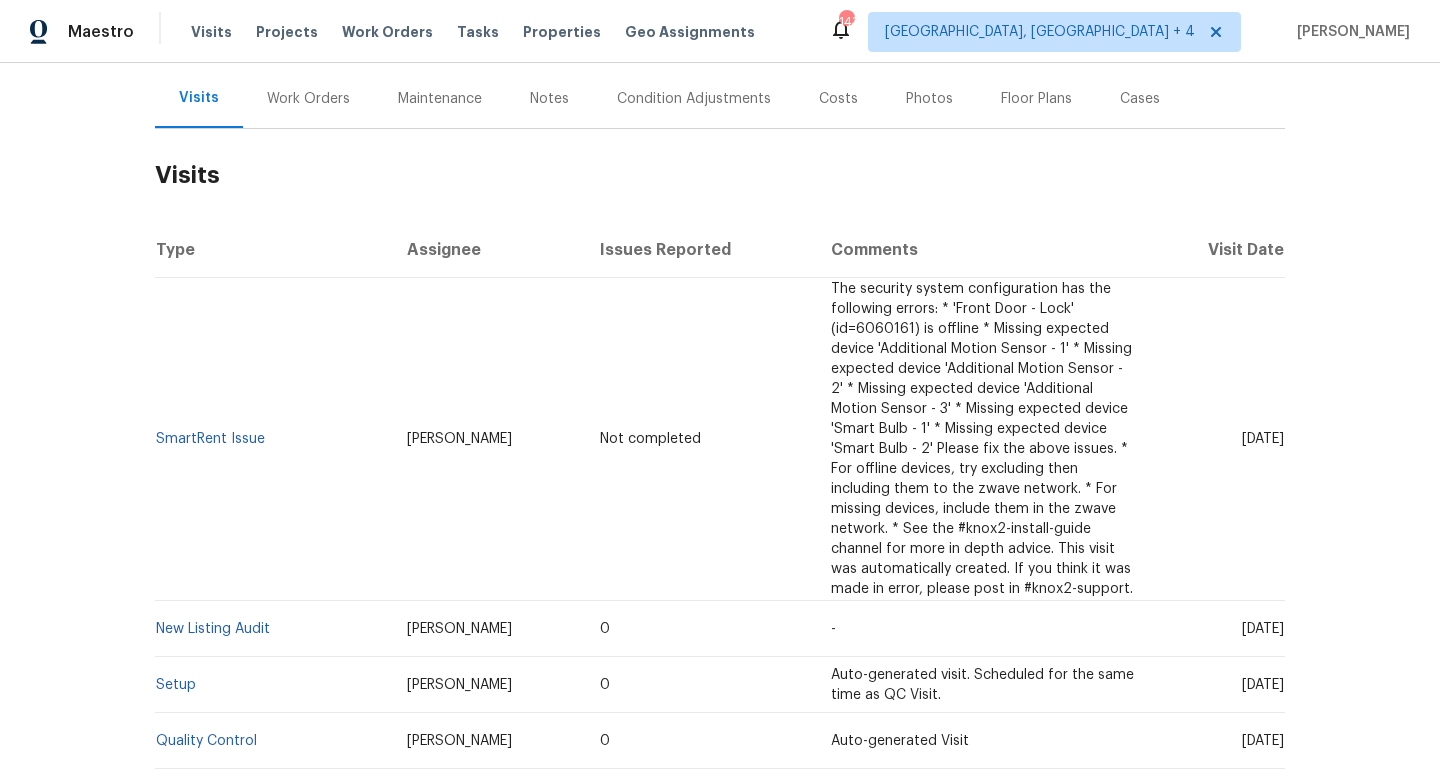 drag, startPoint x: 1205, startPoint y: 625, endPoint x: 1282, endPoint y: 631, distance: 77.23341 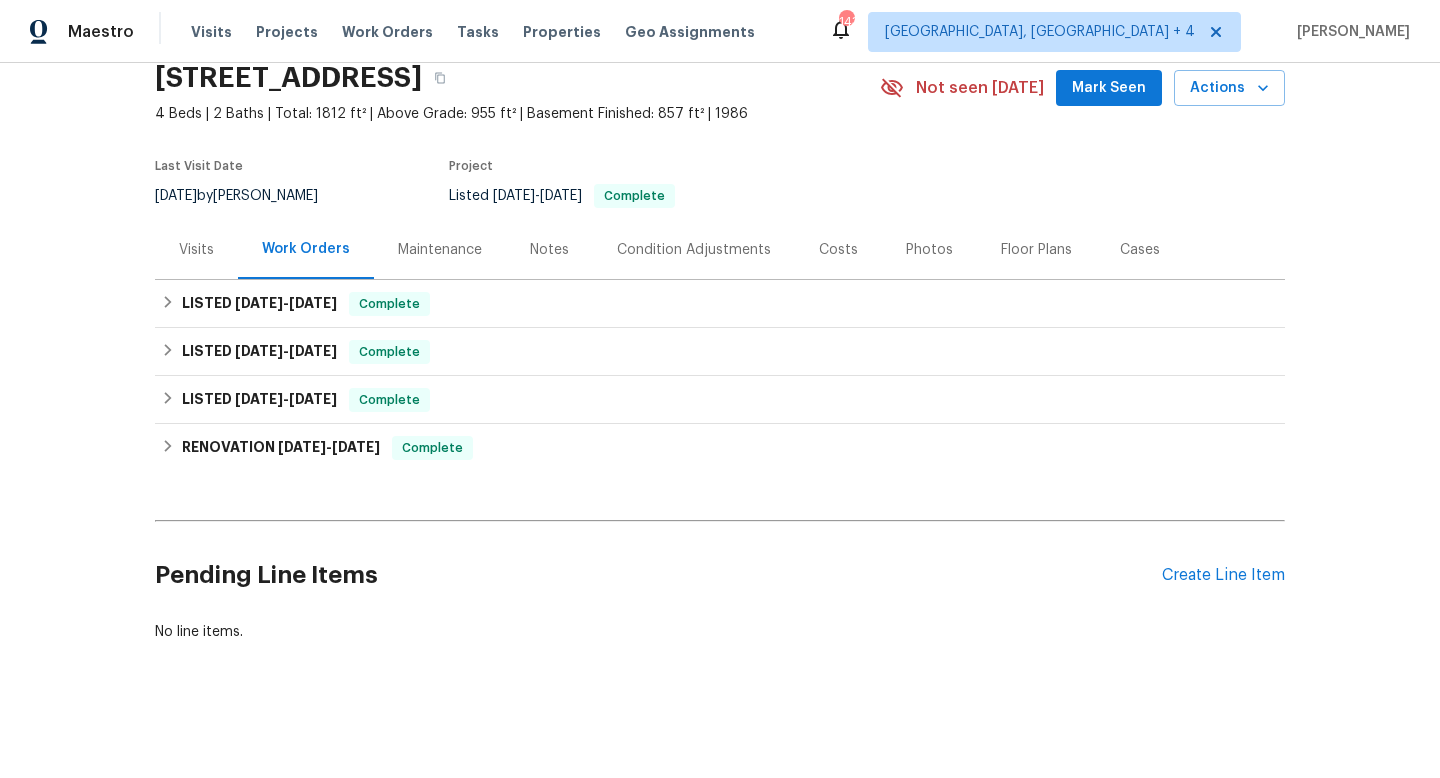 scroll, scrollTop: 83, scrollLeft: 0, axis: vertical 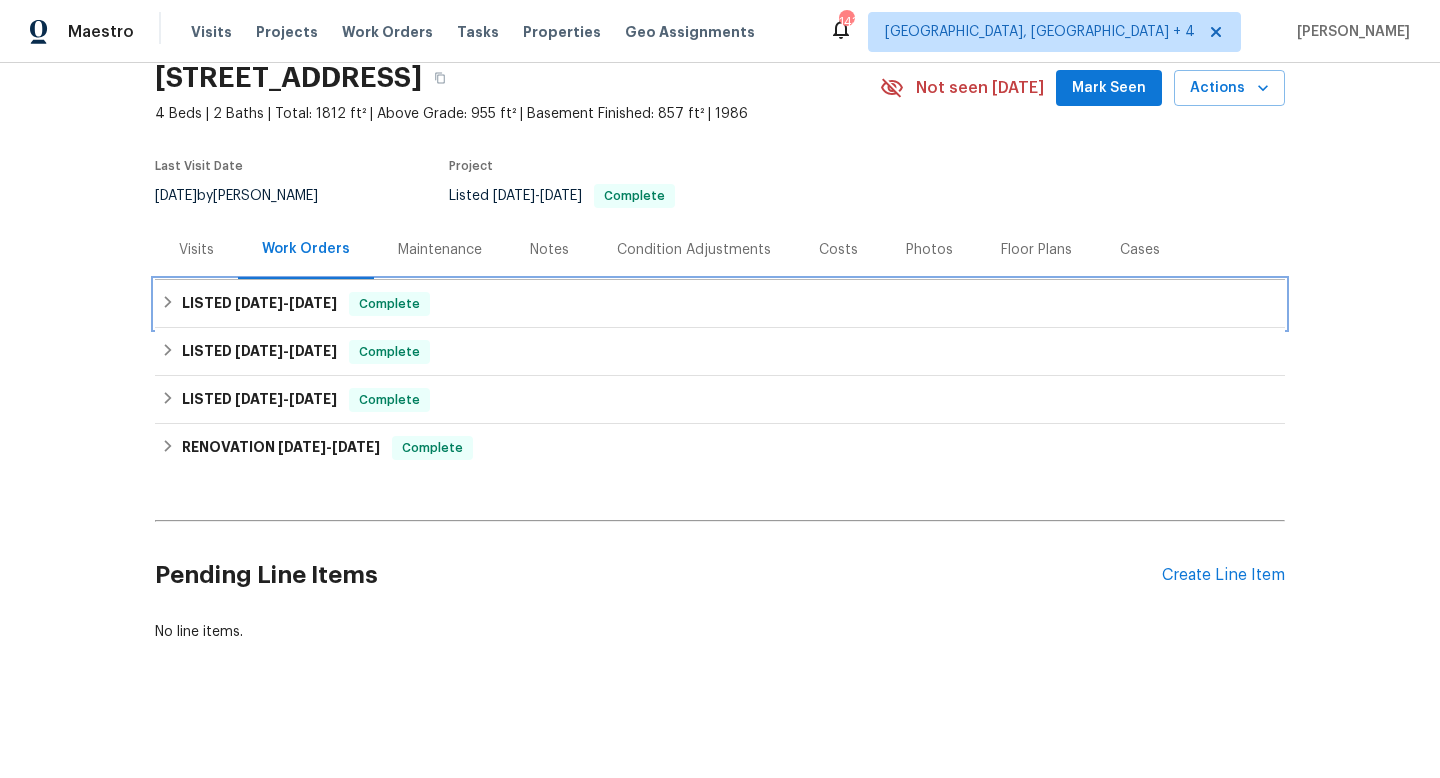 click on "7/11/25" at bounding box center [313, 303] 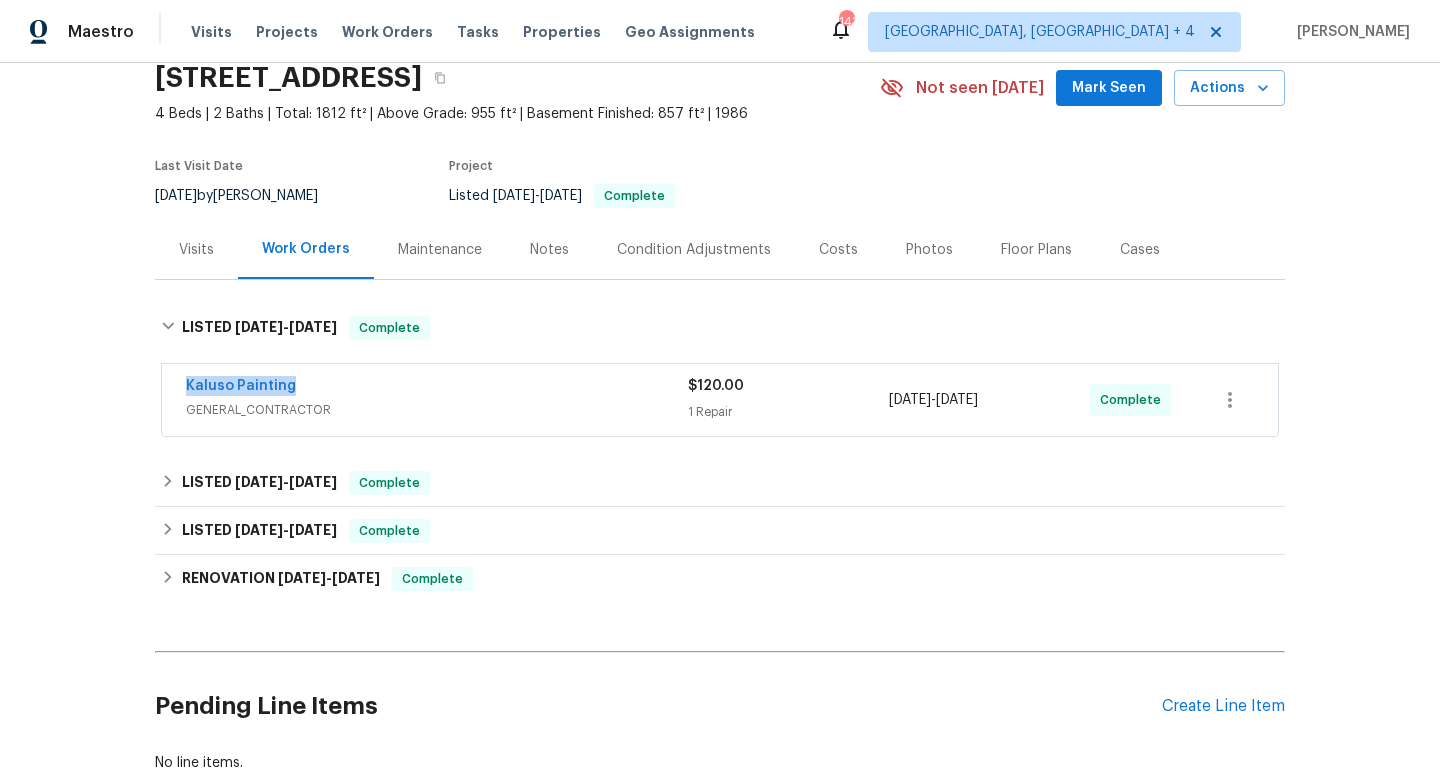 drag, startPoint x: 318, startPoint y: 388, endPoint x: 169, endPoint y: 385, distance: 149.0302 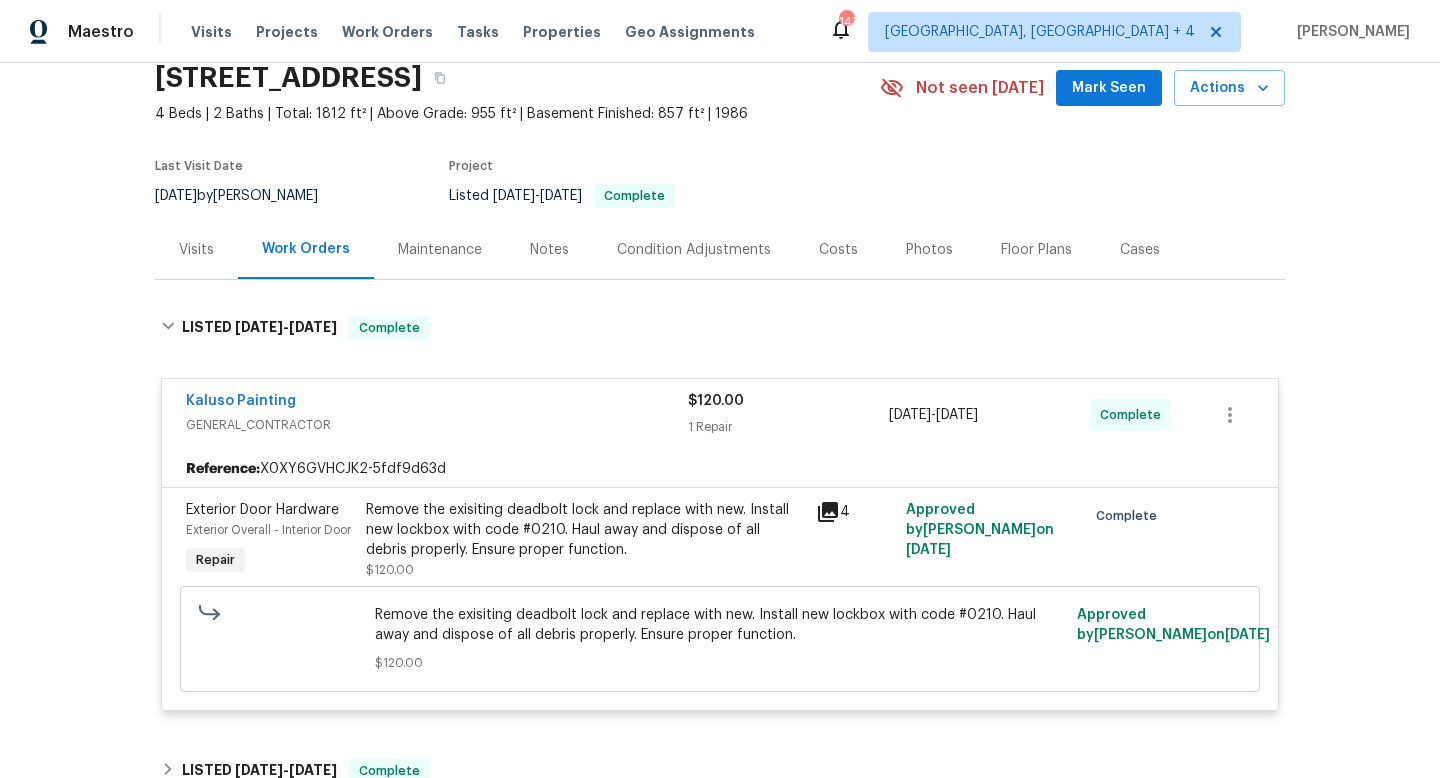 click on "Visits" at bounding box center [196, 249] 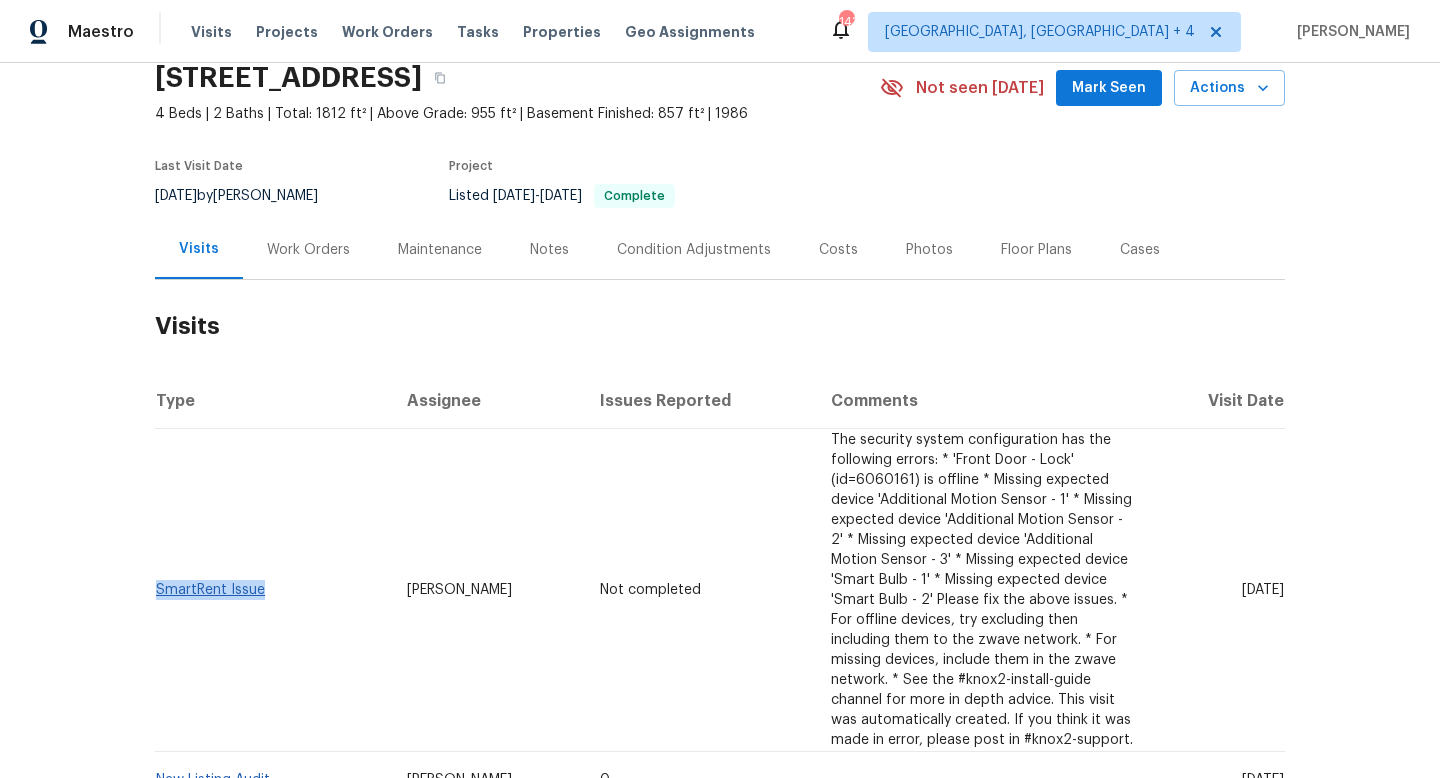 drag, startPoint x: 276, startPoint y: 592, endPoint x: 156, endPoint y: 596, distance: 120.06665 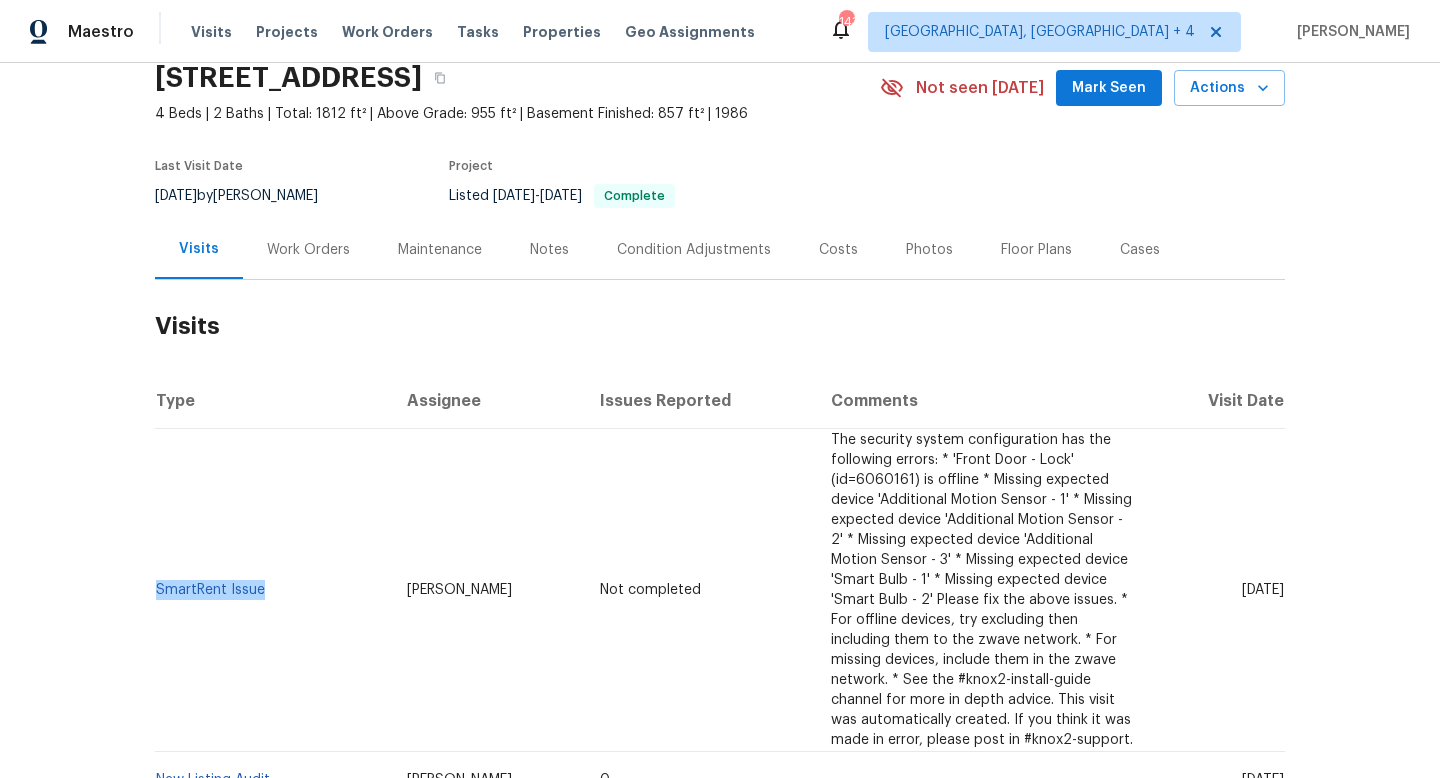 scroll, scrollTop: 234, scrollLeft: 0, axis: vertical 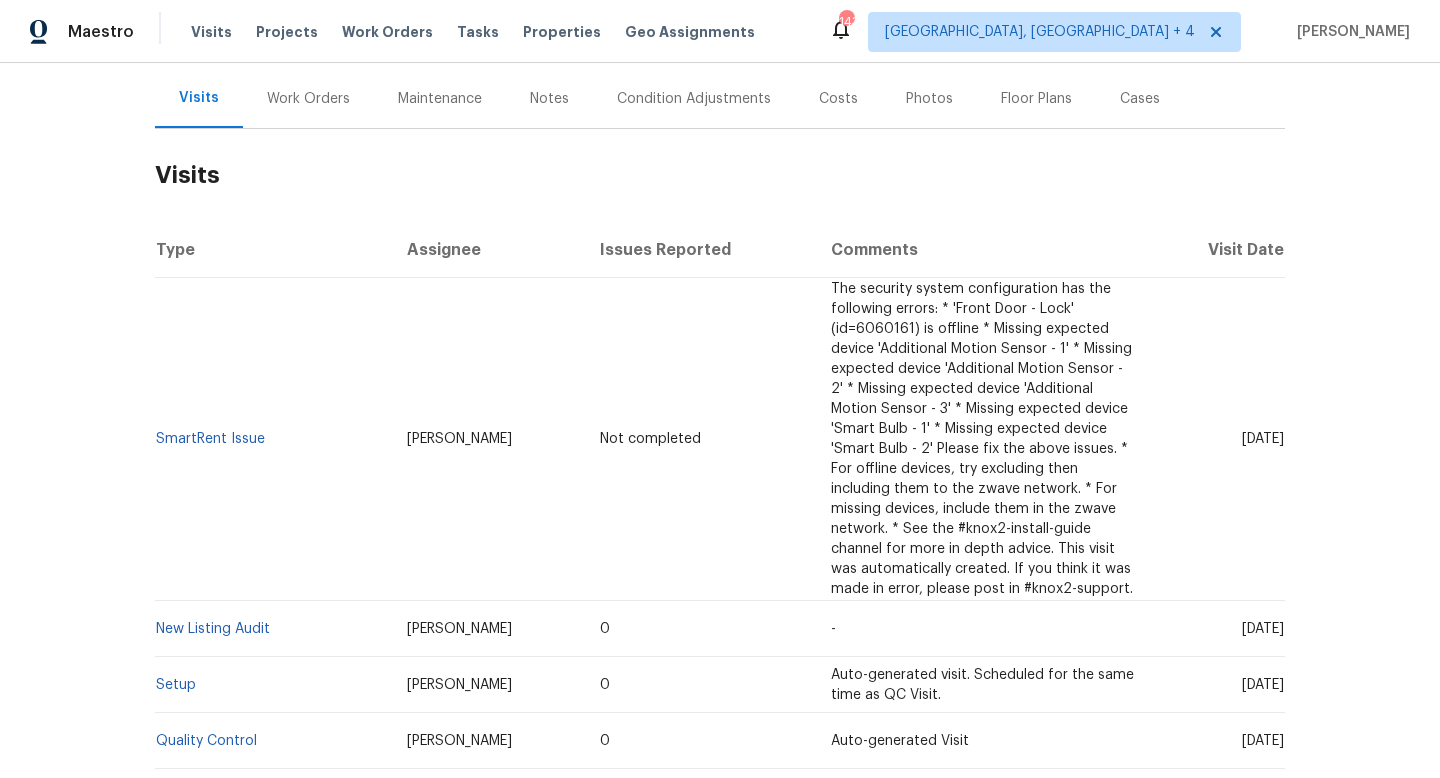 click on "Fri, Jul 11 2025" at bounding box center (1219, 439) 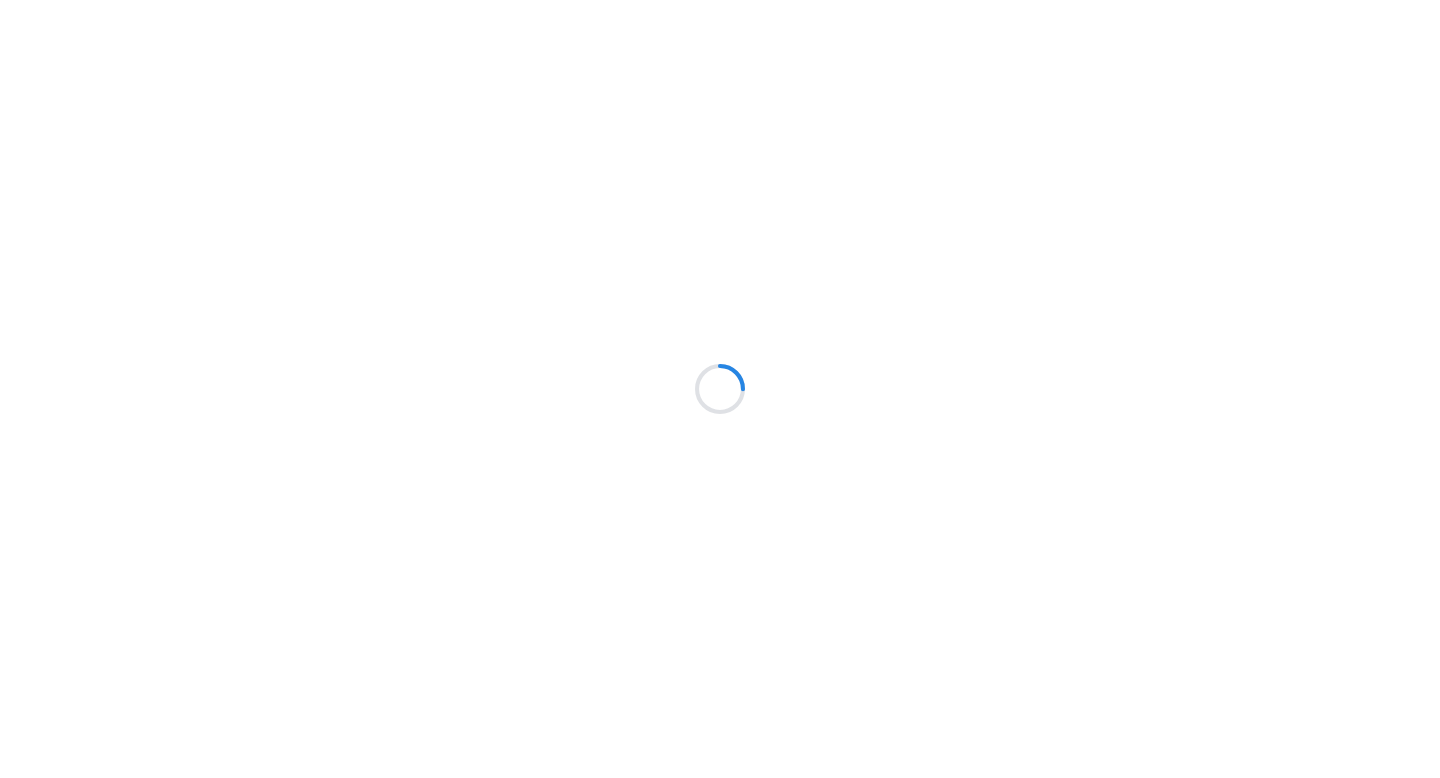 scroll, scrollTop: 0, scrollLeft: 0, axis: both 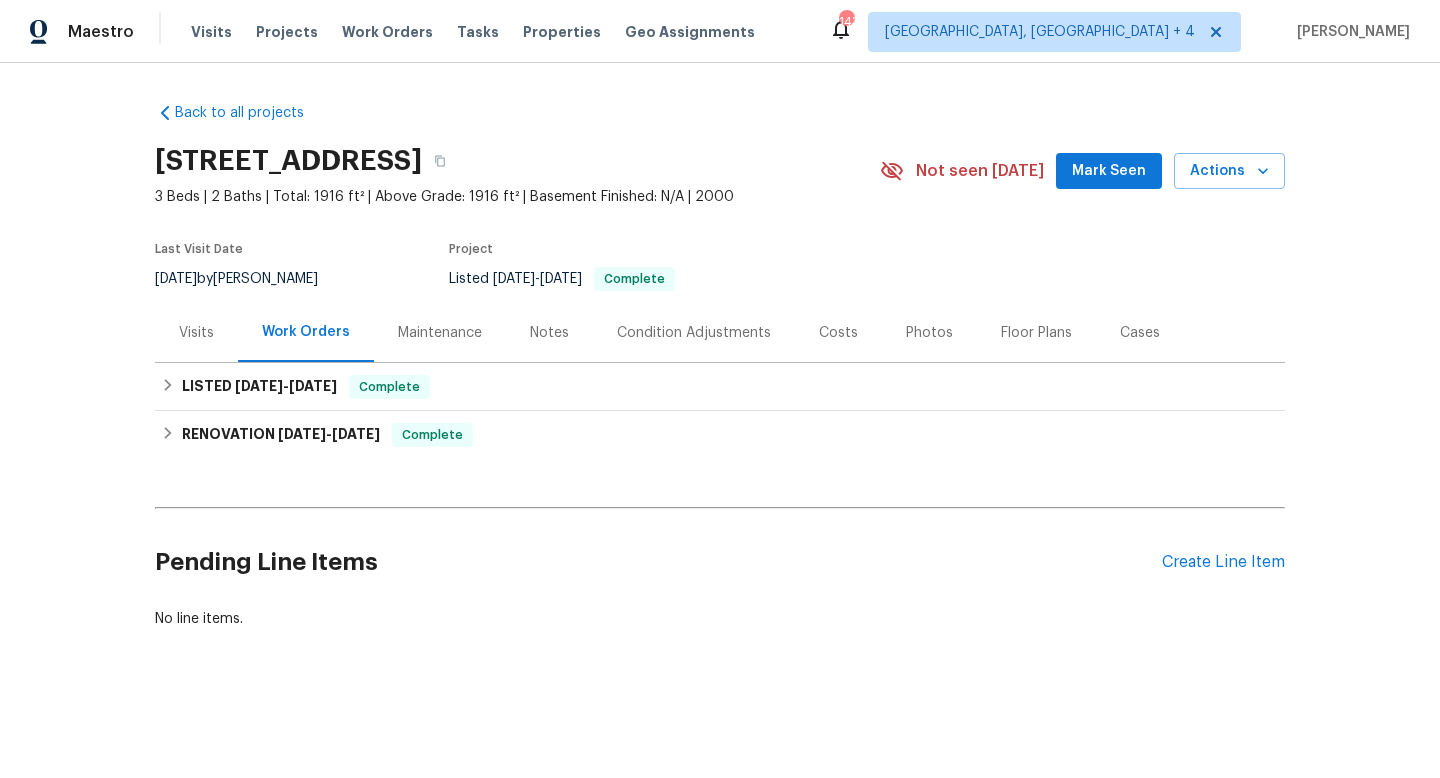 click on "Visits" at bounding box center [196, 333] 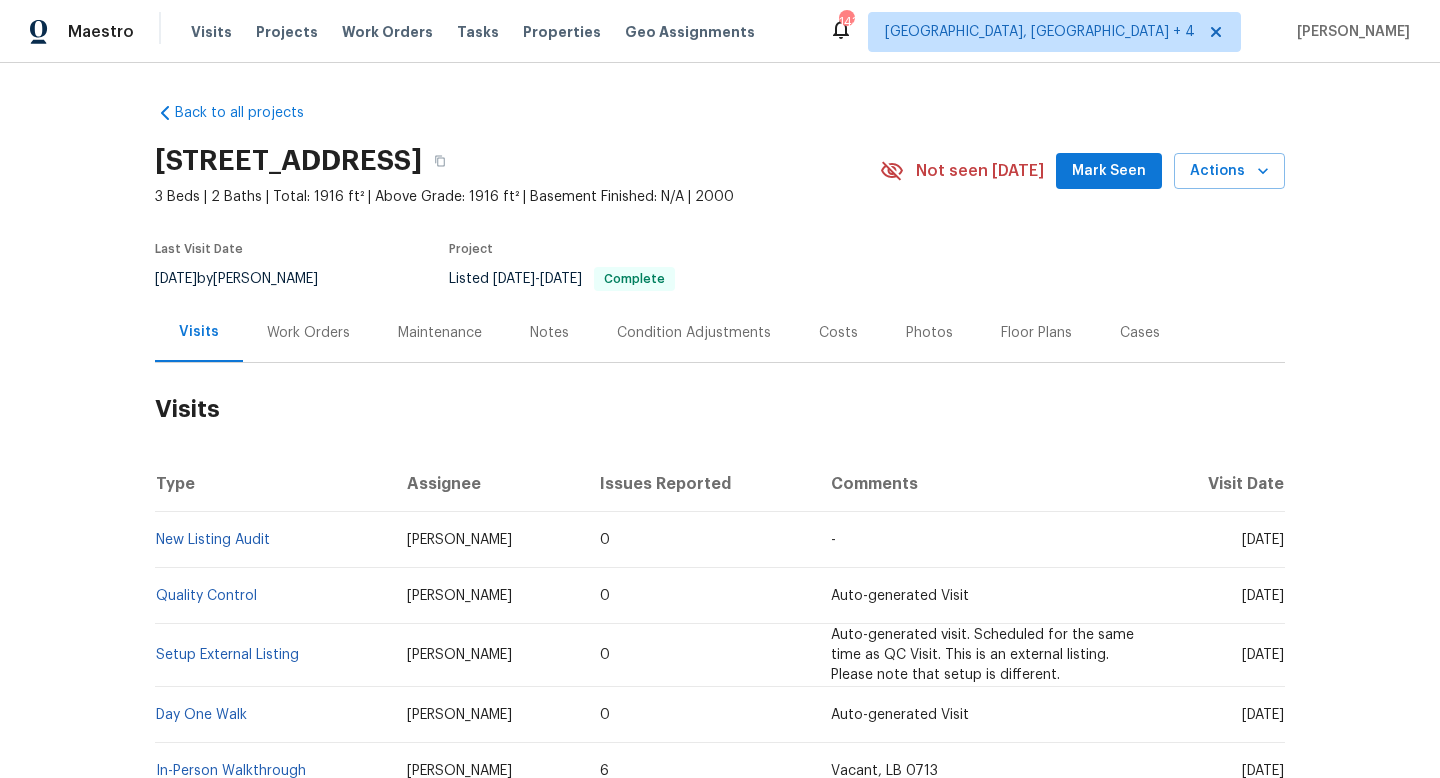 click on "[DATE]" at bounding box center [1219, 540] 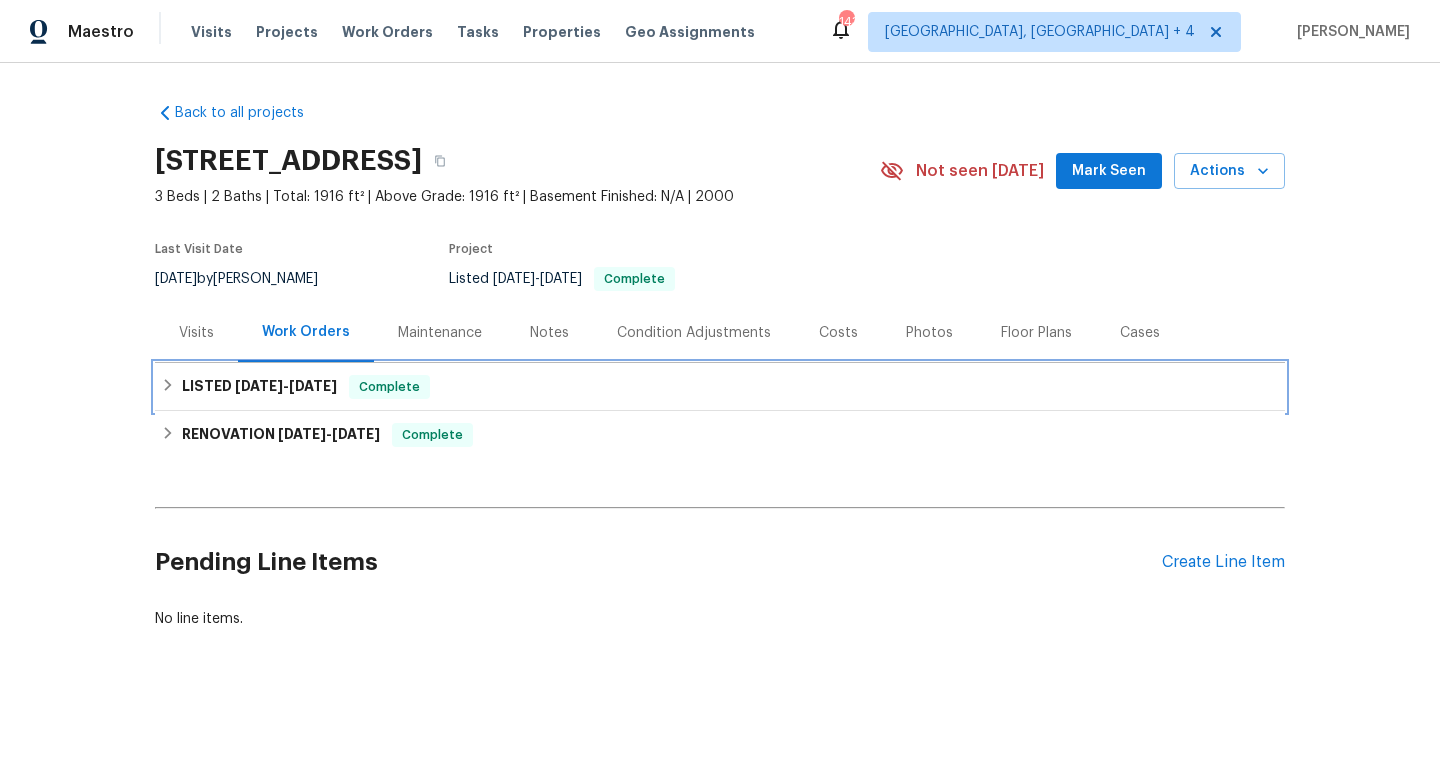 click on "[DATE]" at bounding box center [313, 386] 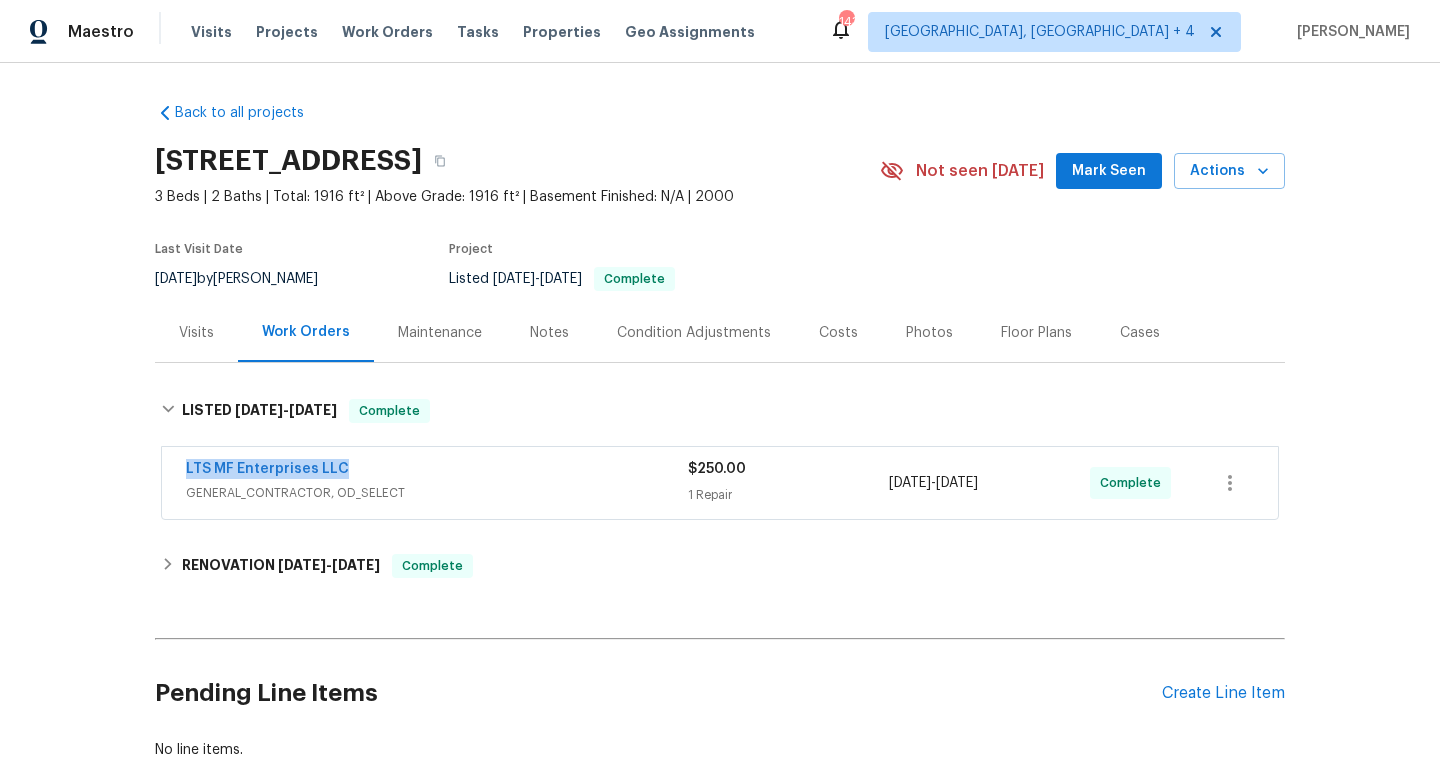drag, startPoint x: 370, startPoint y: 462, endPoint x: 160, endPoint y: 465, distance: 210.02142 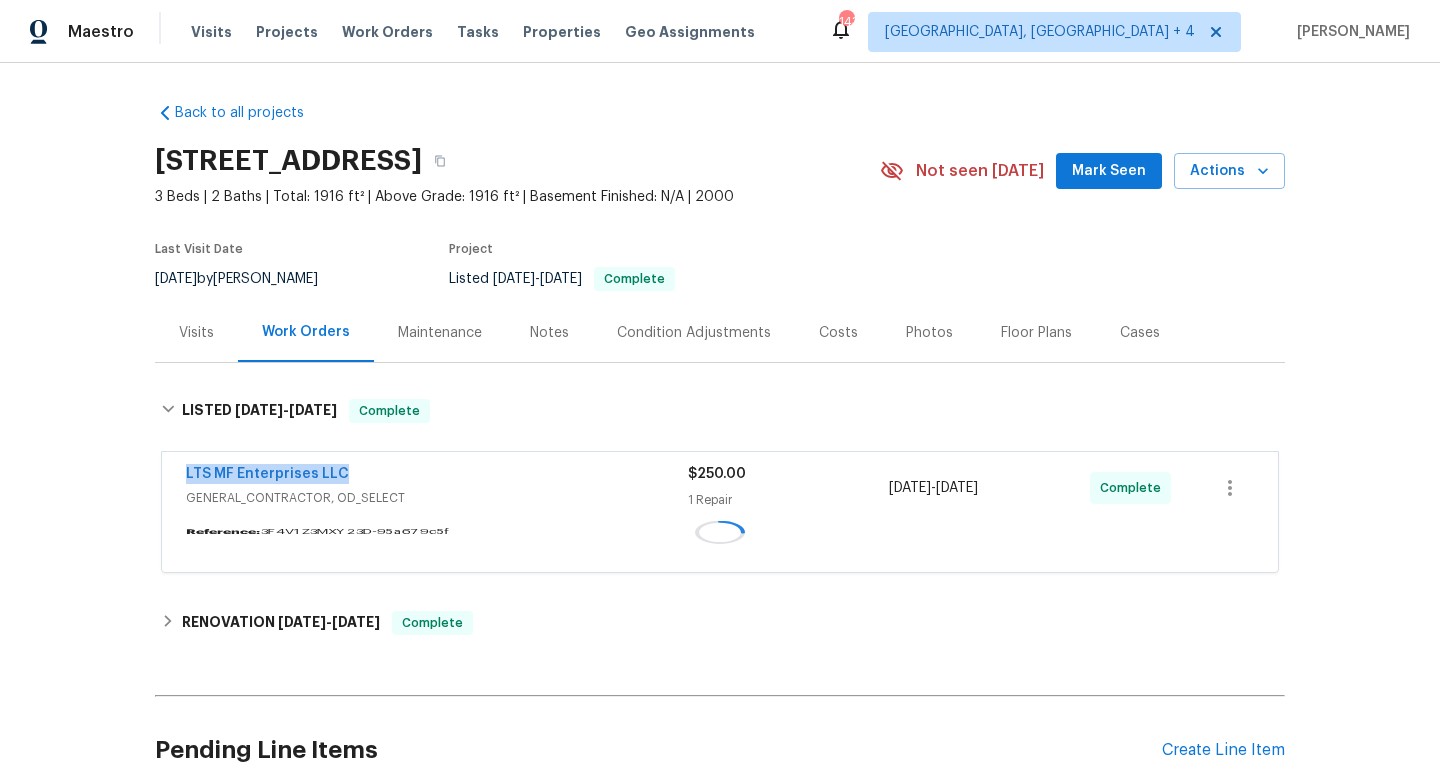 copy on "1 Repair [DATE]  -  [DATE]" 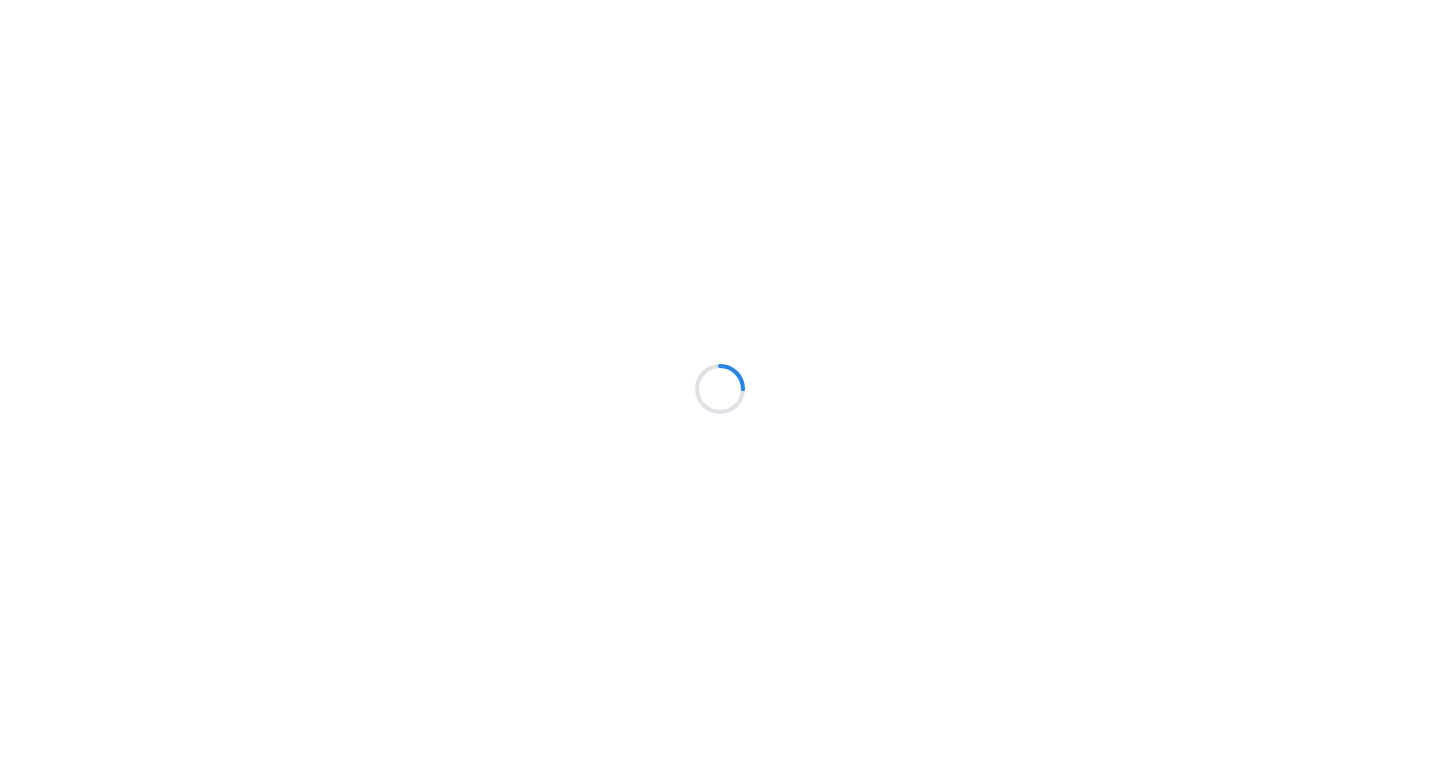 scroll, scrollTop: 0, scrollLeft: 0, axis: both 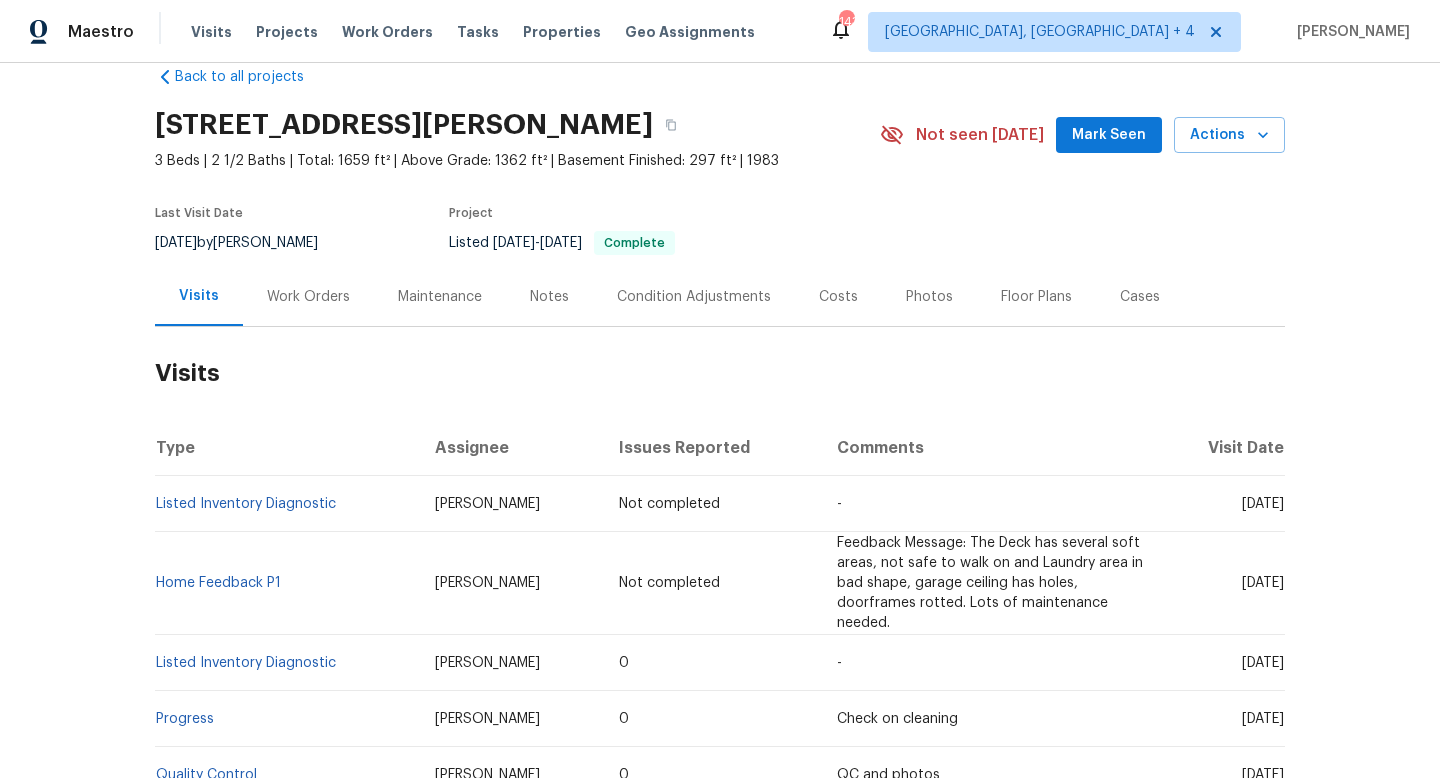 click on "Home Feedback P1" at bounding box center [287, 583] 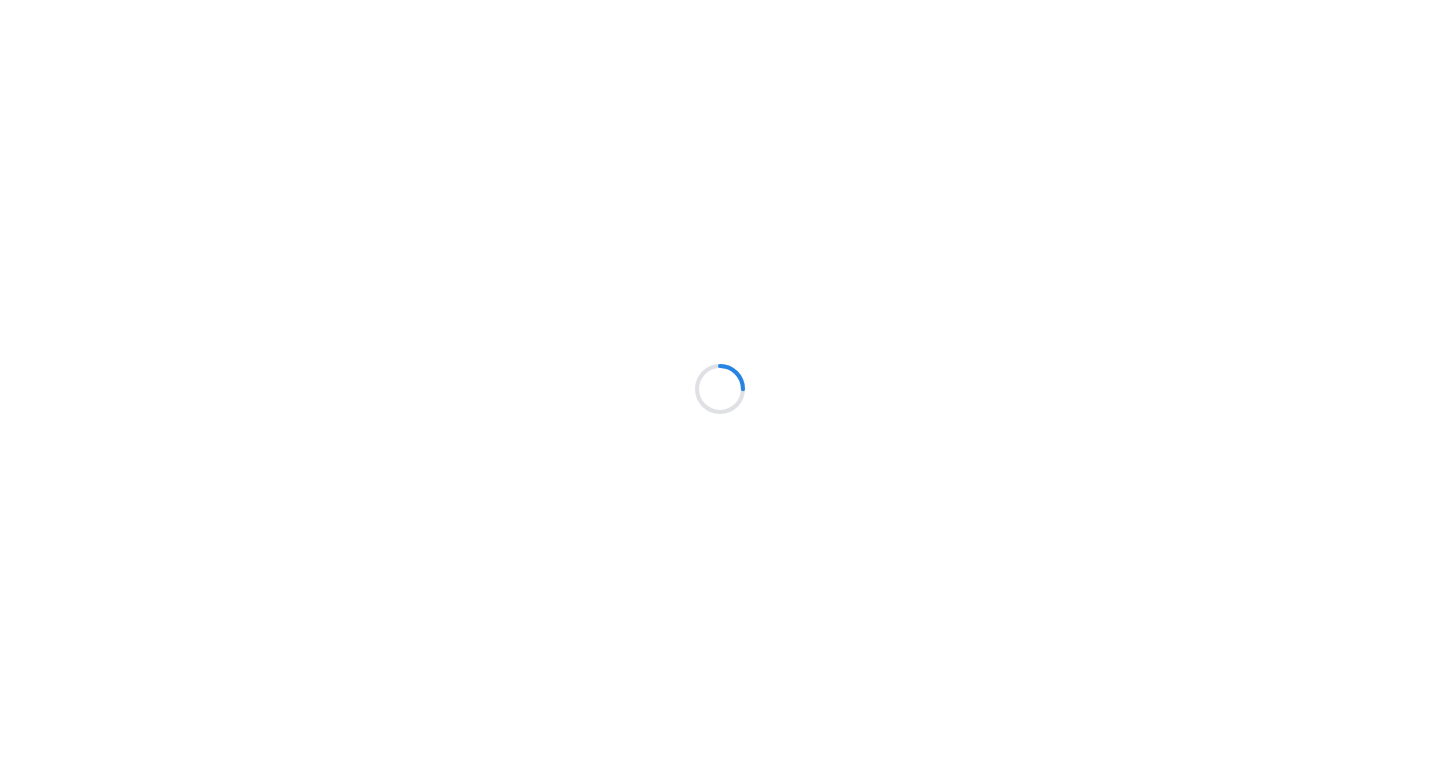 scroll, scrollTop: 0, scrollLeft: 0, axis: both 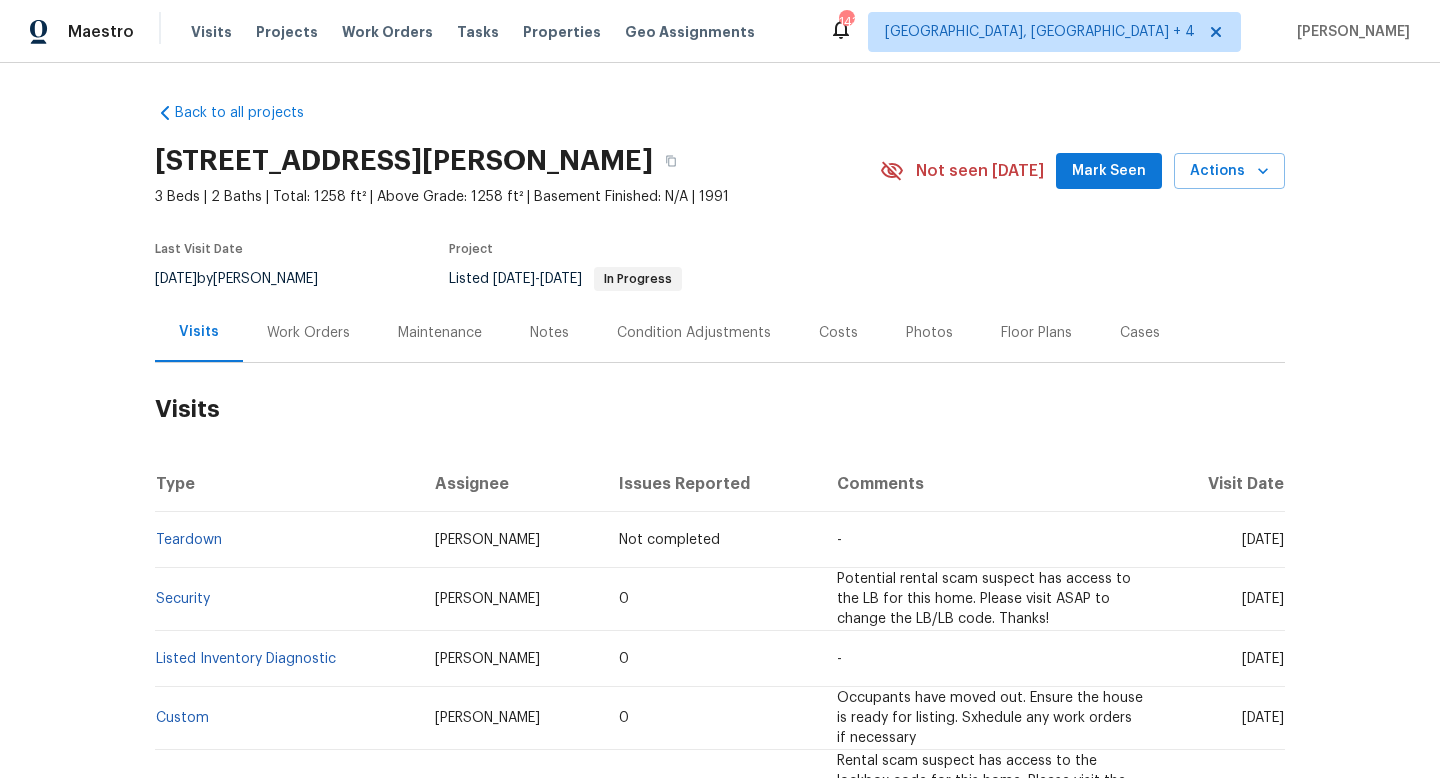 click on "Work Orders" at bounding box center (308, 333) 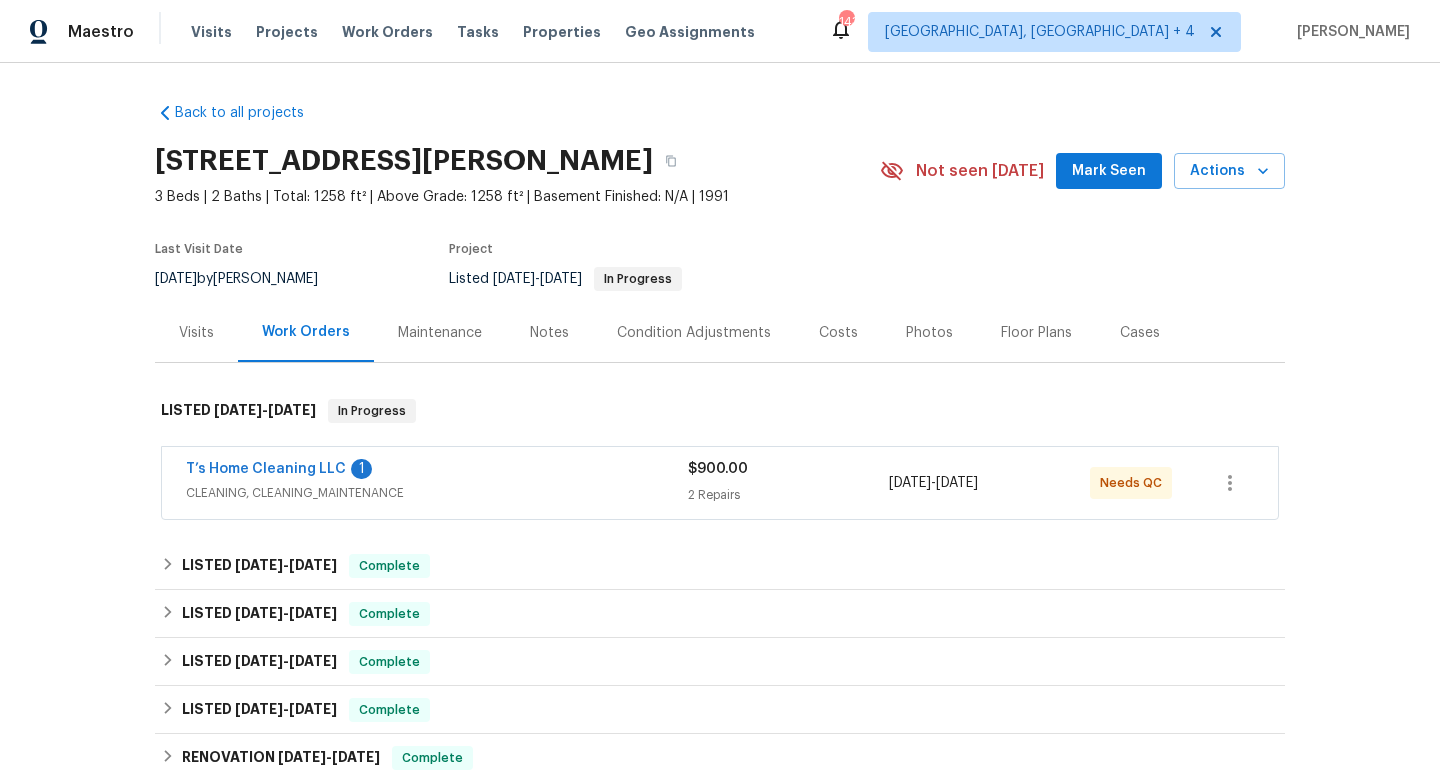 click on "CLEANING, CLEANING_MAINTENANCE" at bounding box center [437, 493] 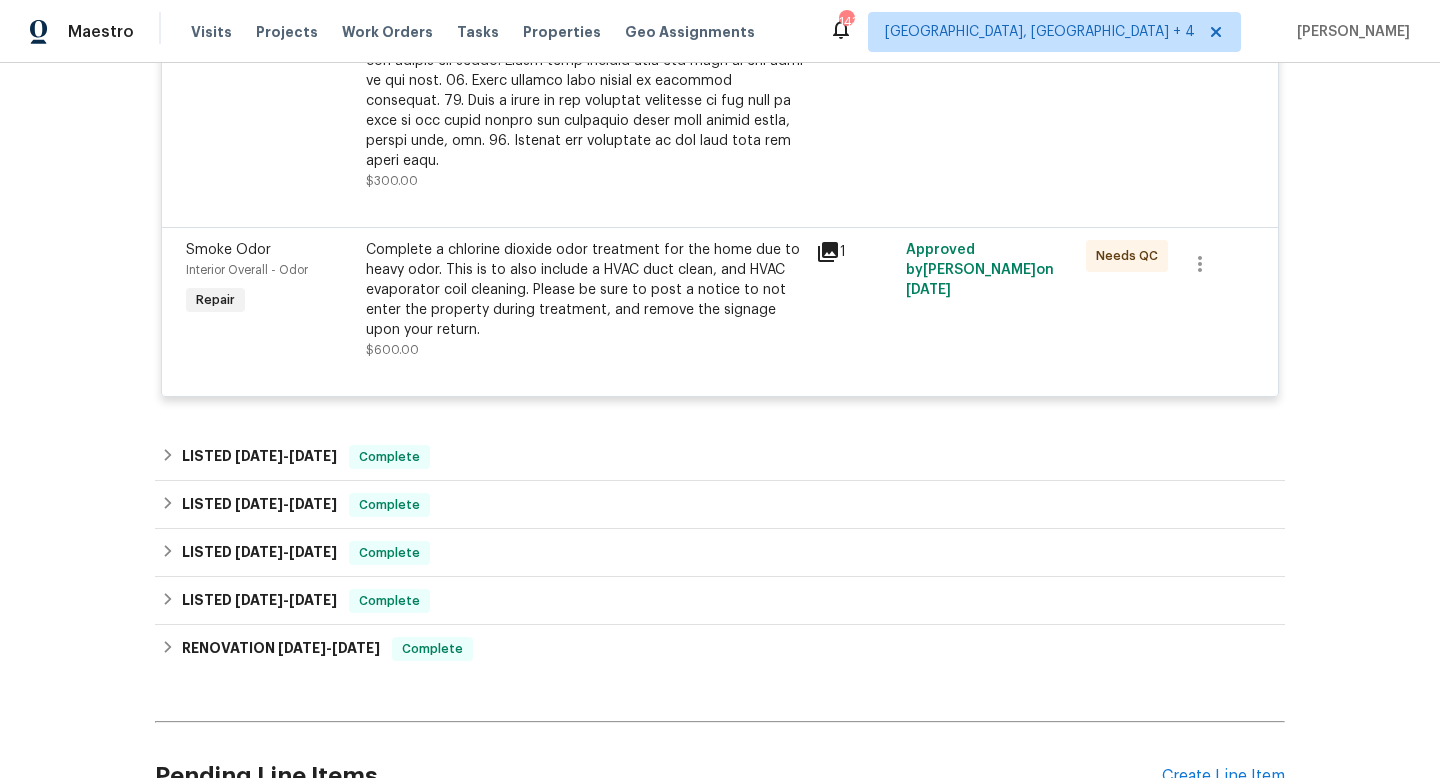 scroll, scrollTop: 854, scrollLeft: 0, axis: vertical 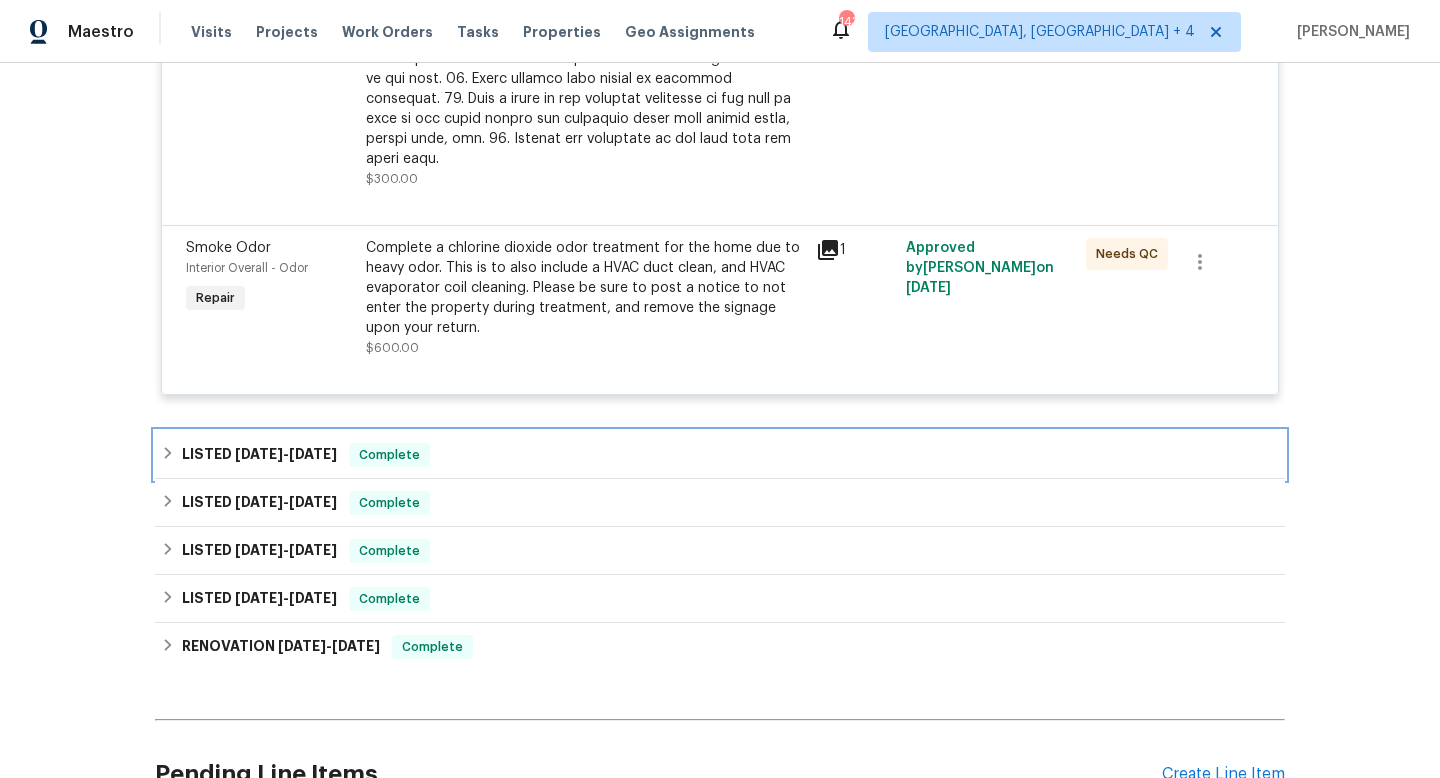 click on "Complete" at bounding box center [389, 455] 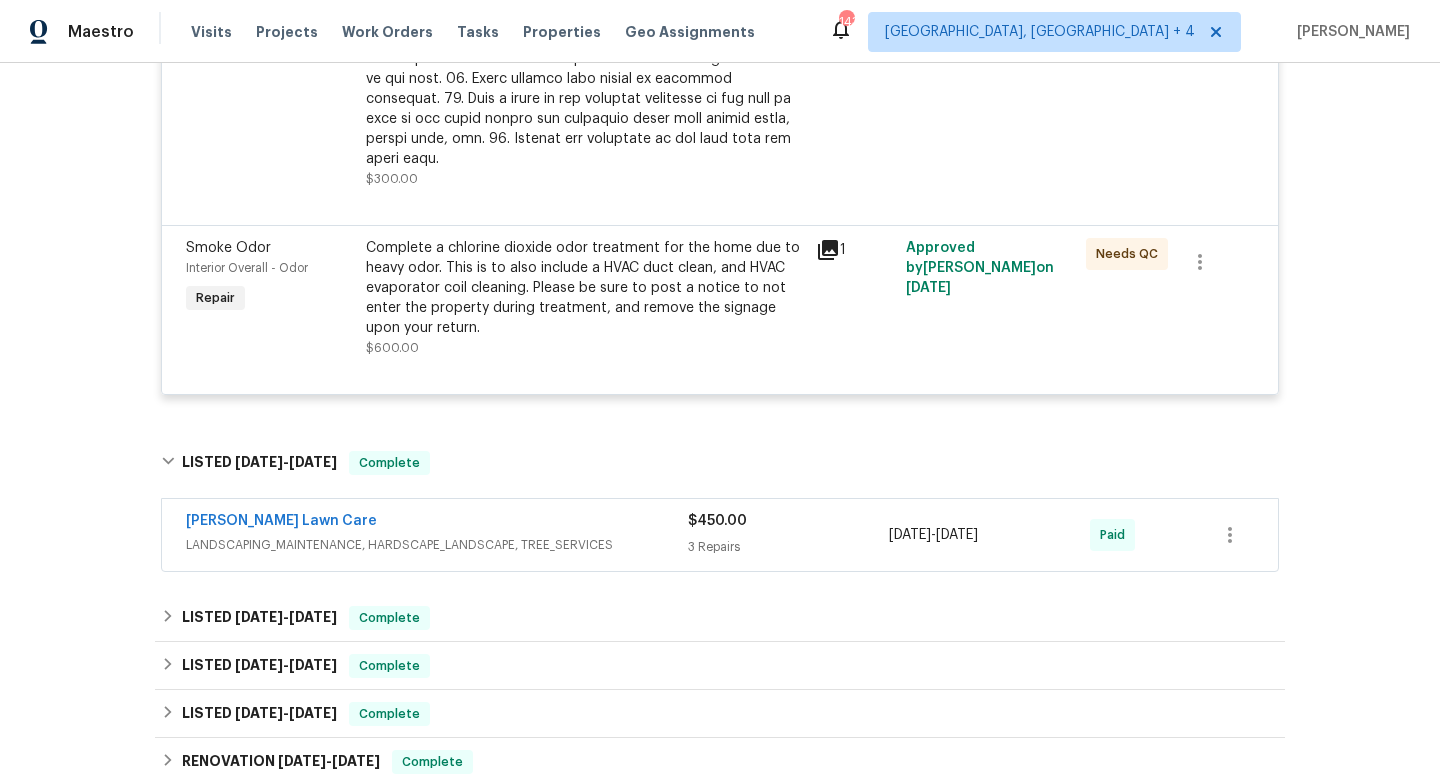 click on "[PERSON_NAME] Lawn Care" at bounding box center [437, 523] 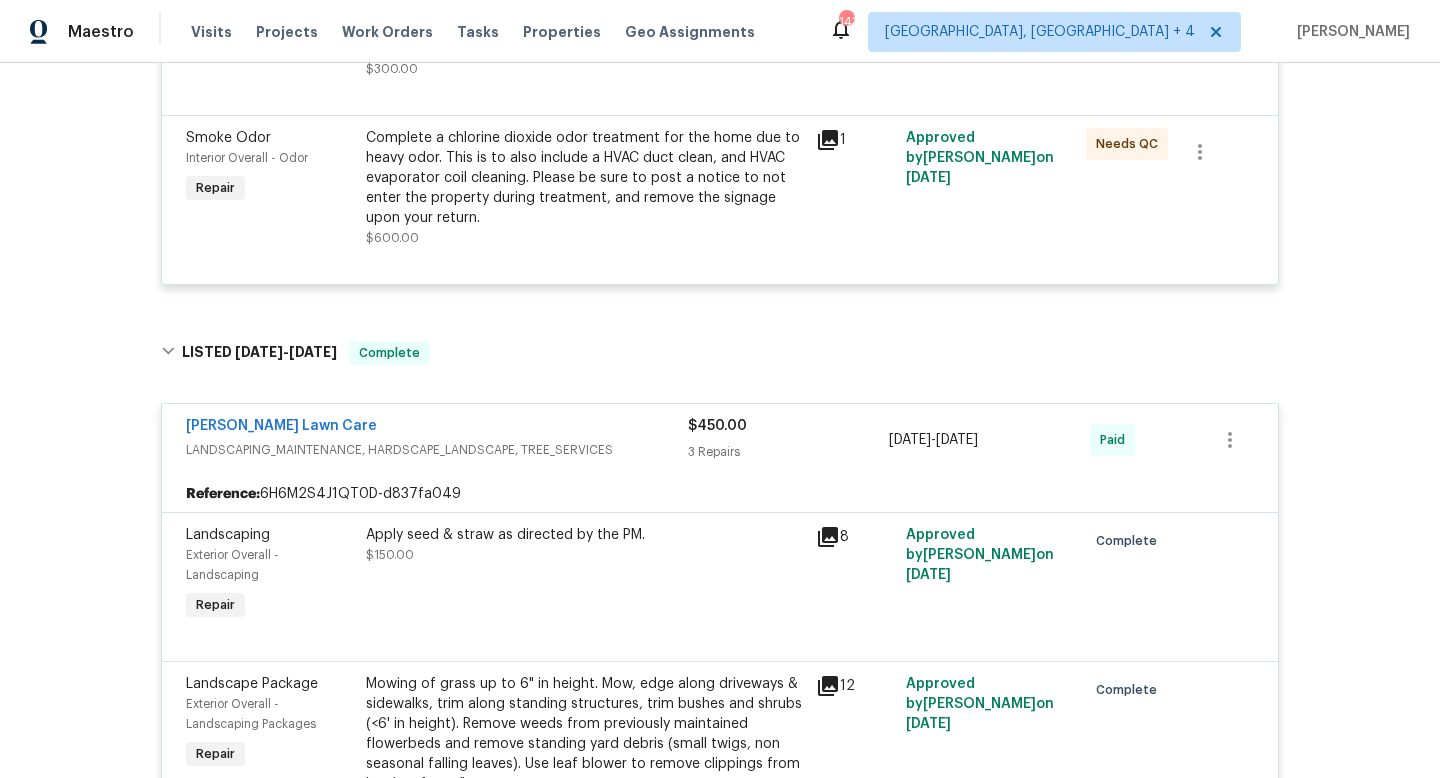 scroll, scrollTop: 1083, scrollLeft: 0, axis: vertical 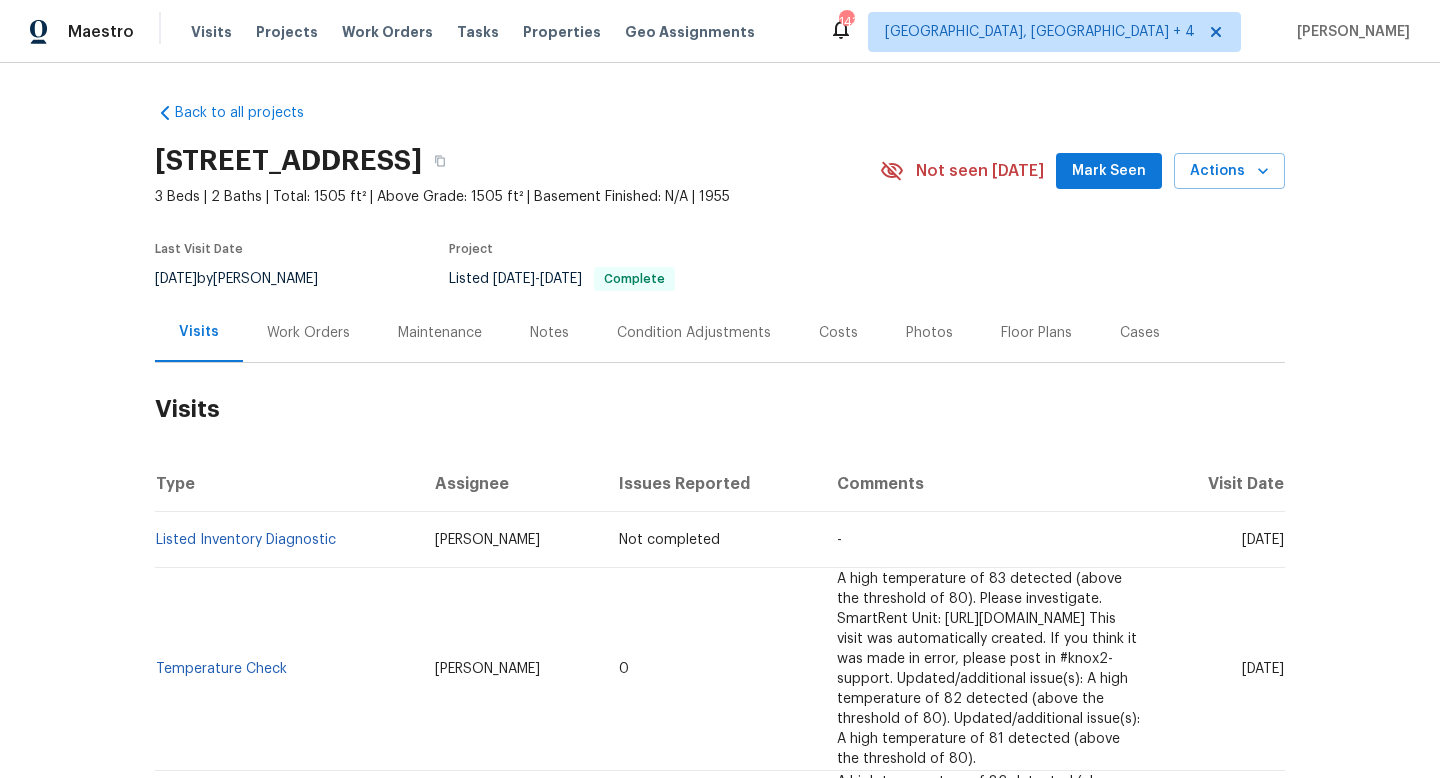 click on "Work Orders" at bounding box center (308, 332) 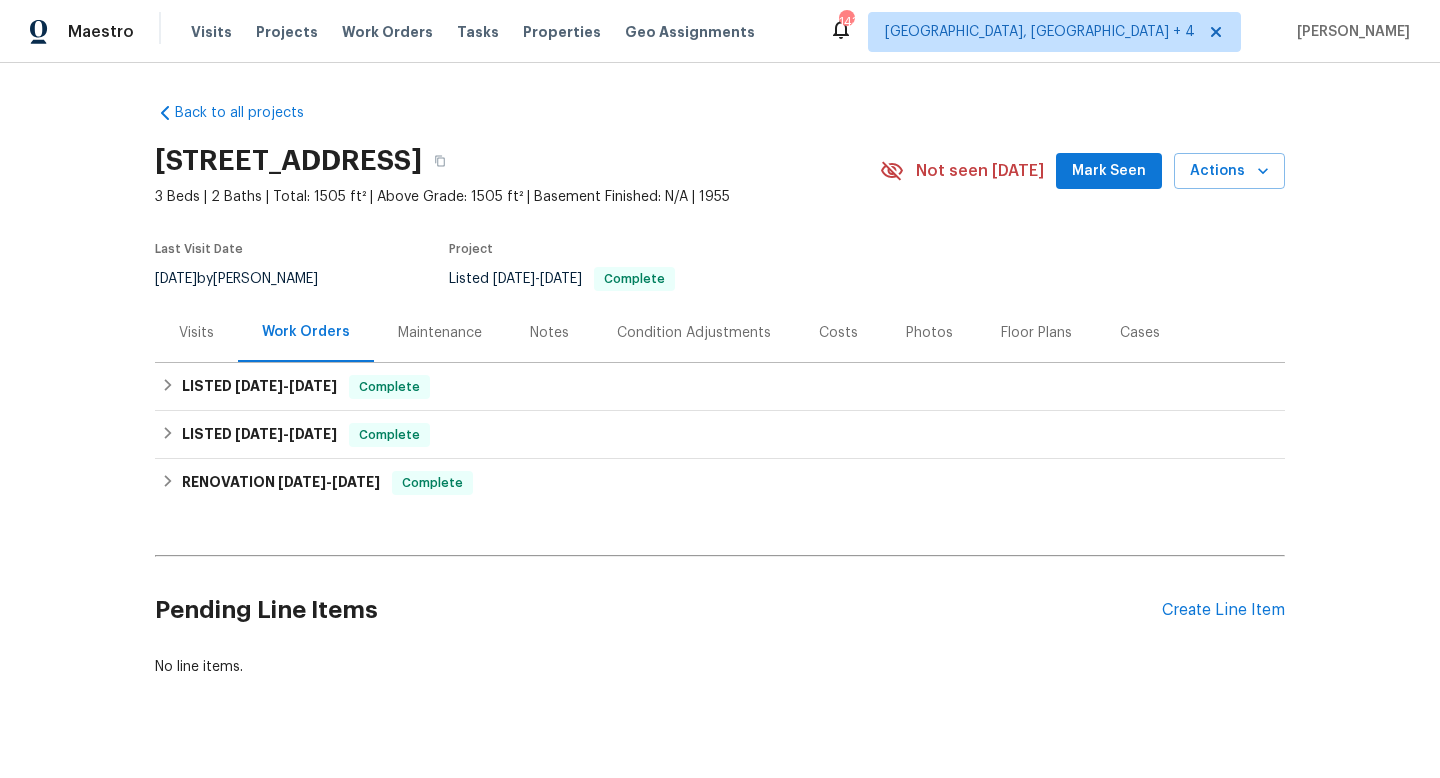 scroll, scrollTop: 35, scrollLeft: 0, axis: vertical 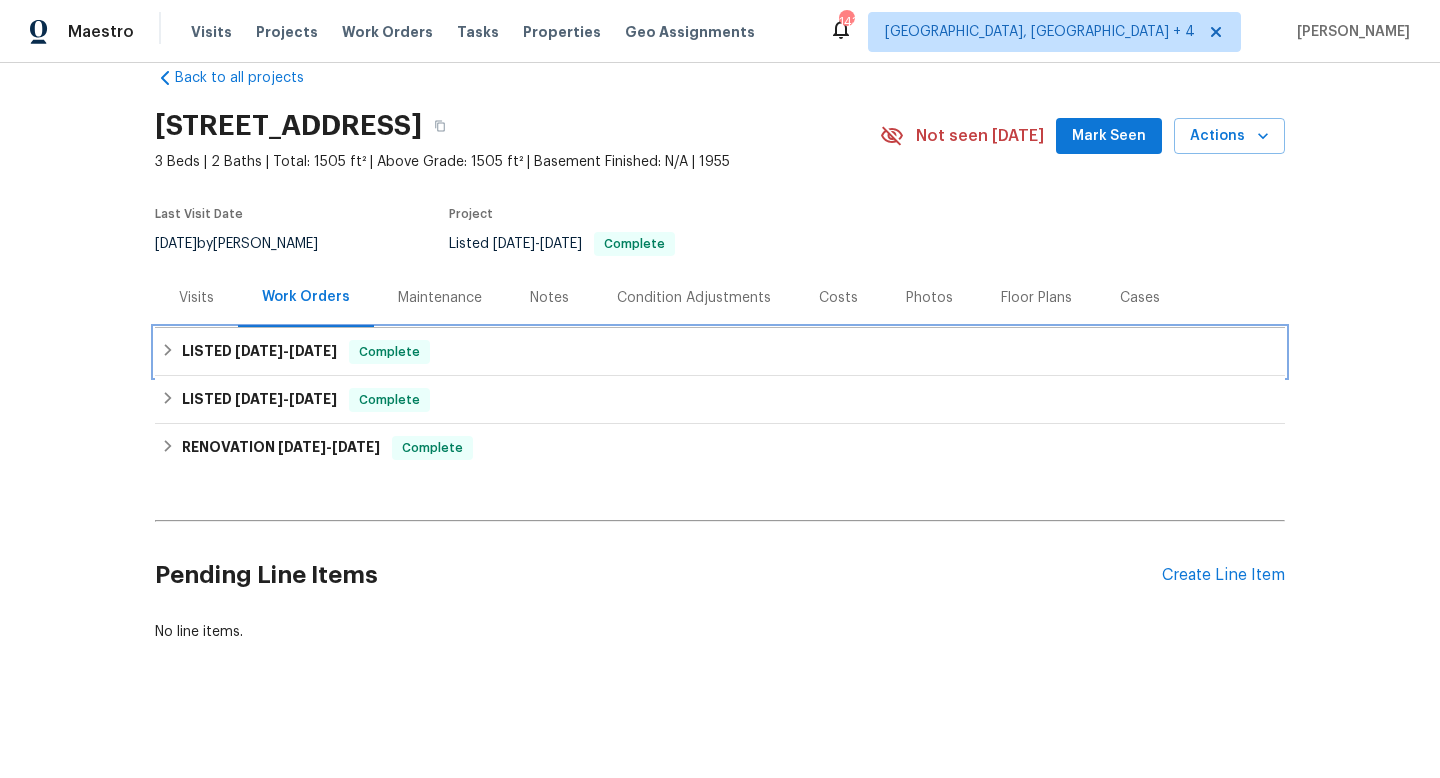 click on "LISTED   7/8/25  -  7/11/25 Complete" at bounding box center (720, 352) 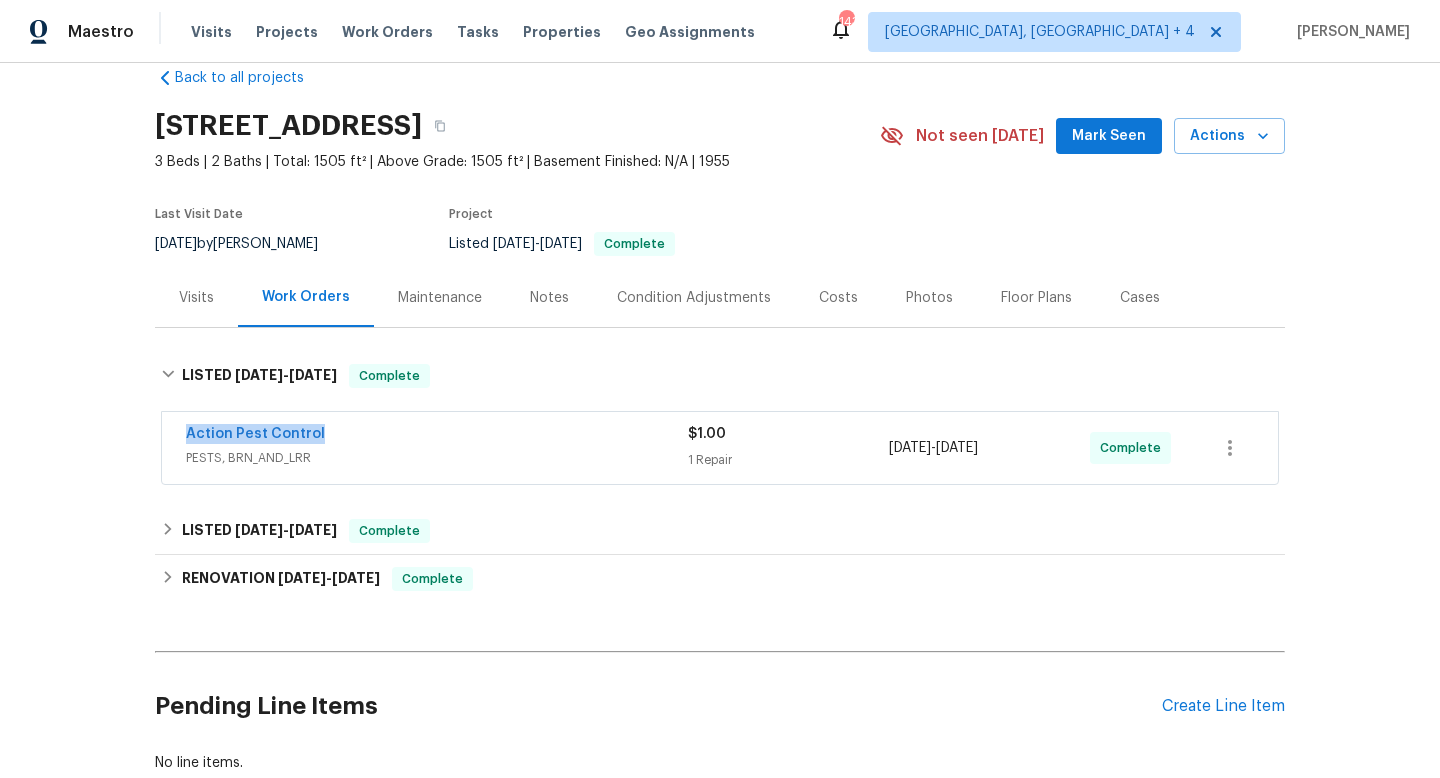 drag, startPoint x: 361, startPoint y: 431, endPoint x: 182, endPoint y: 422, distance: 179.22612 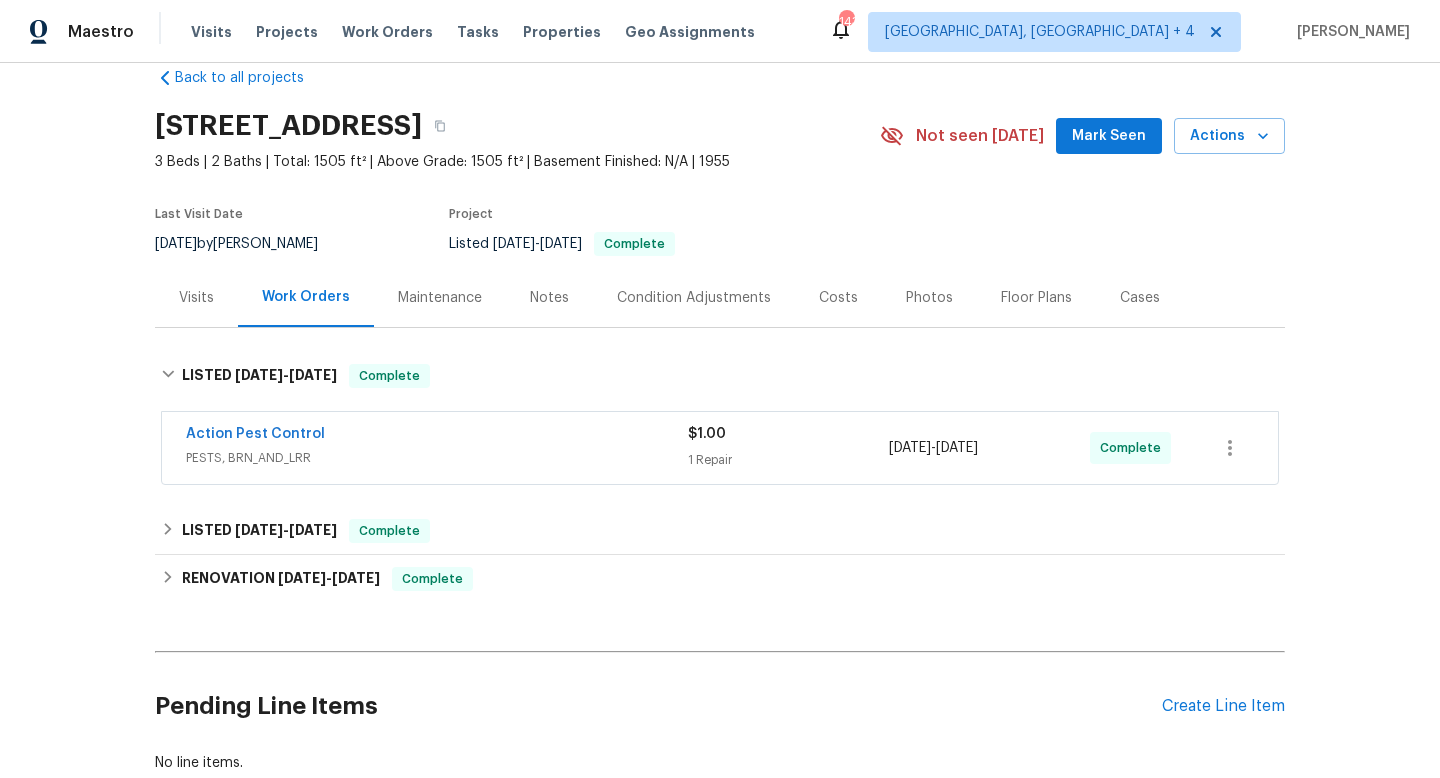 click on "PESTS, BRN_AND_LRR" at bounding box center [437, 458] 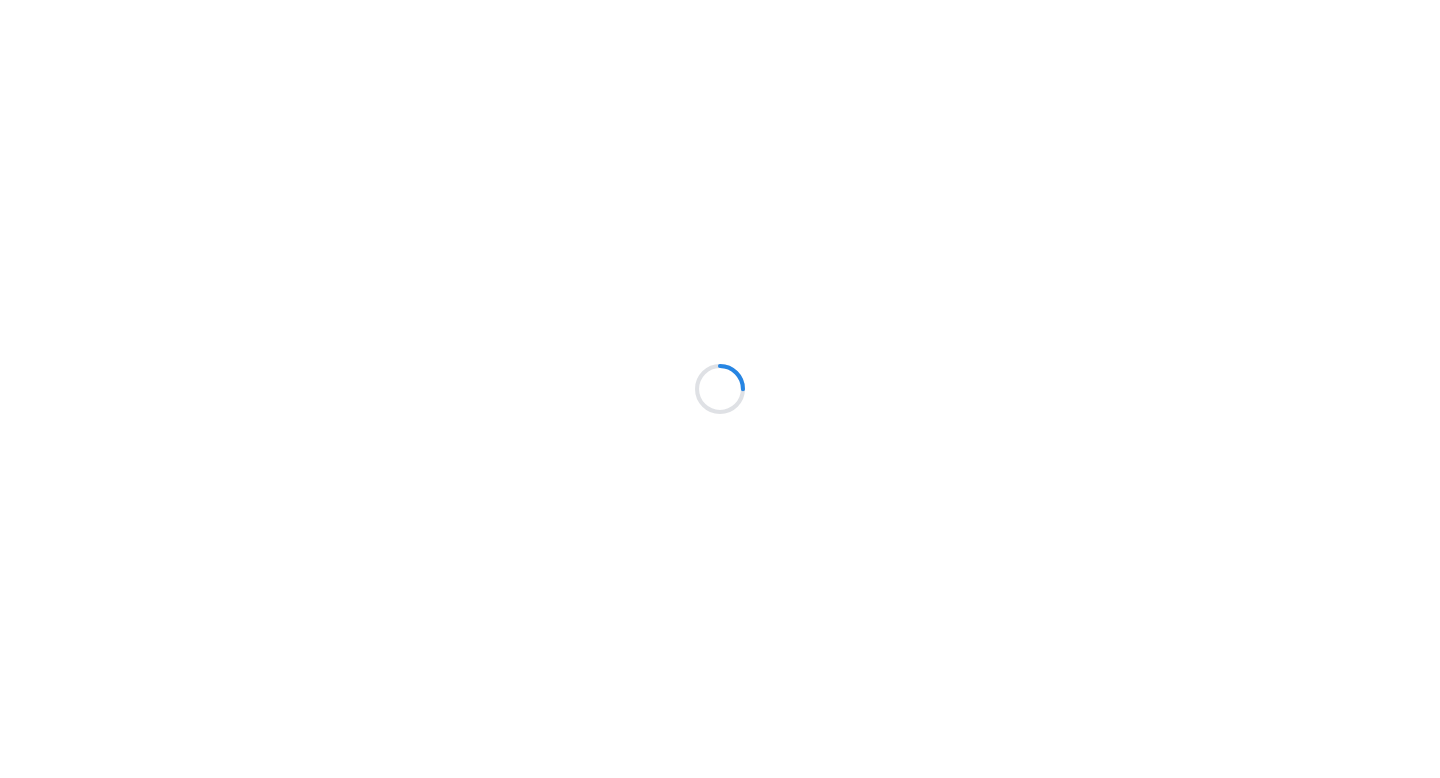 scroll, scrollTop: 0, scrollLeft: 0, axis: both 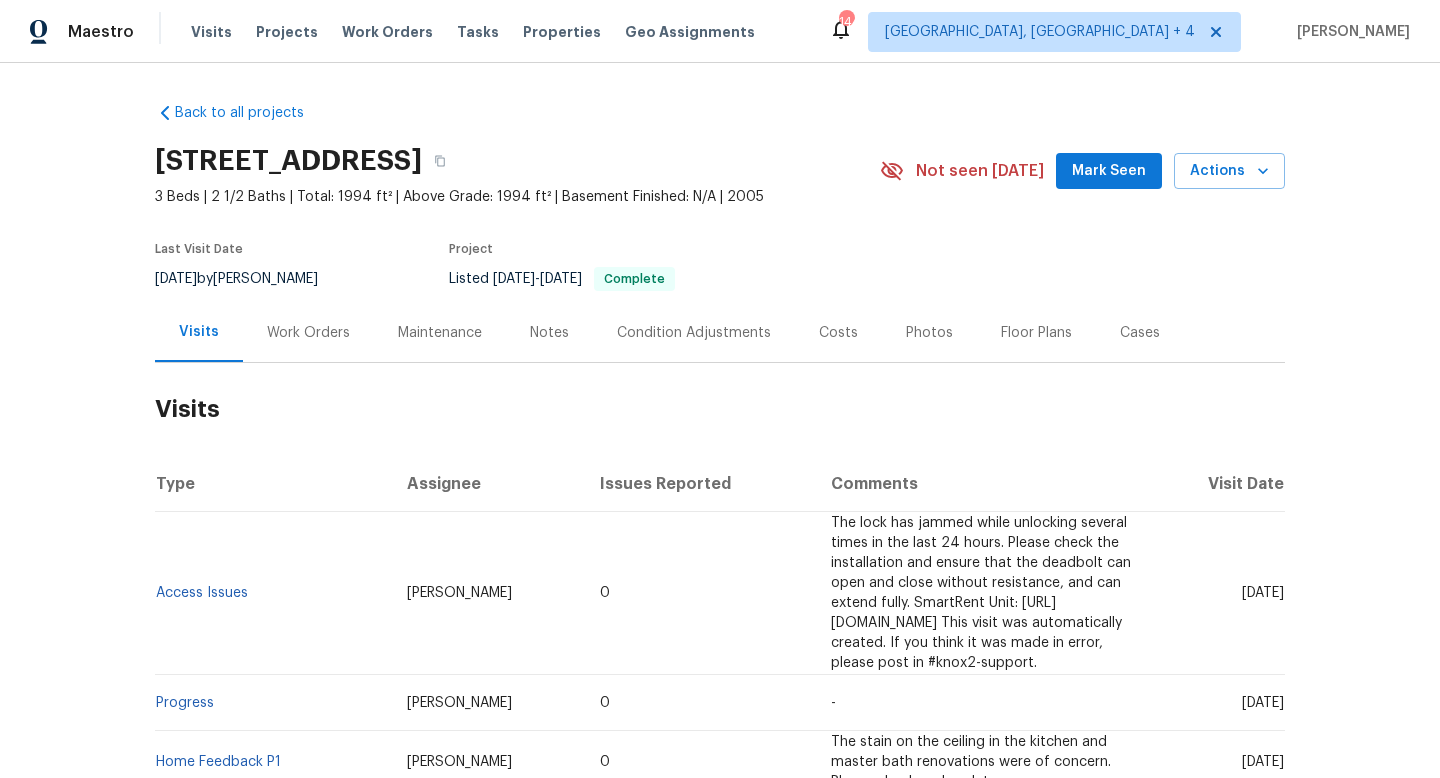click on "Work Orders" at bounding box center [308, 333] 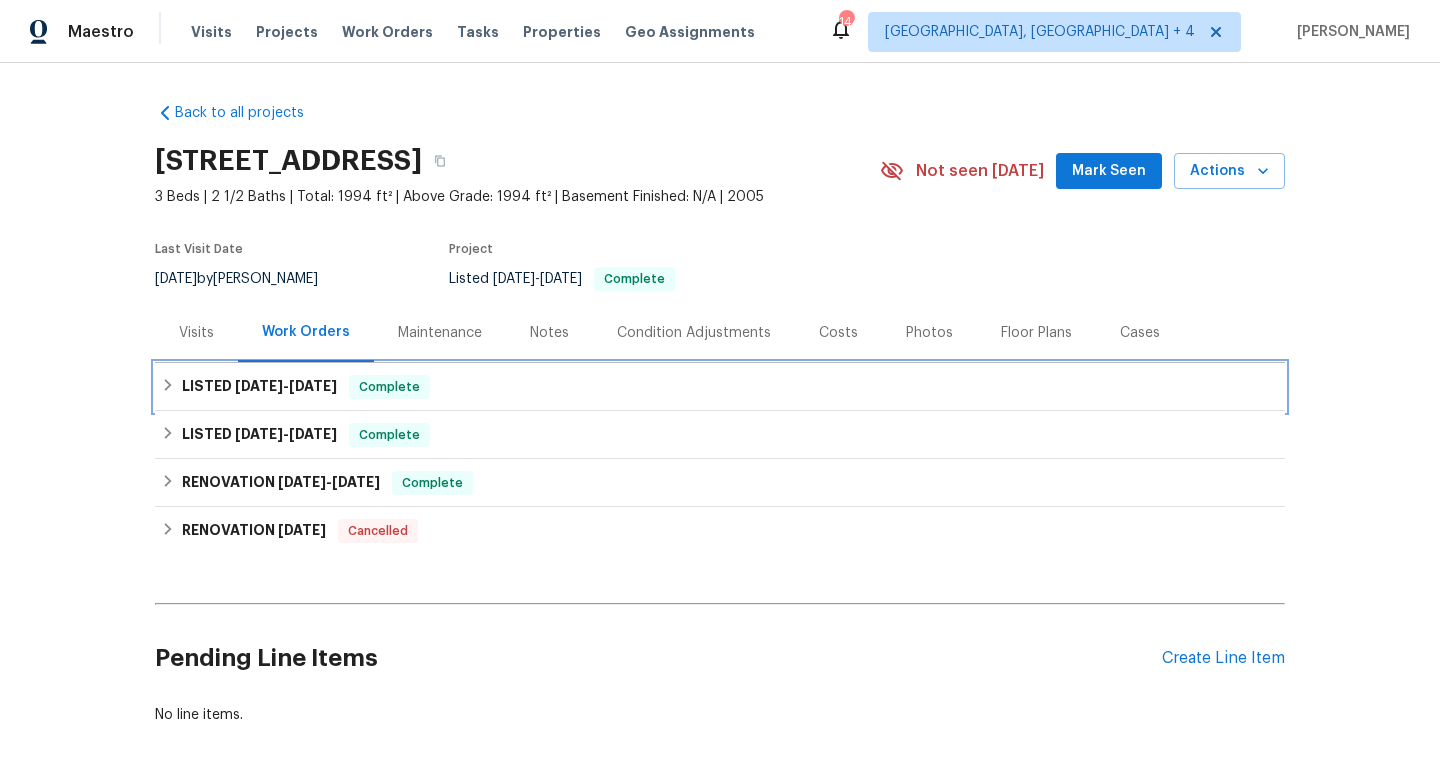 click on "Complete" at bounding box center [389, 387] 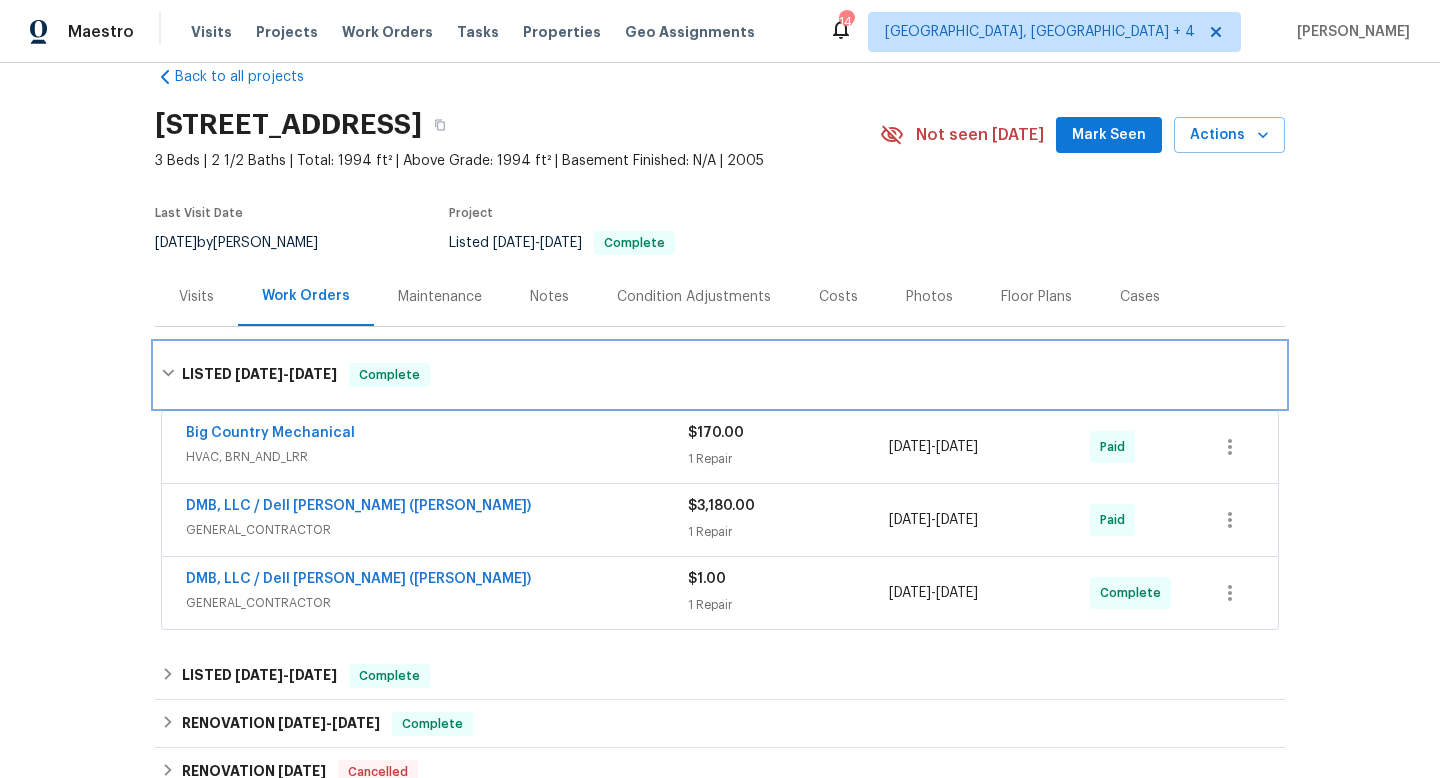 scroll, scrollTop: 42, scrollLeft: 0, axis: vertical 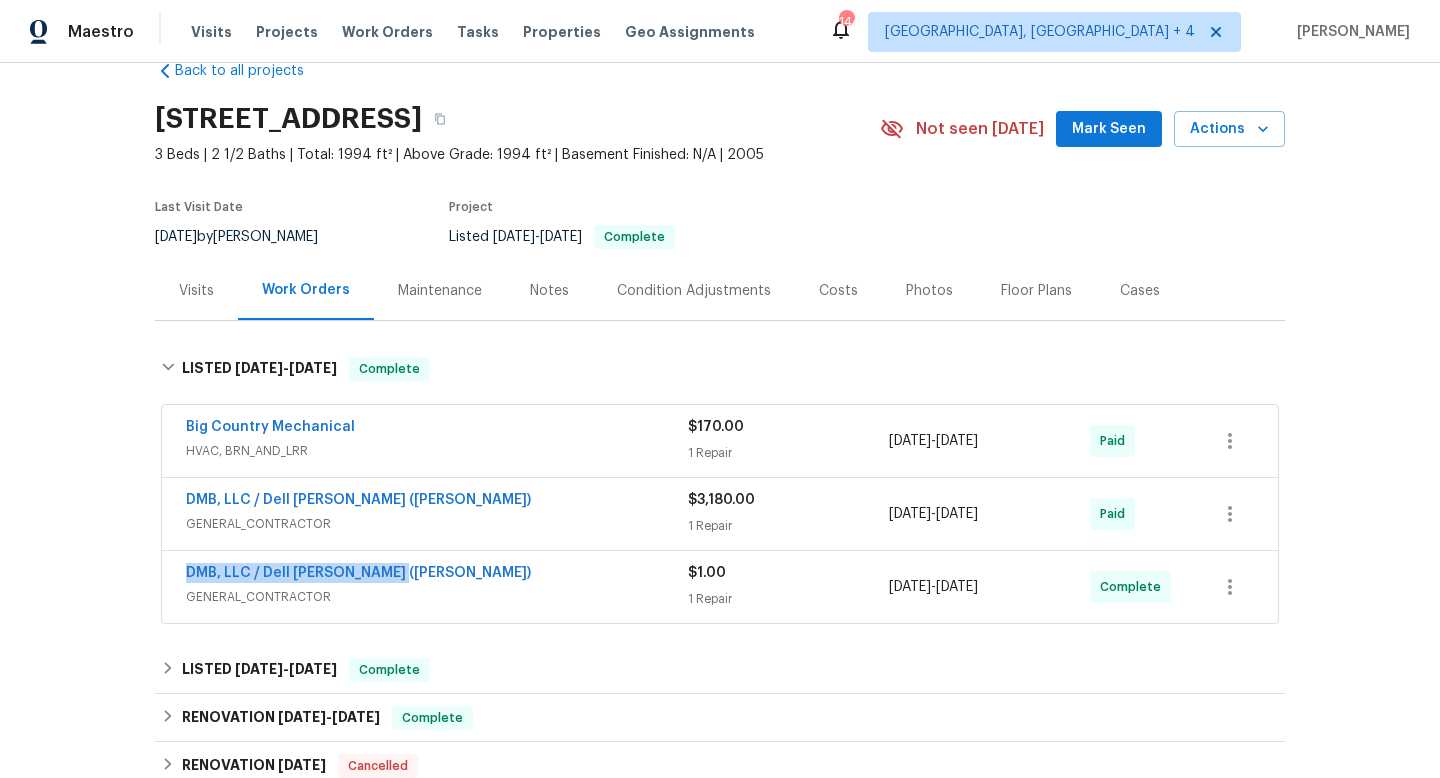 drag, startPoint x: 420, startPoint y: 572, endPoint x: 152, endPoint y: 565, distance: 268.0914 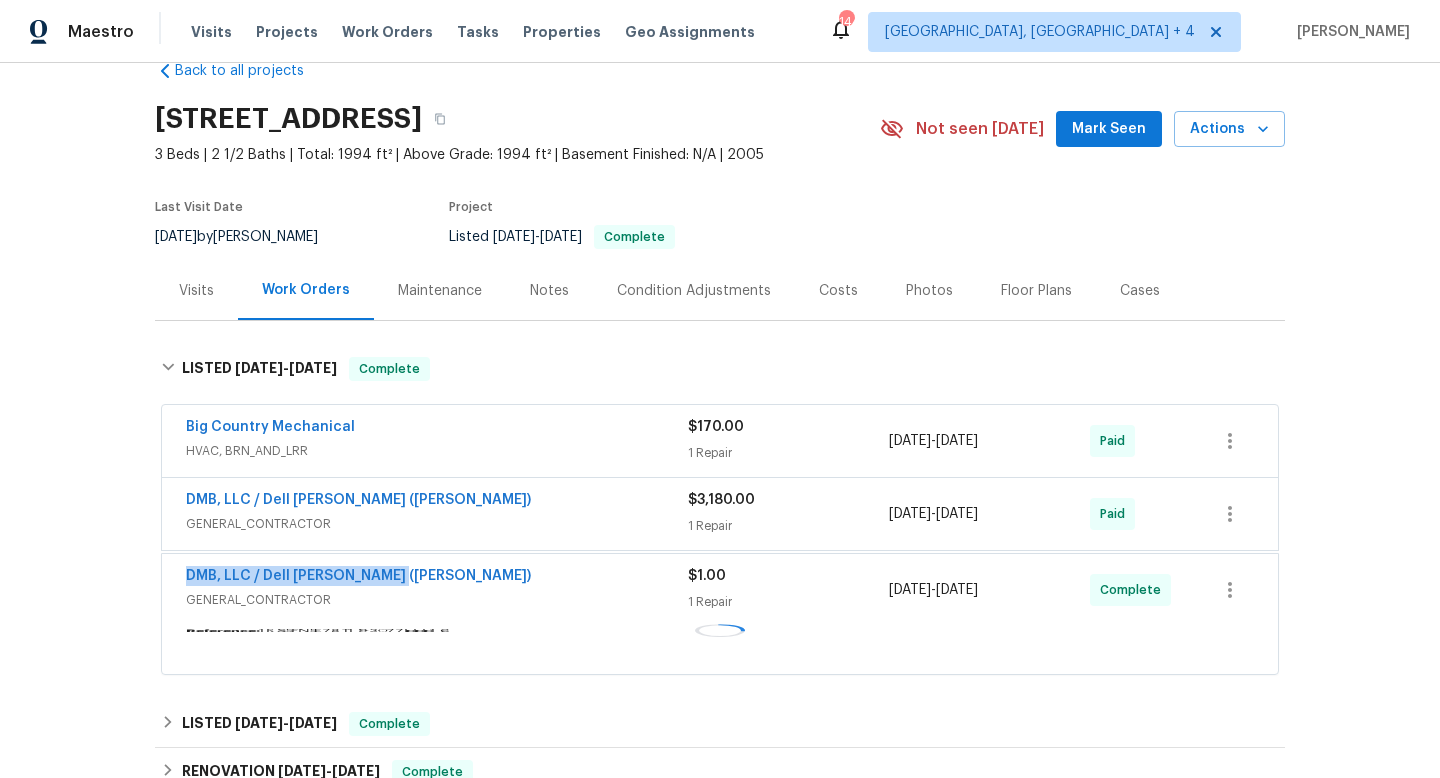 copy on "1 Repair 6/25/2025  -  7/1/2025" 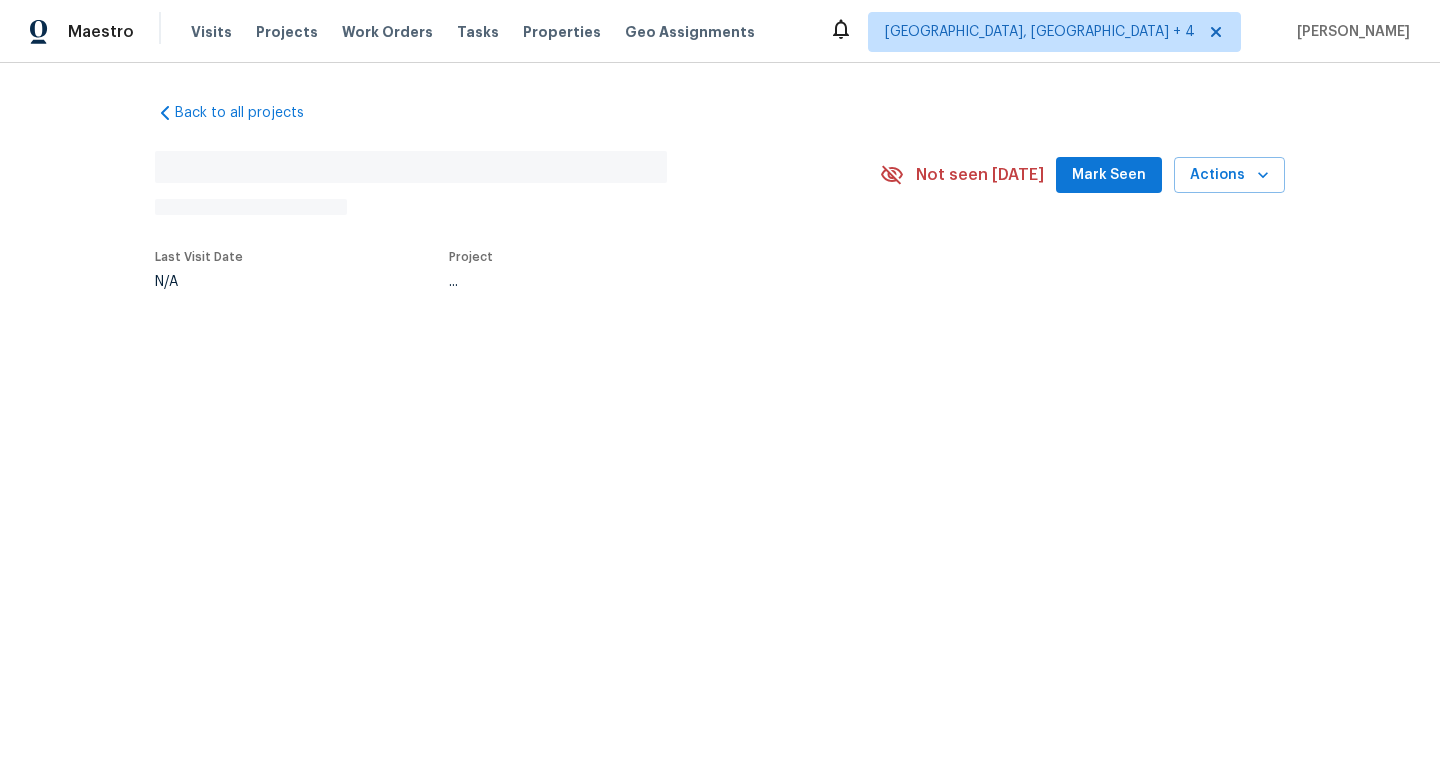 scroll, scrollTop: 0, scrollLeft: 0, axis: both 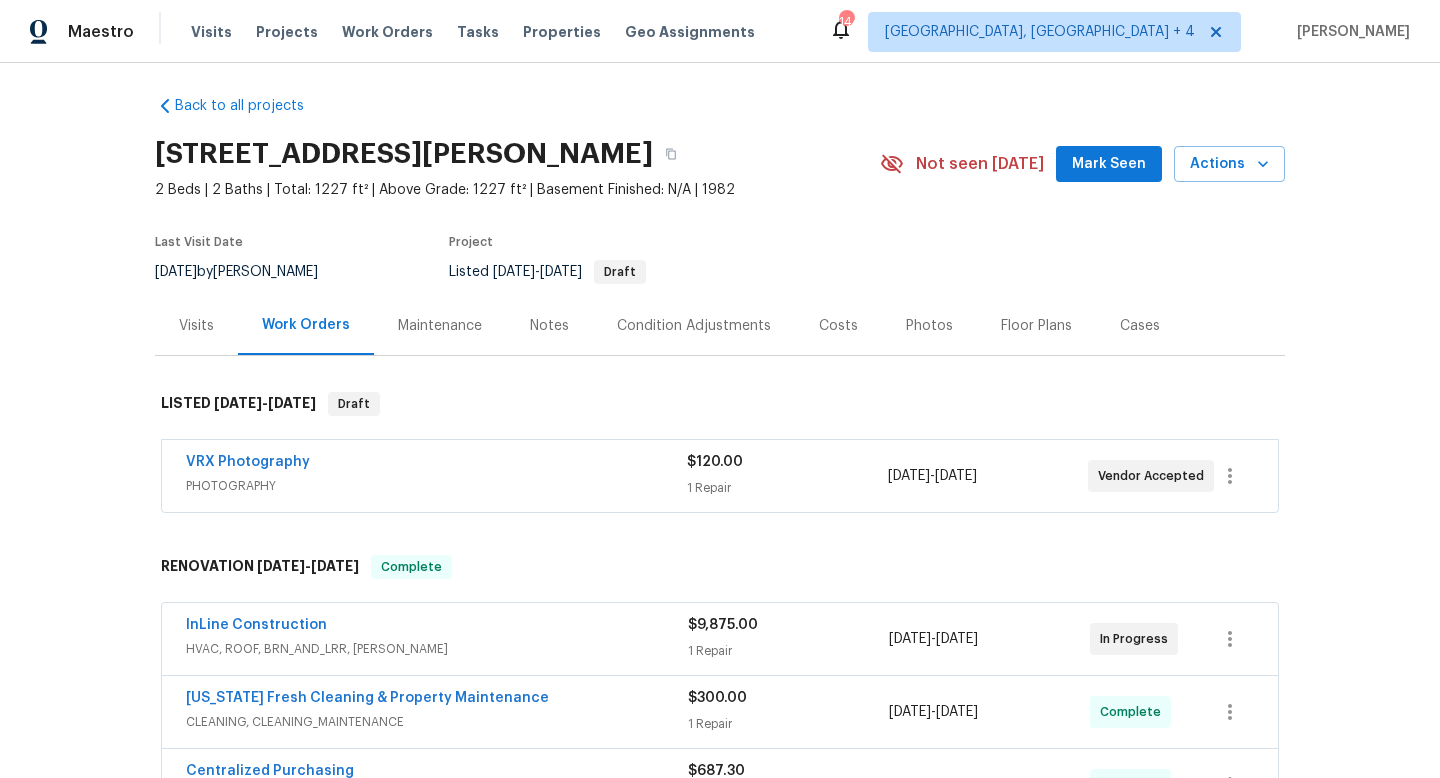 click on "HVAC, ROOF, BRN_AND_LRR, WELLS" at bounding box center [437, 649] 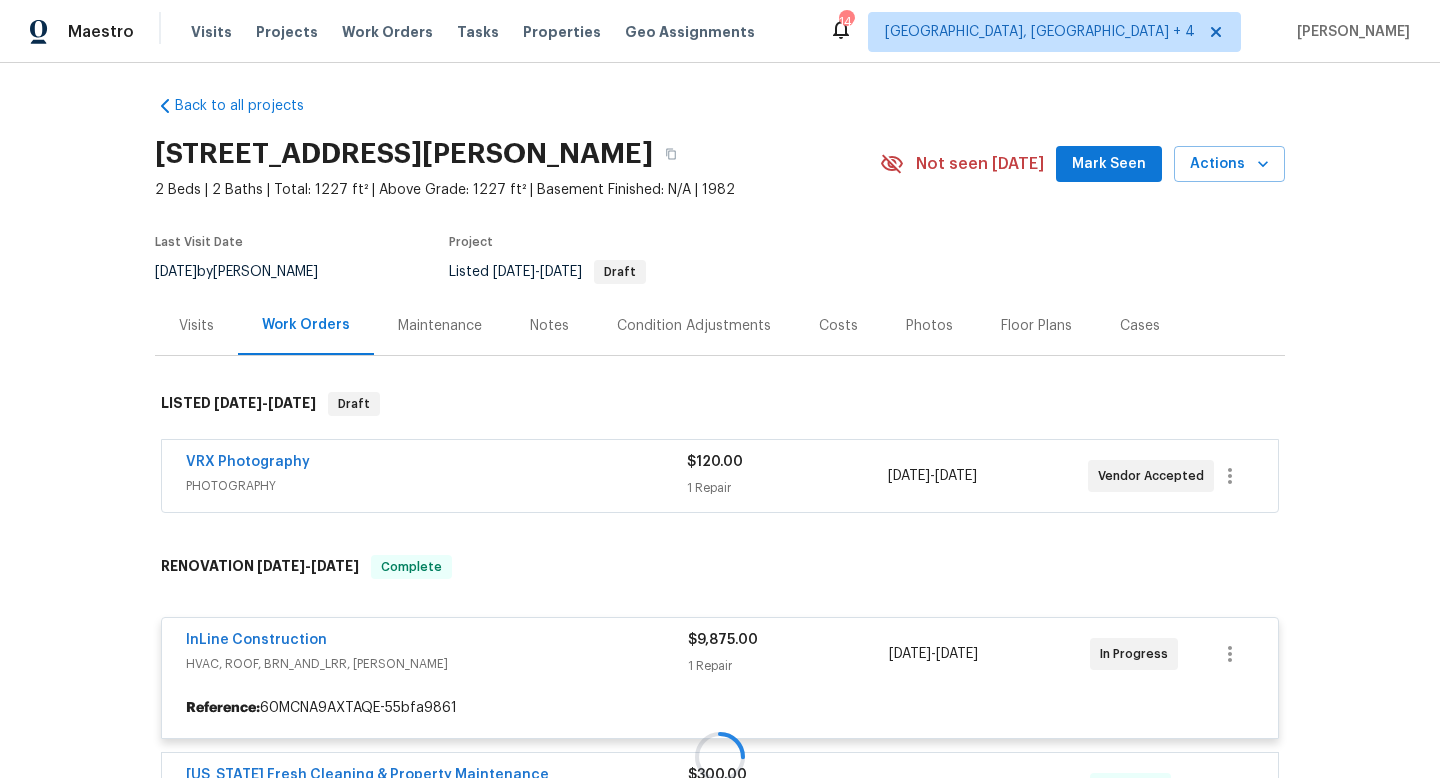 scroll, scrollTop: 75, scrollLeft: 0, axis: vertical 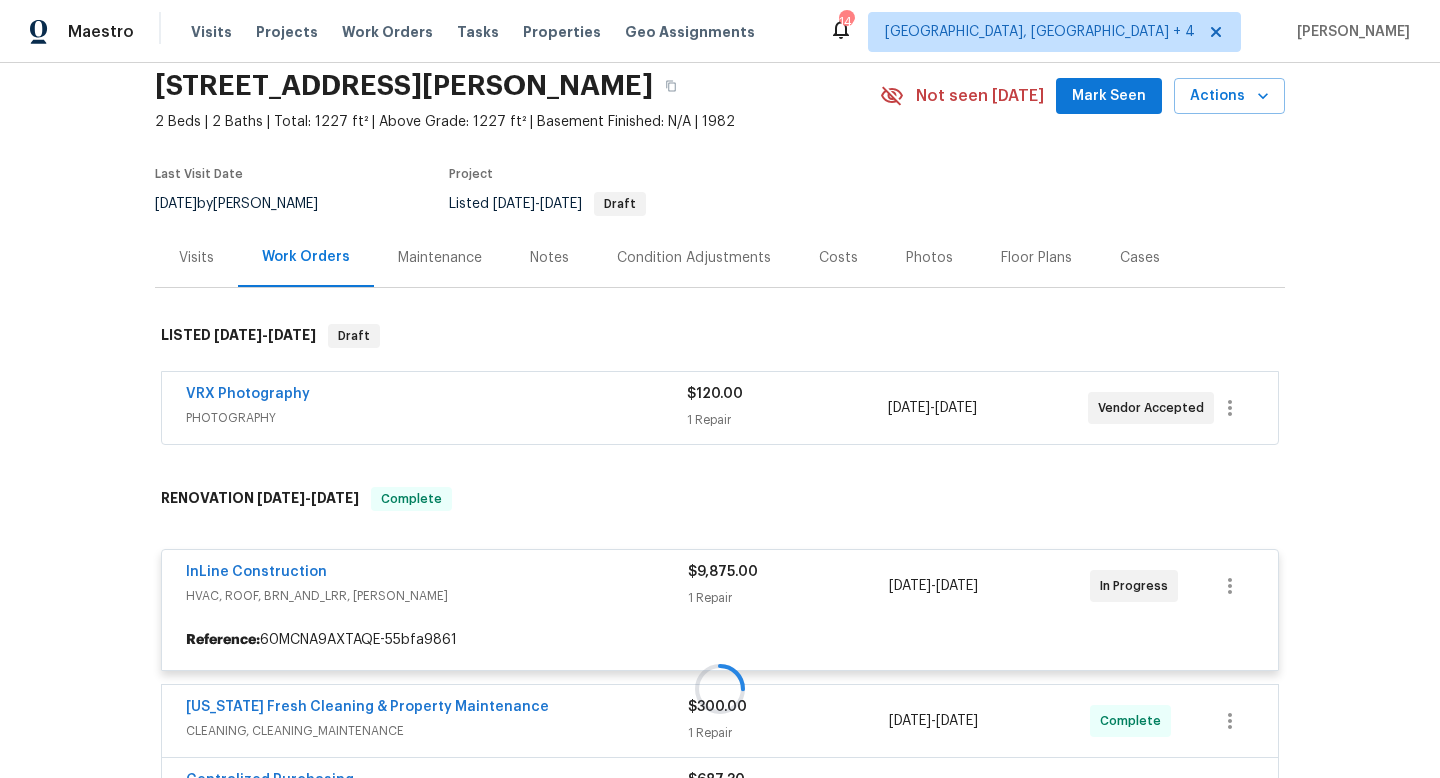 click on "Visits" at bounding box center (196, 258) 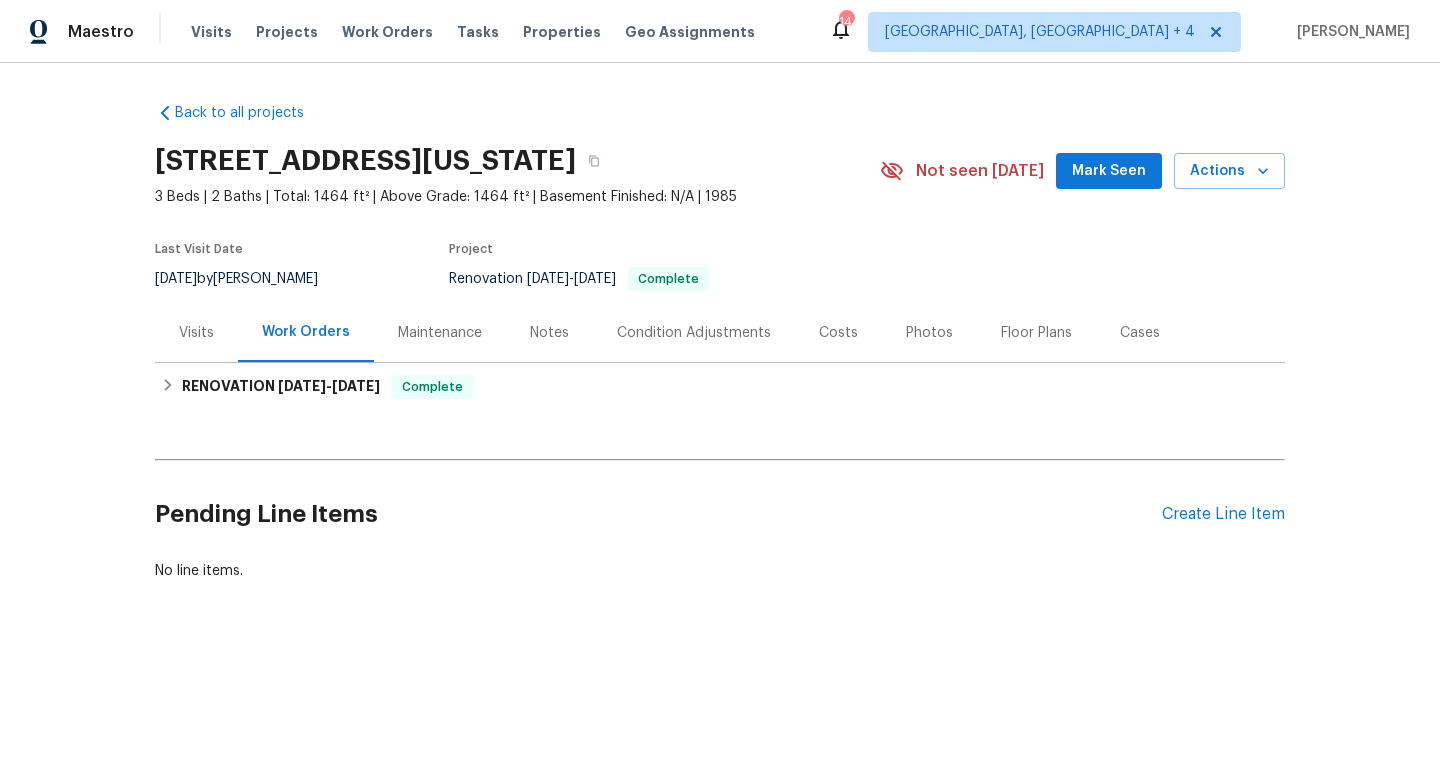 scroll, scrollTop: 0, scrollLeft: 0, axis: both 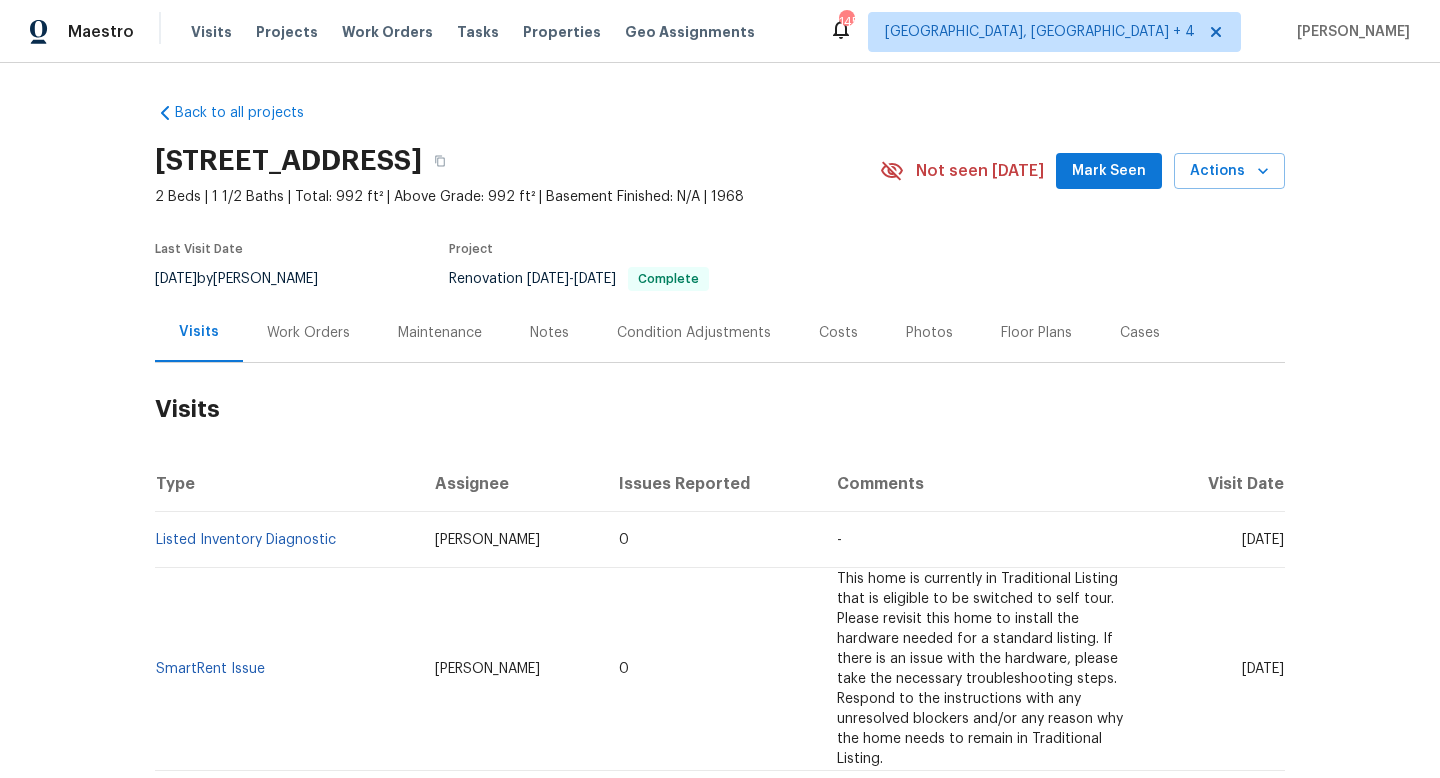 click on "Work Orders" at bounding box center (308, 332) 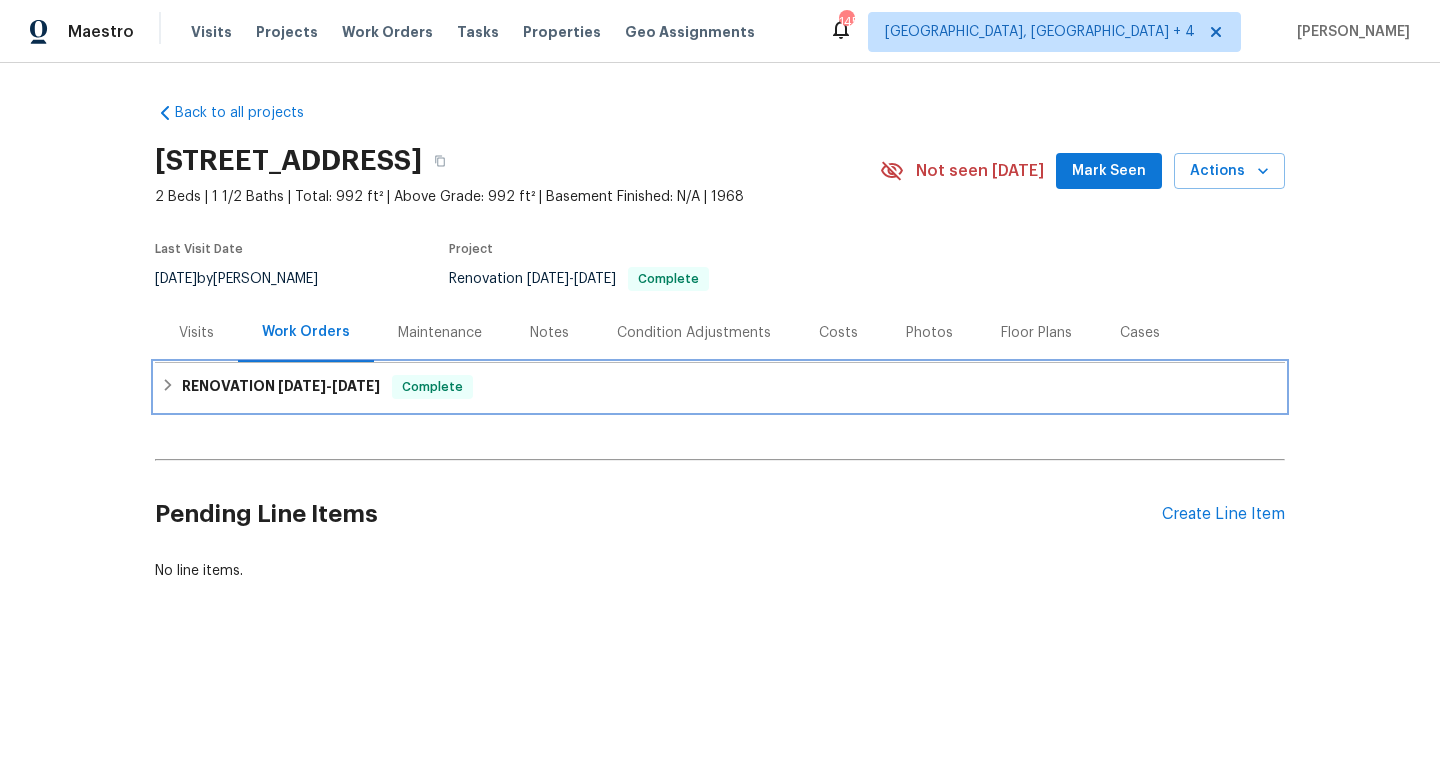 click on "1/21/25" at bounding box center [302, 386] 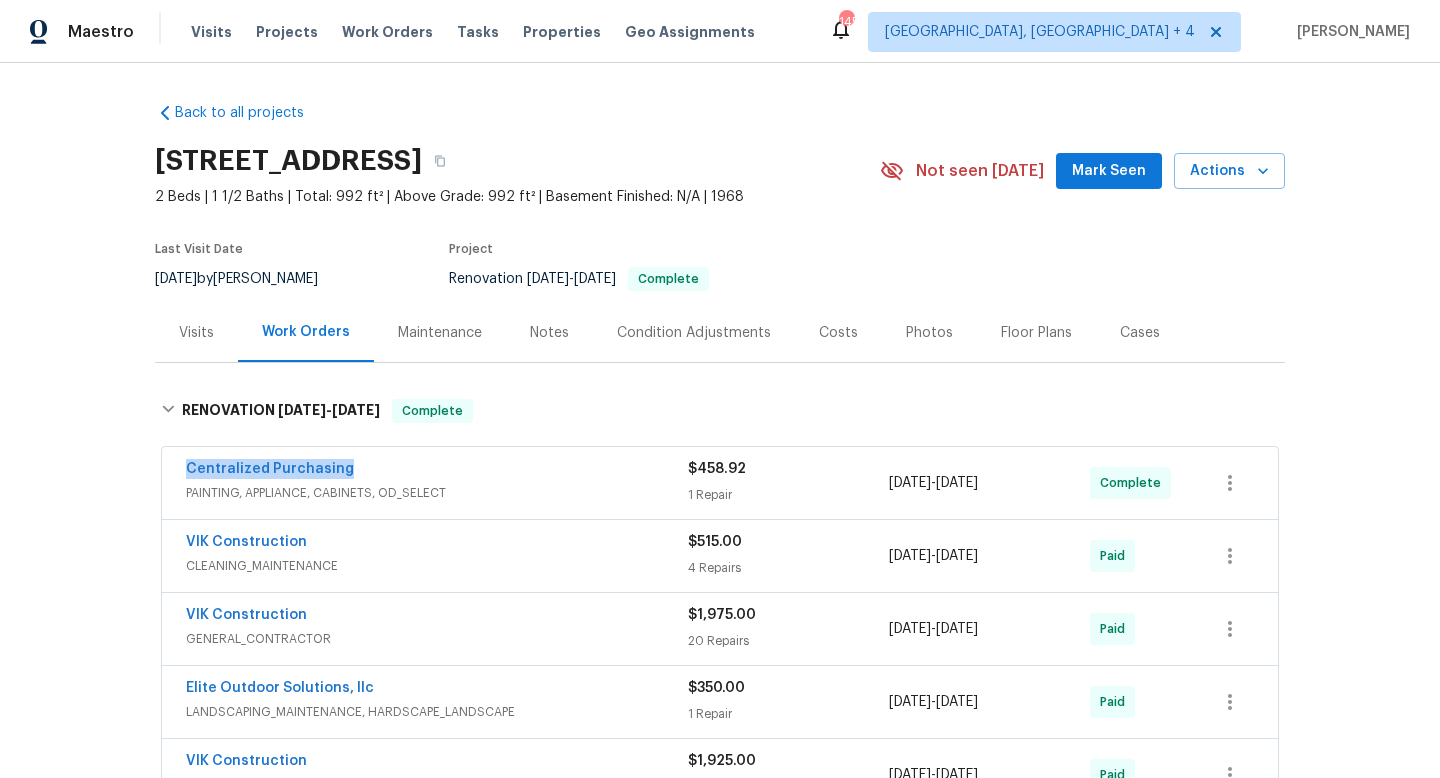 drag, startPoint x: 371, startPoint y: 469, endPoint x: 160, endPoint y: 467, distance: 211.00948 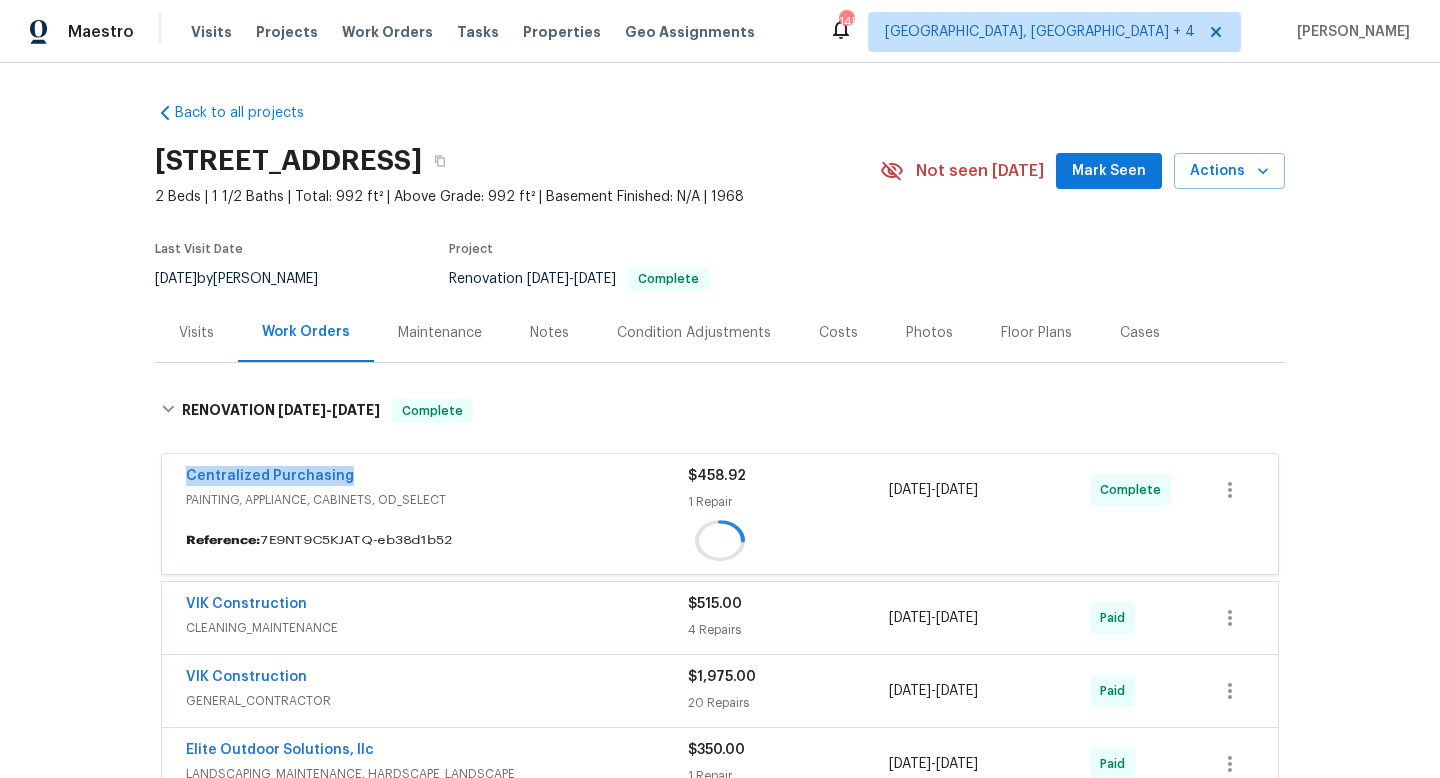 copy on "1/23/2025  -  1/23/2025" 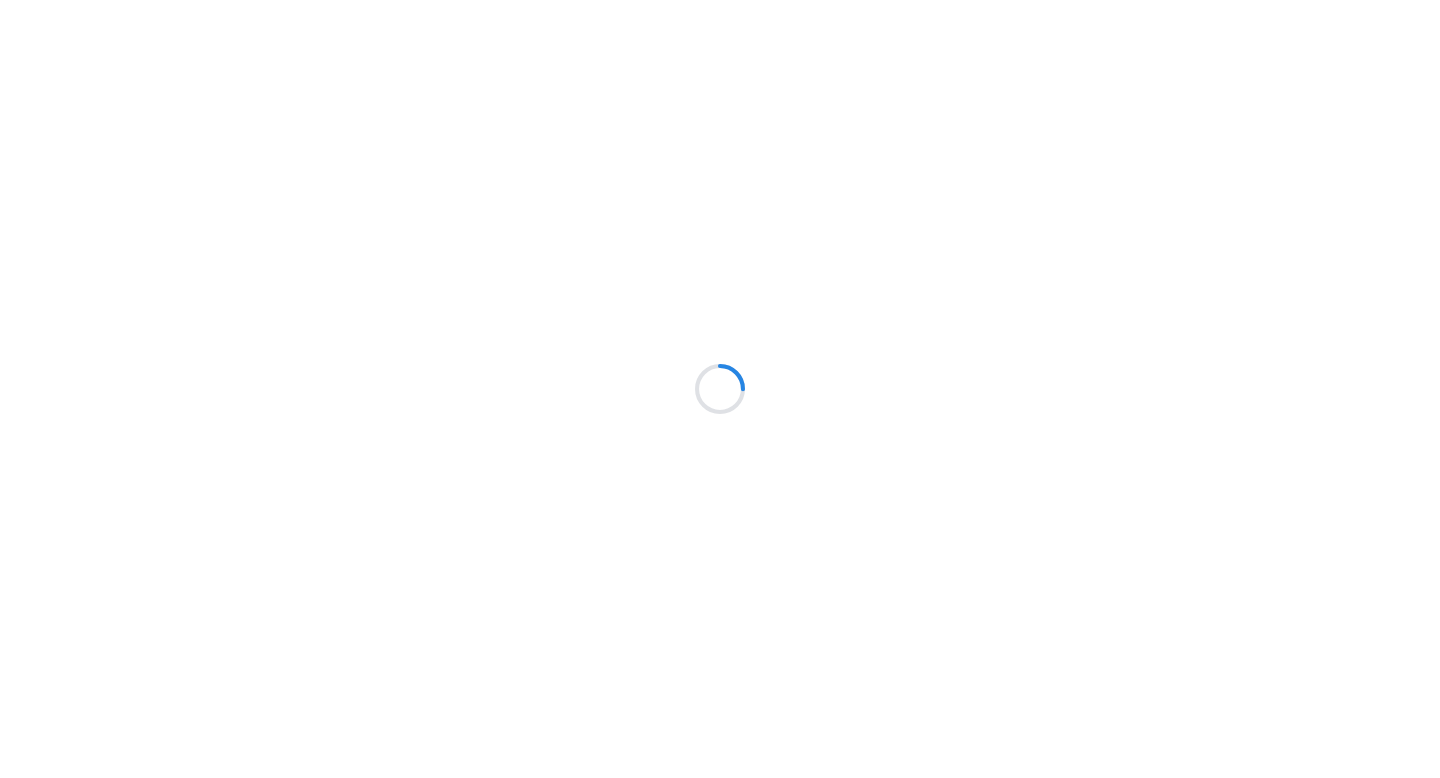scroll, scrollTop: 0, scrollLeft: 0, axis: both 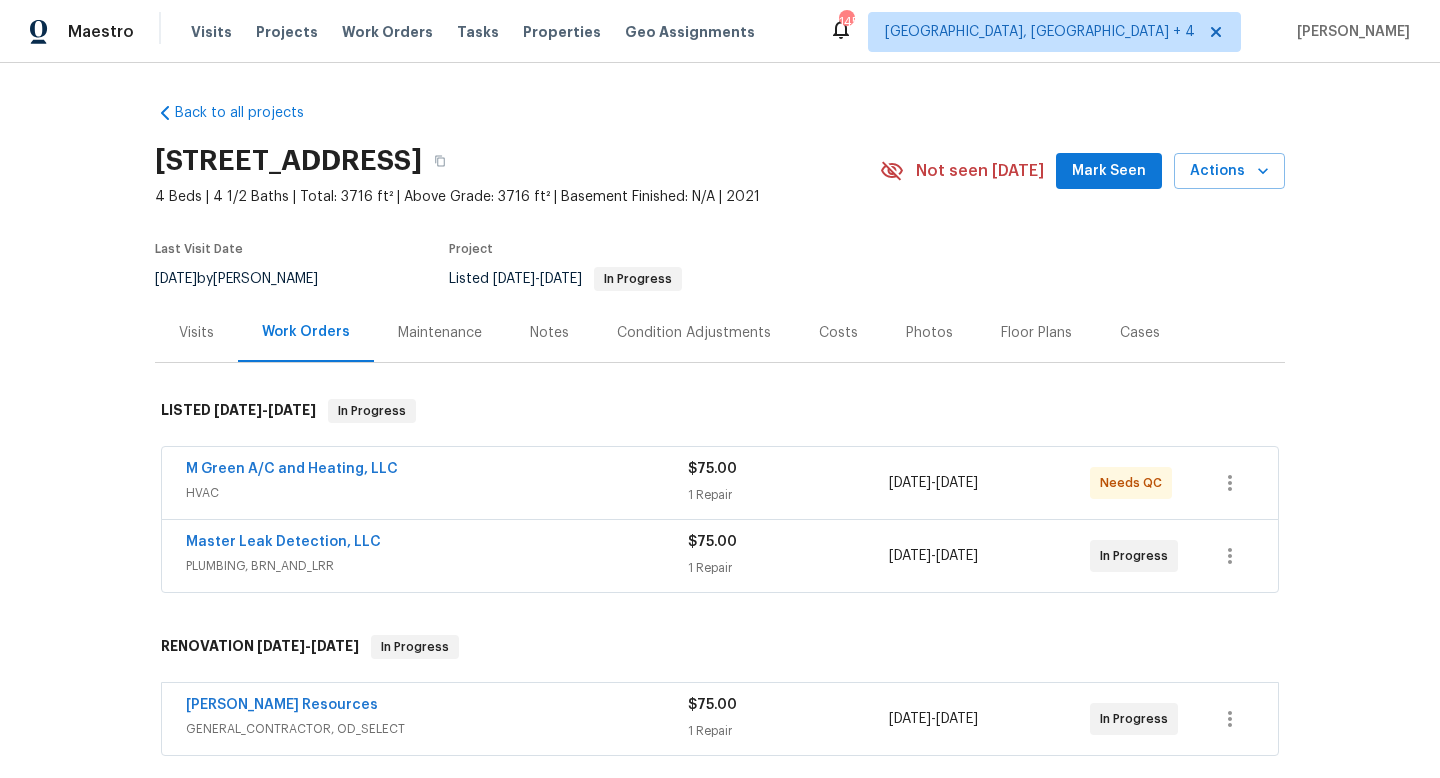 click on "Maintenance" at bounding box center (440, 333) 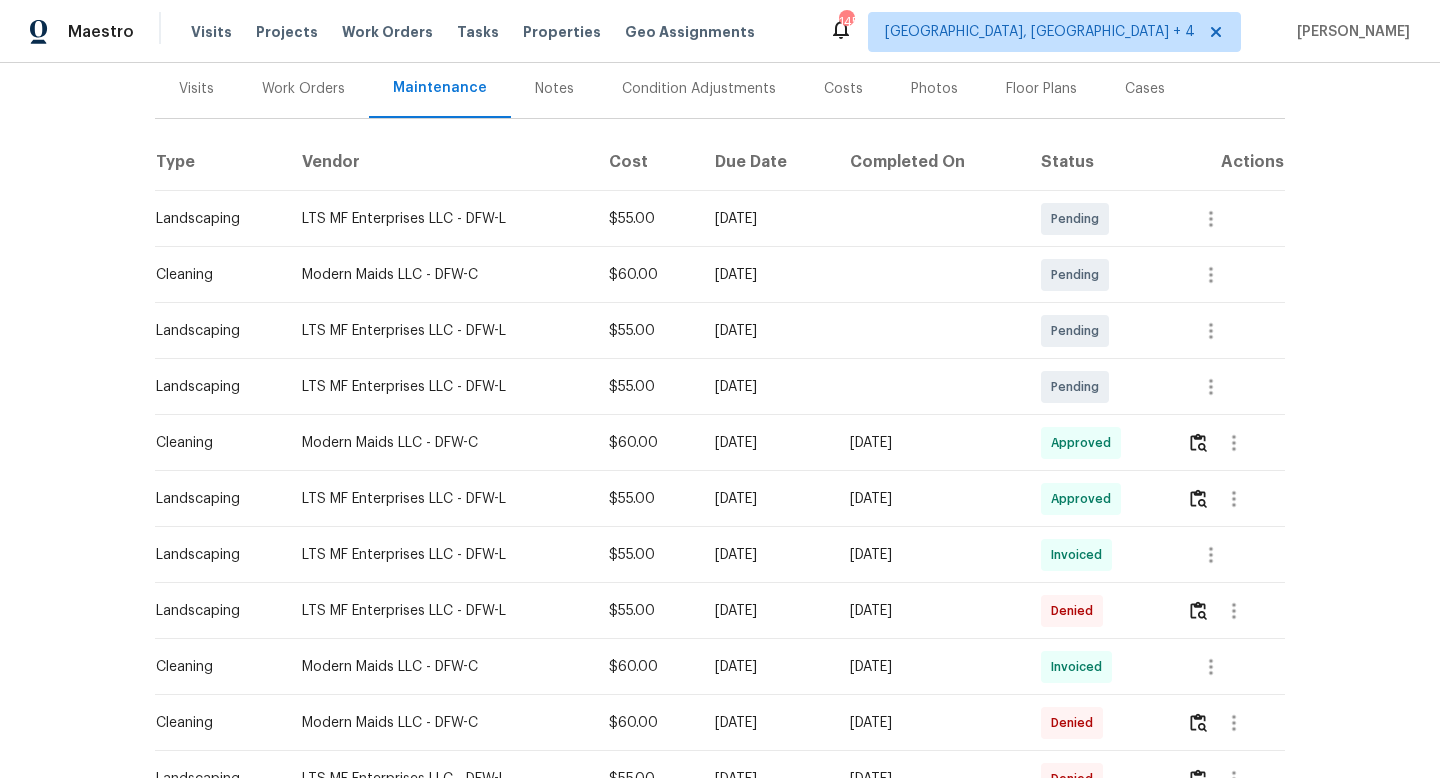 scroll, scrollTop: 254, scrollLeft: 0, axis: vertical 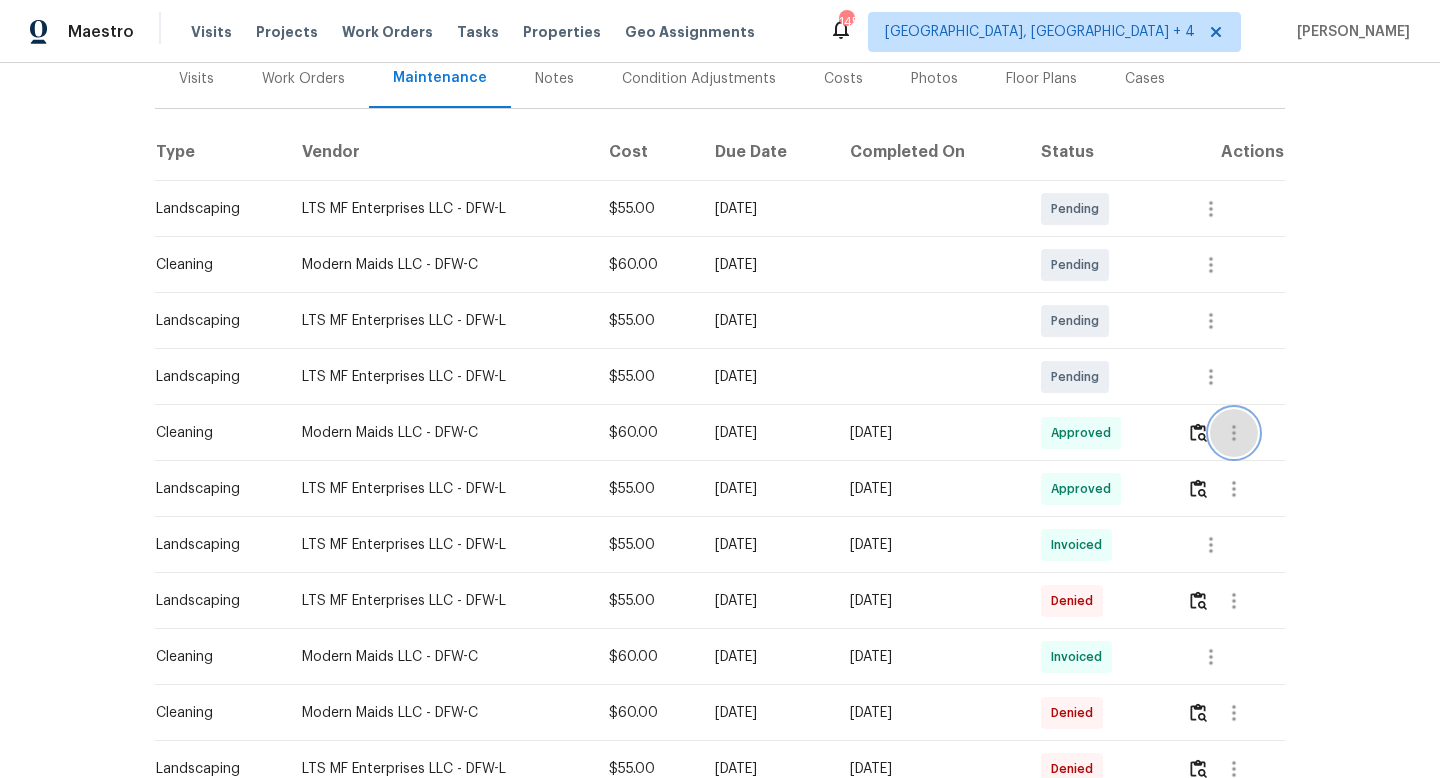 click 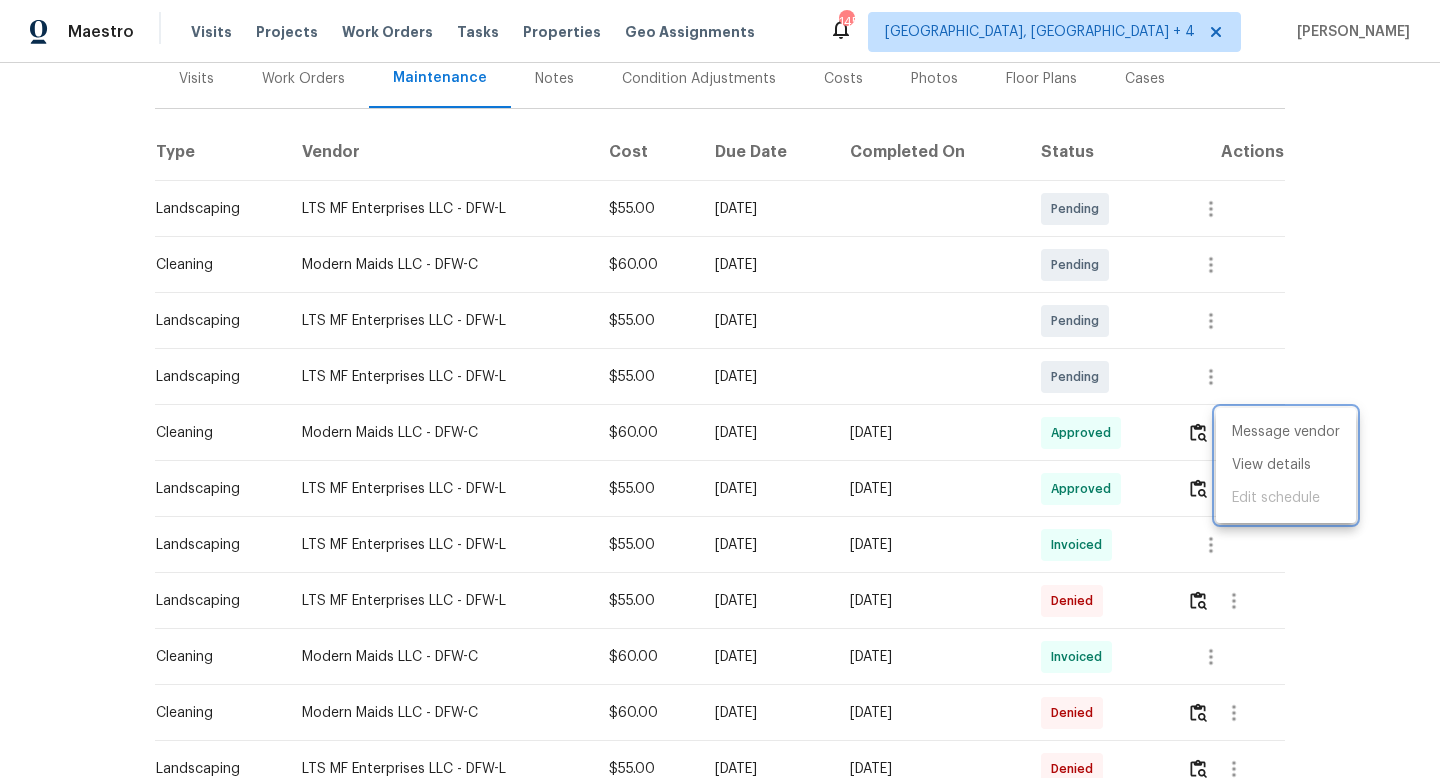 click at bounding box center (720, 389) 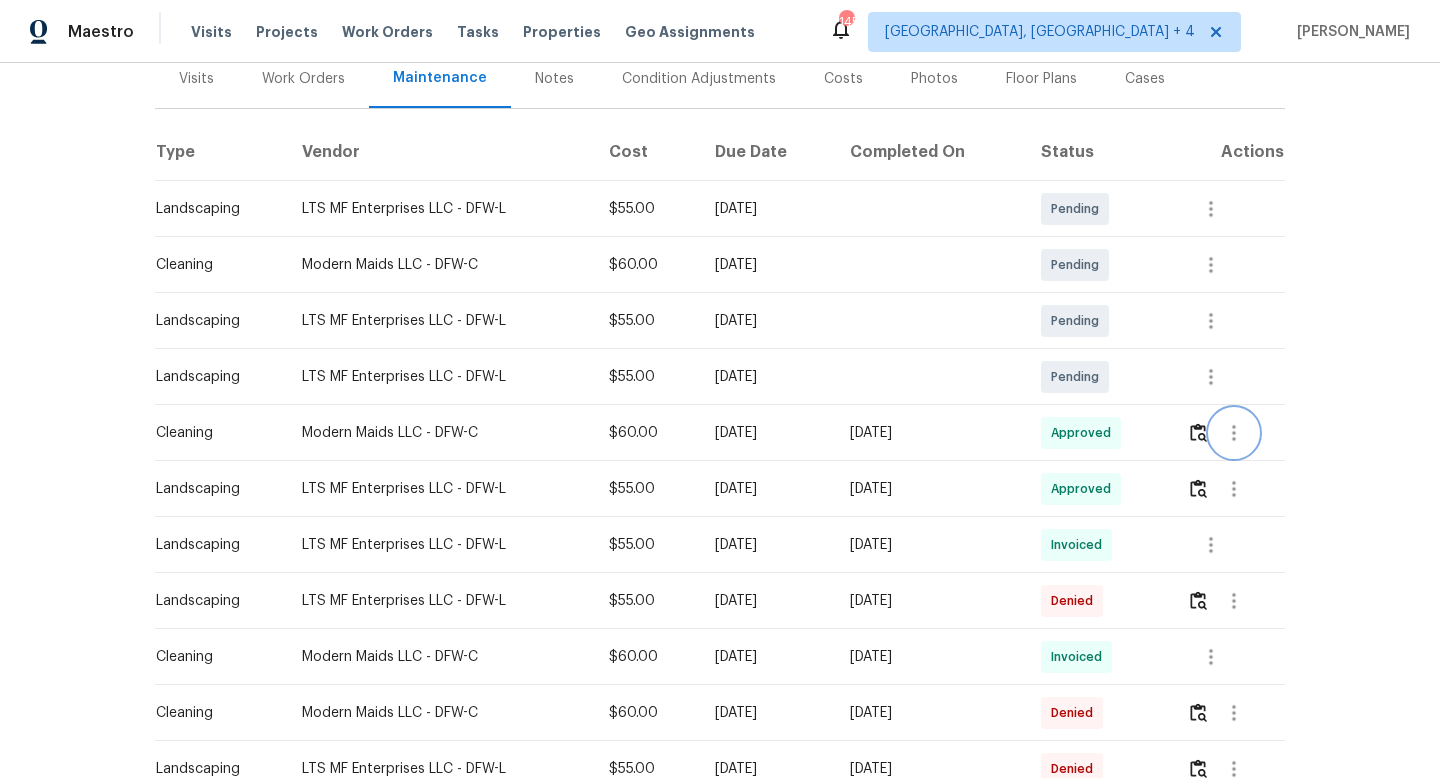 click 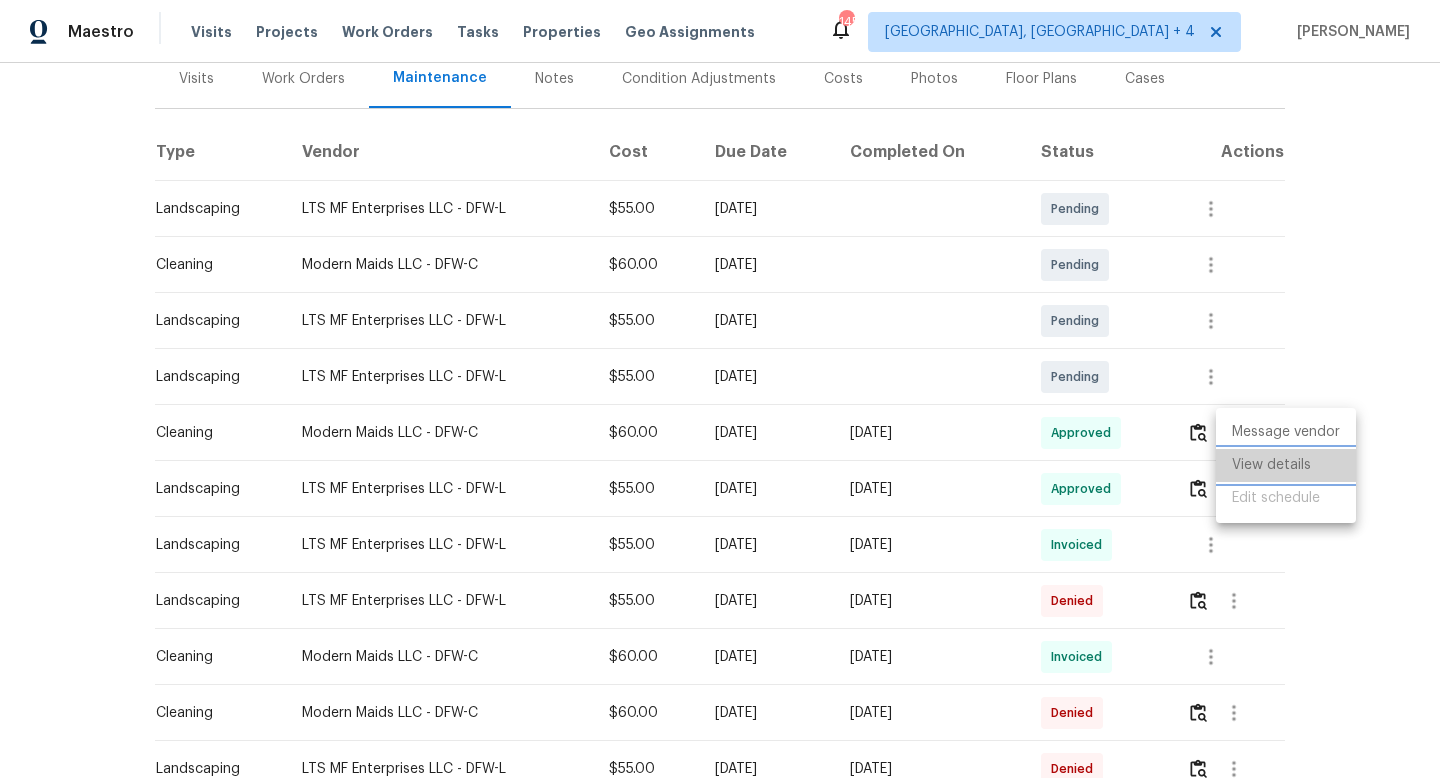 click on "View details" at bounding box center [1286, 465] 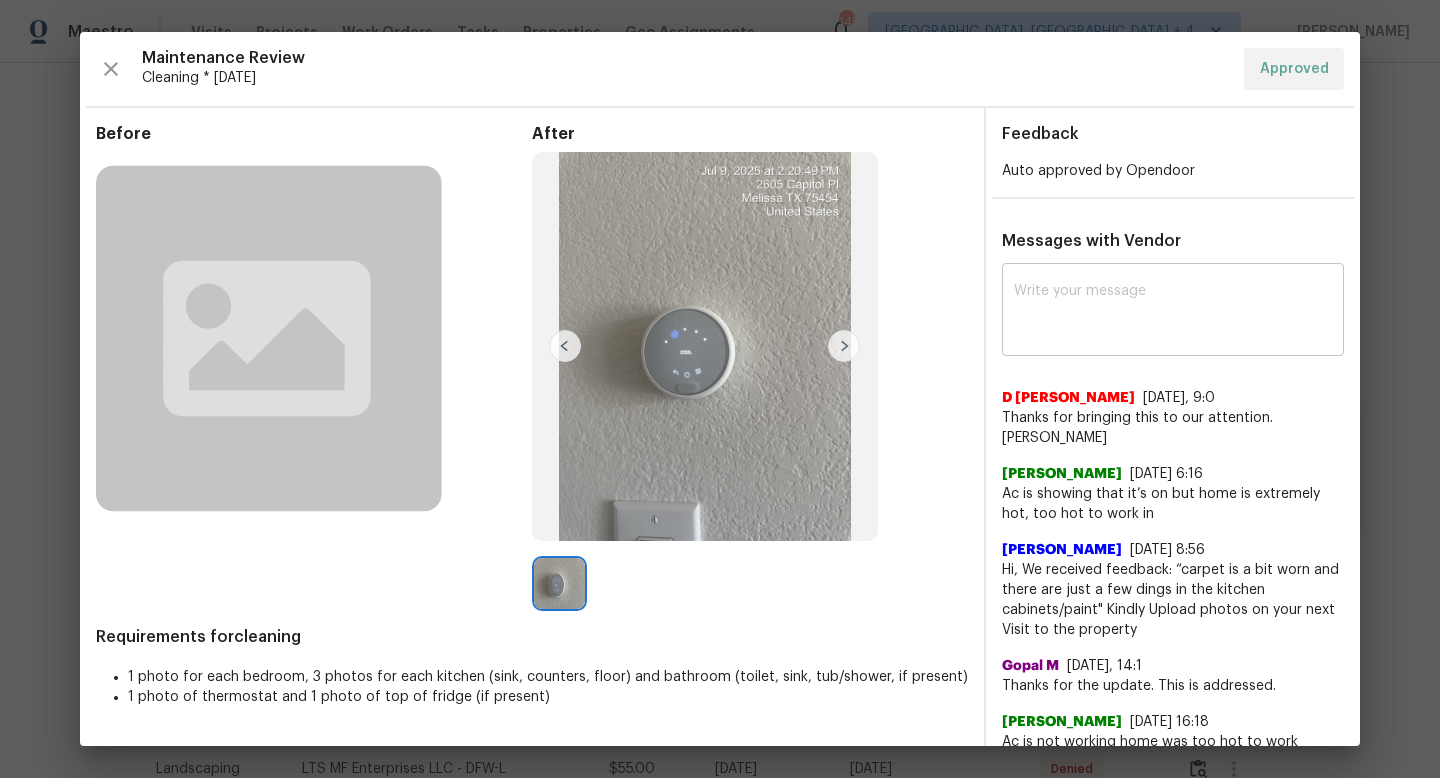scroll, scrollTop: 1, scrollLeft: 0, axis: vertical 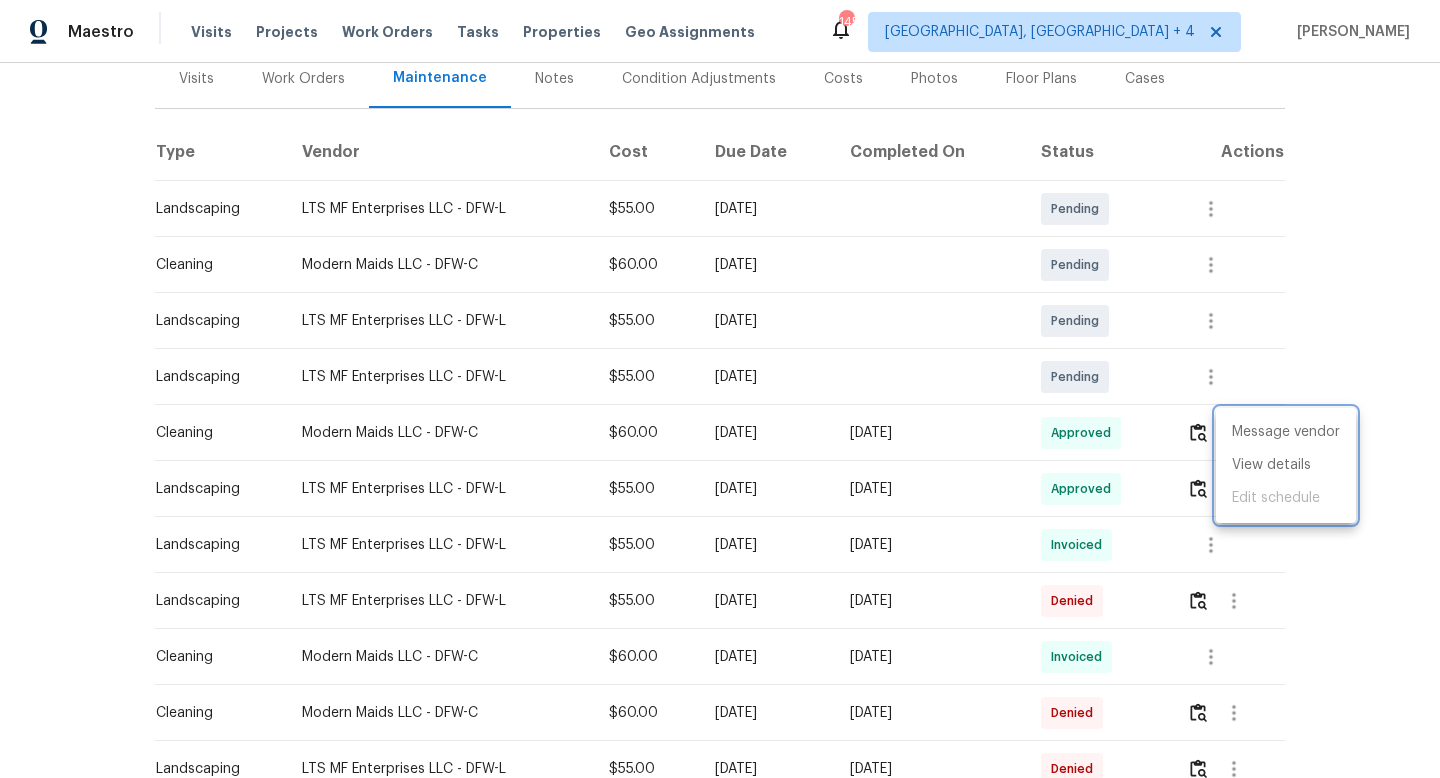 click at bounding box center [720, 389] 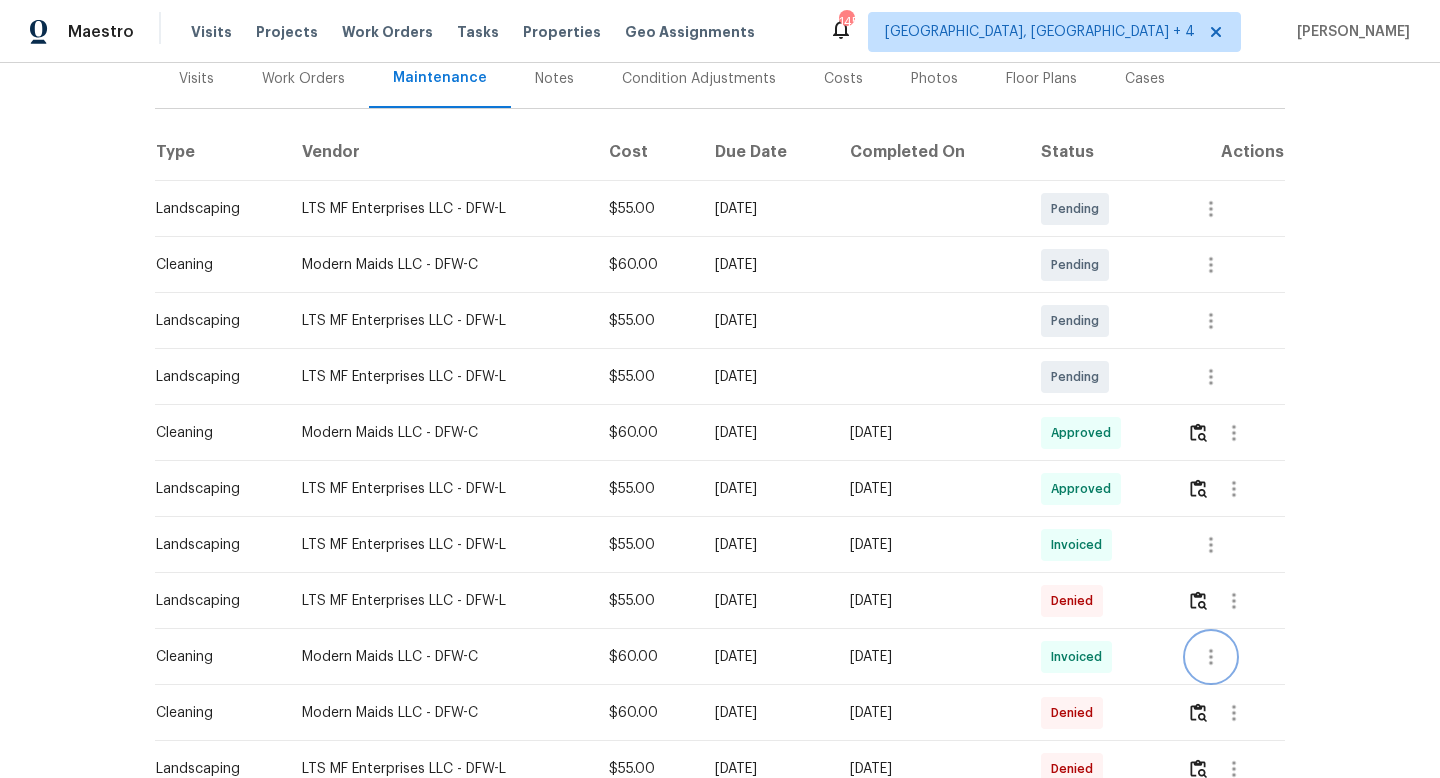 click 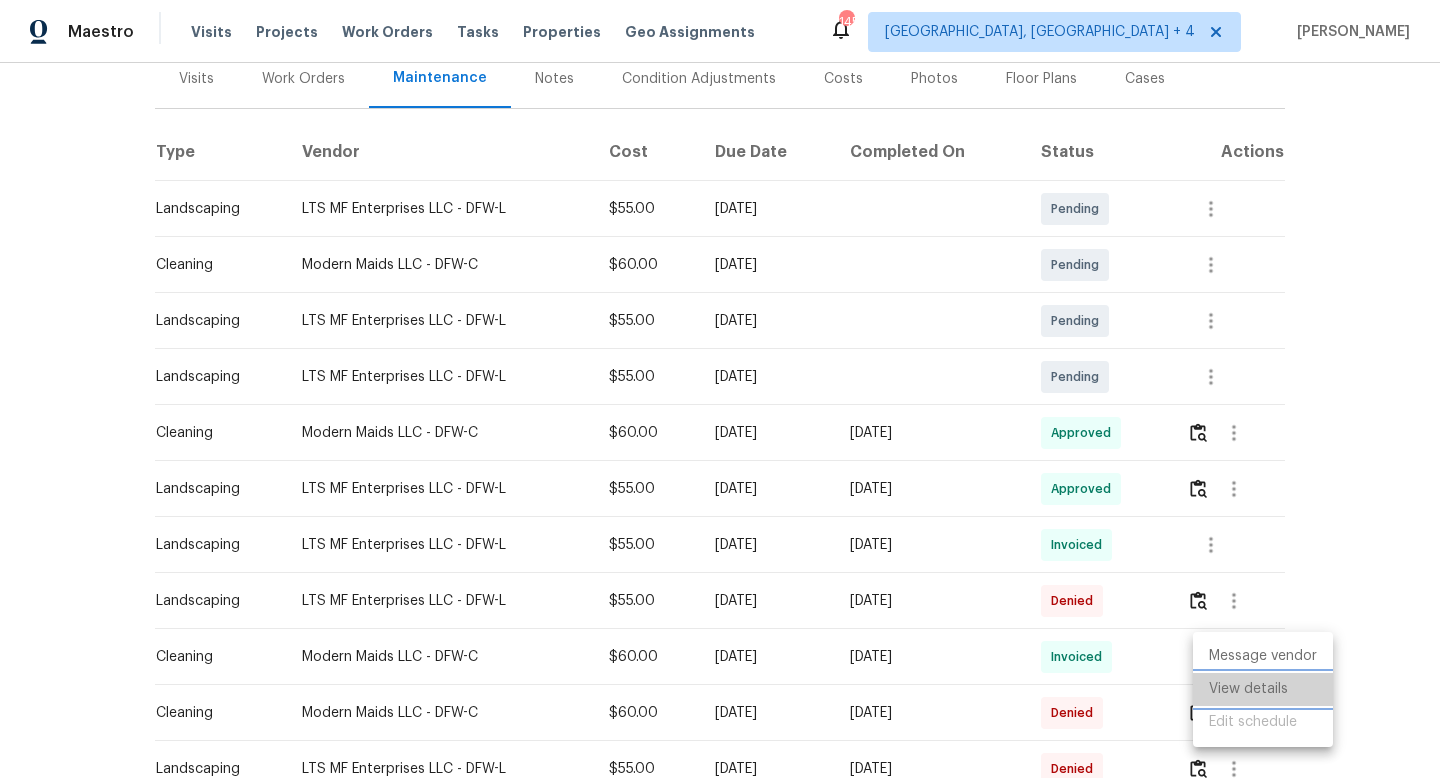 click on "View details" at bounding box center (1263, 689) 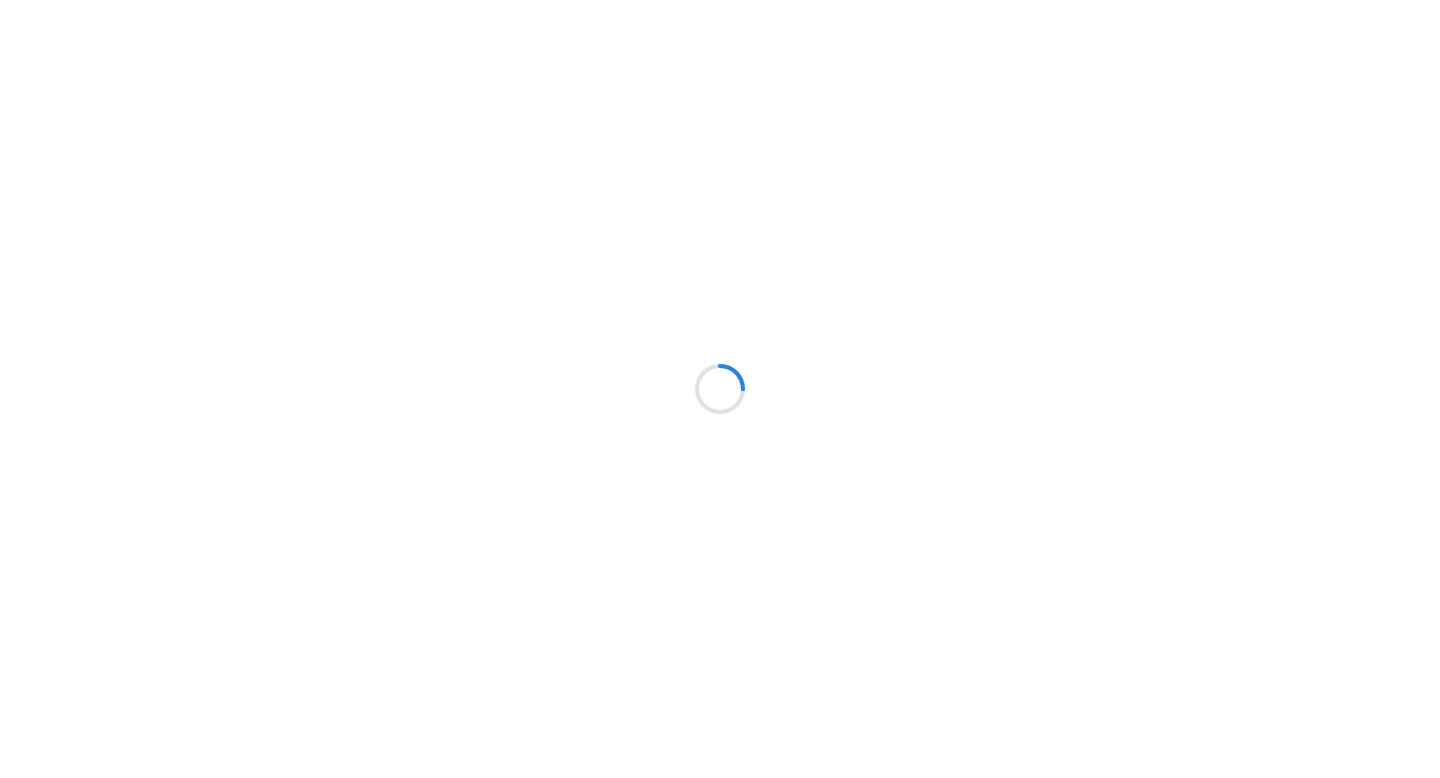 scroll, scrollTop: 0, scrollLeft: 0, axis: both 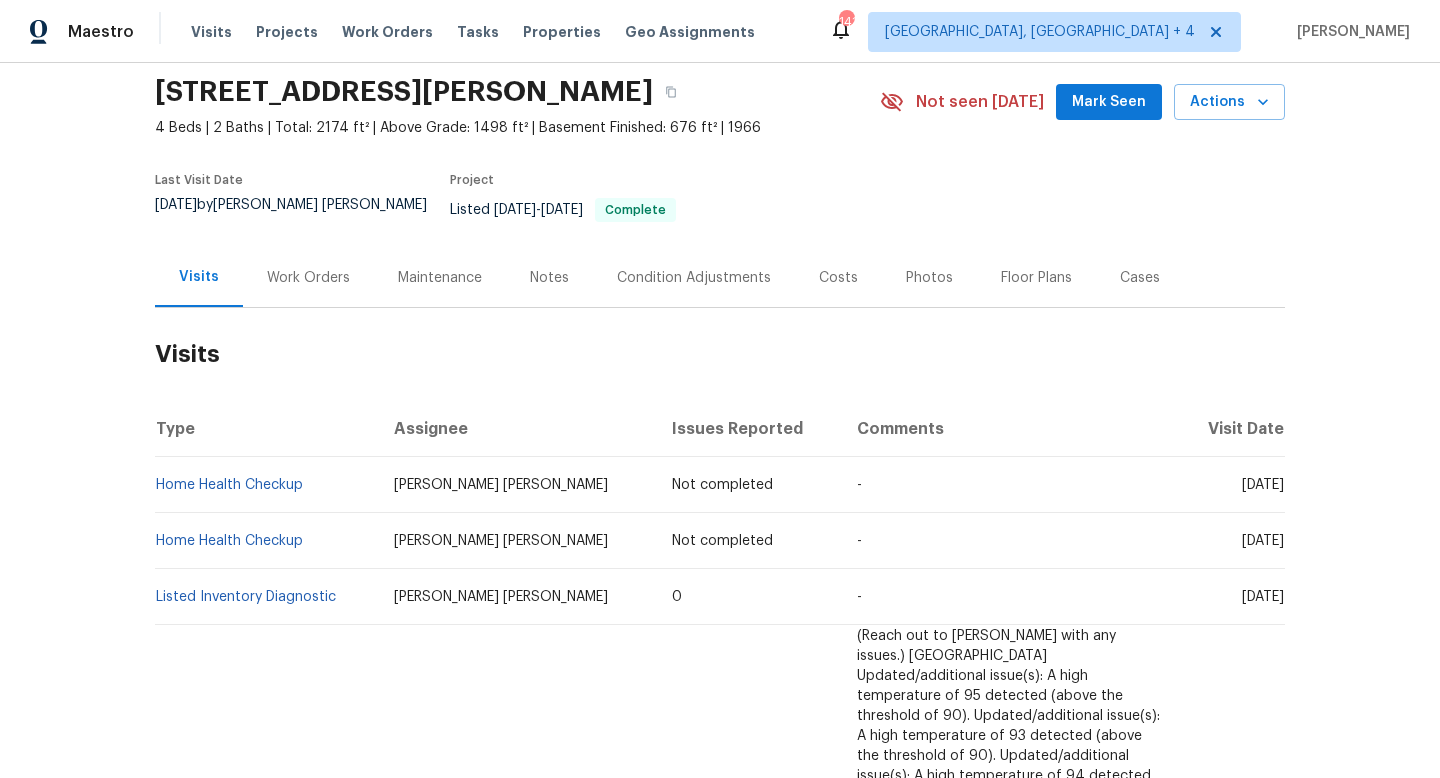 click on "Cases" at bounding box center [1140, 277] 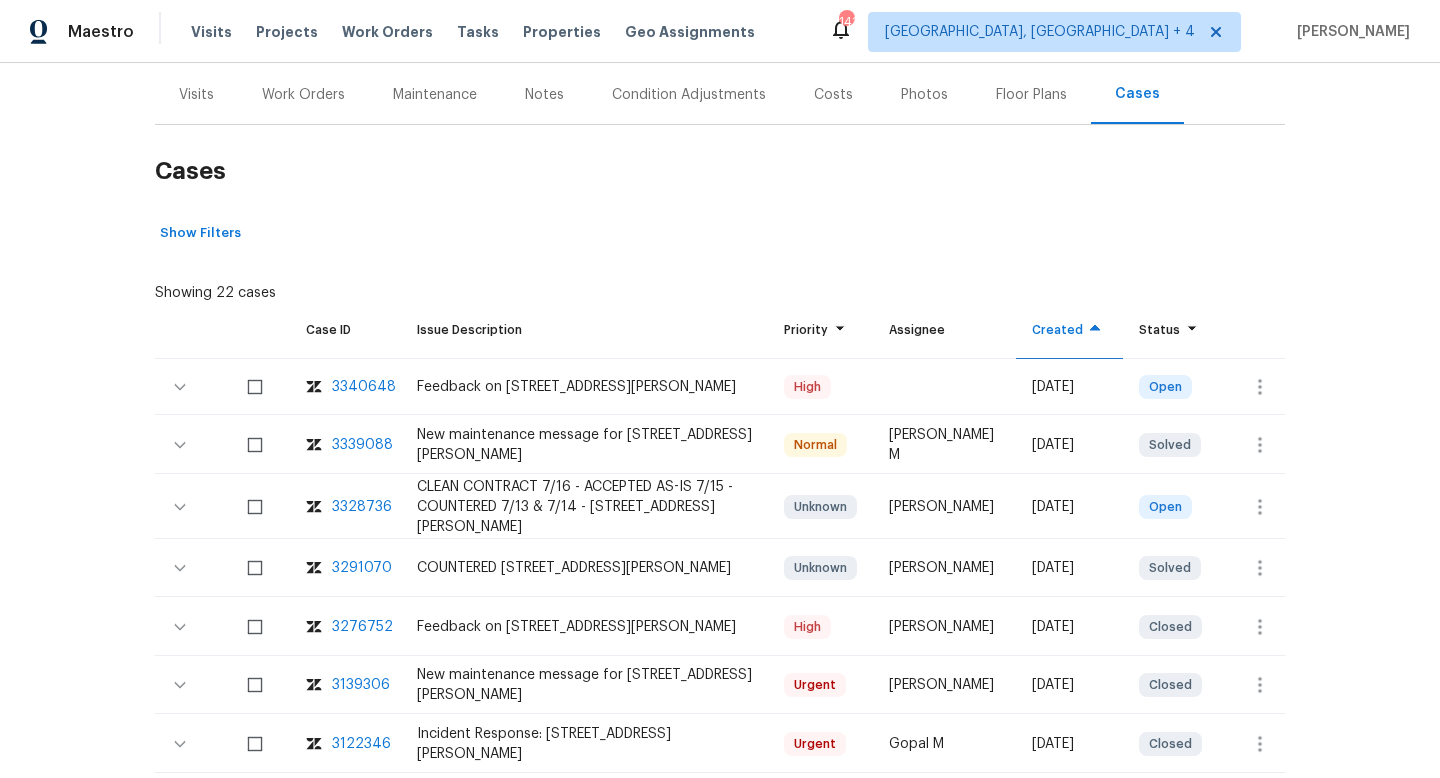 scroll, scrollTop: 365, scrollLeft: 0, axis: vertical 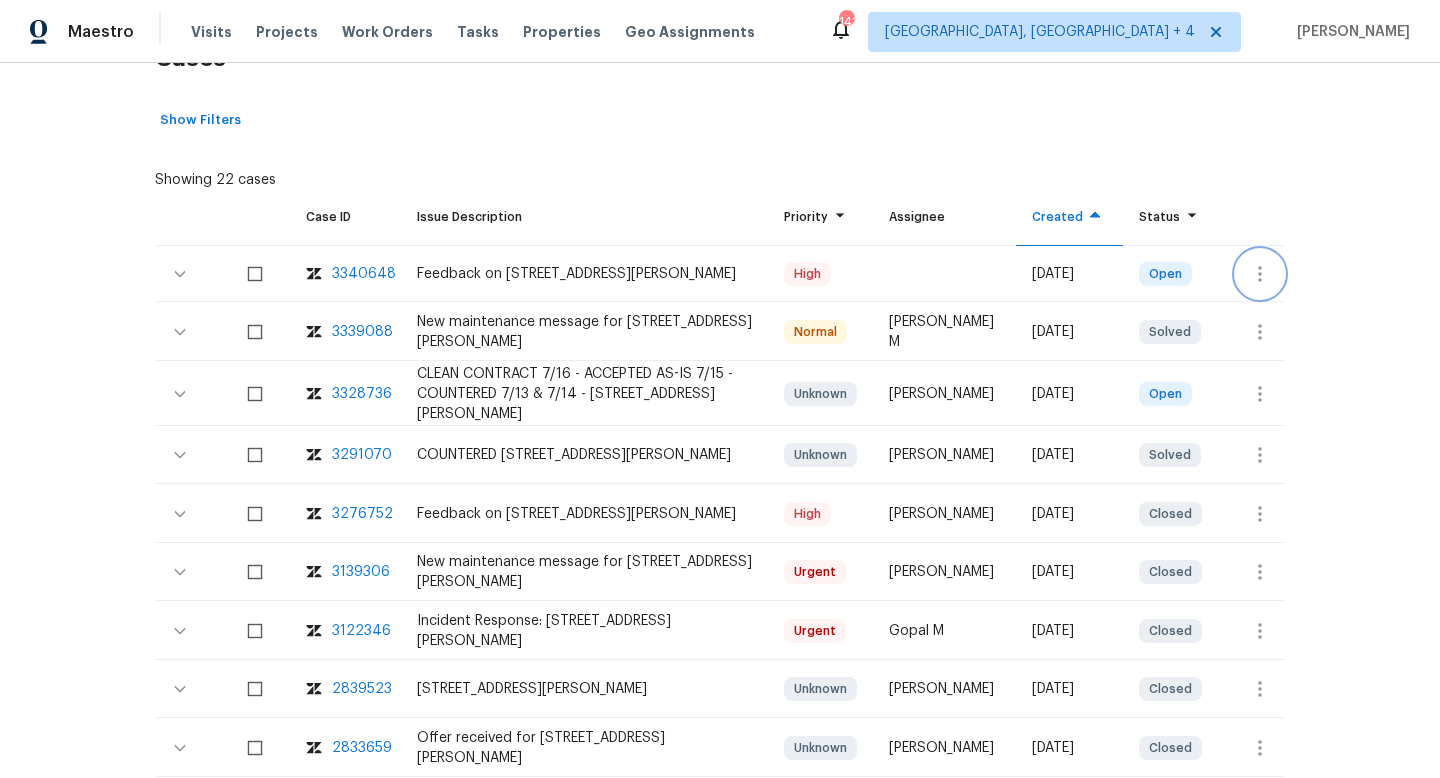 click 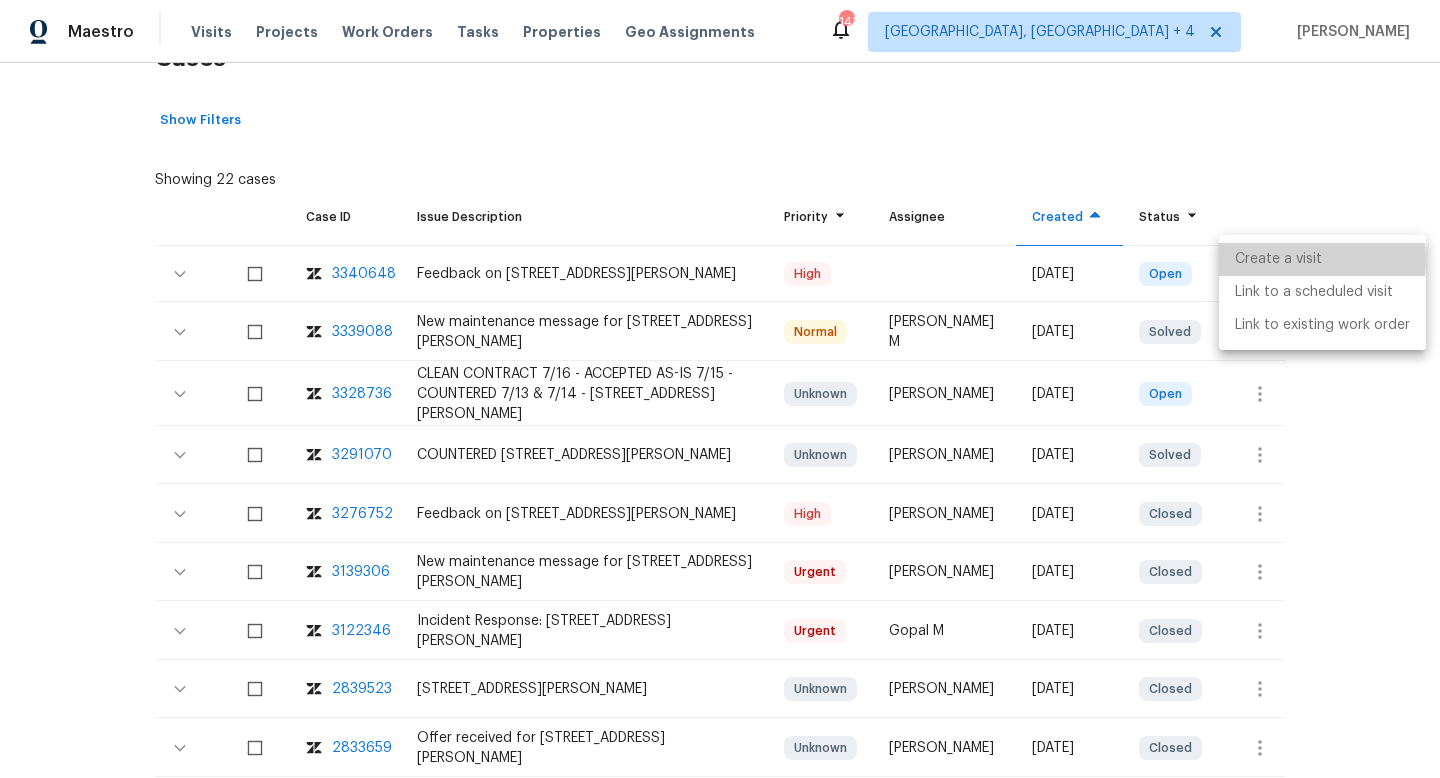 click on "Create a visit" at bounding box center (1322, 259) 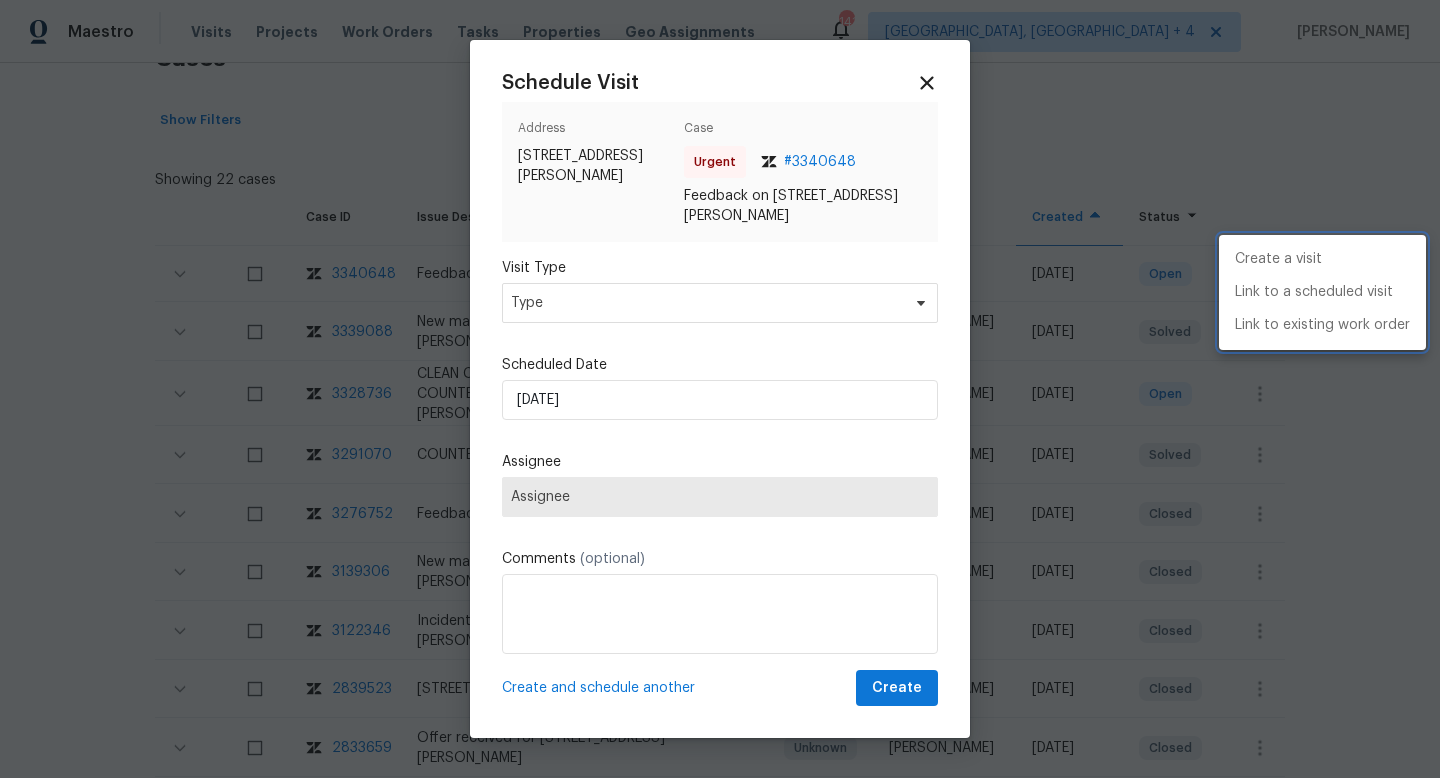 click at bounding box center [720, 389] 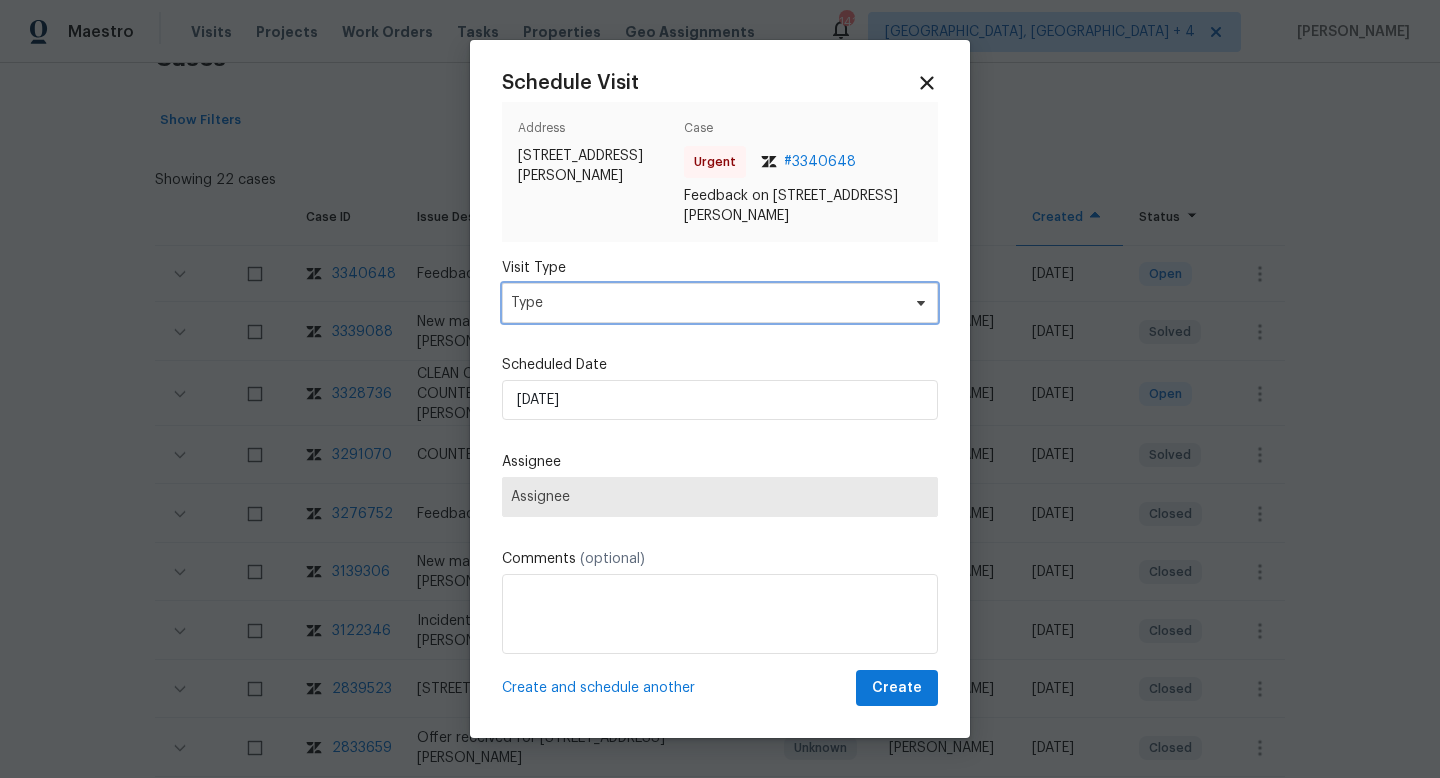 click on "Type" at bounding box center (705, 303) 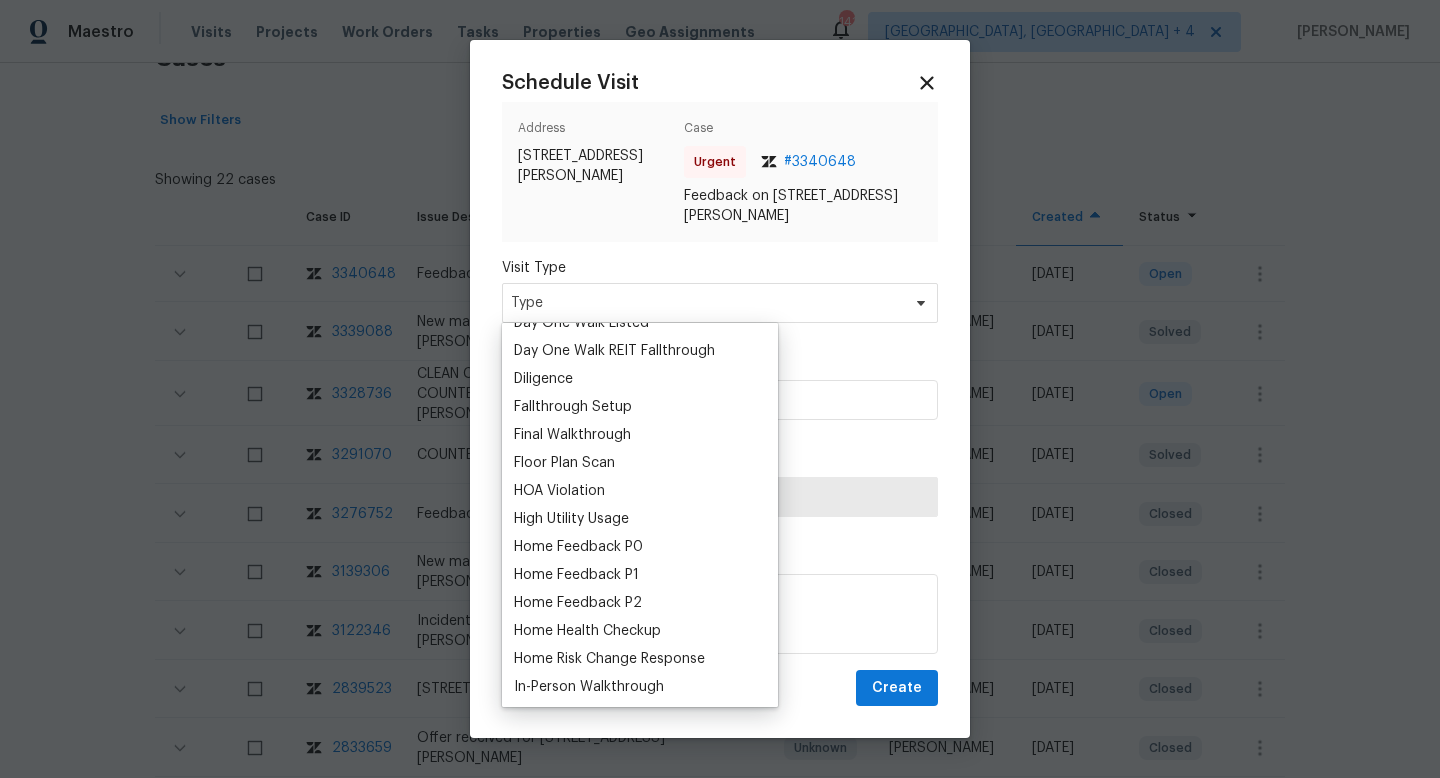 scroll, scrollTop: 448, scrollLeft: 0, axis: vertical 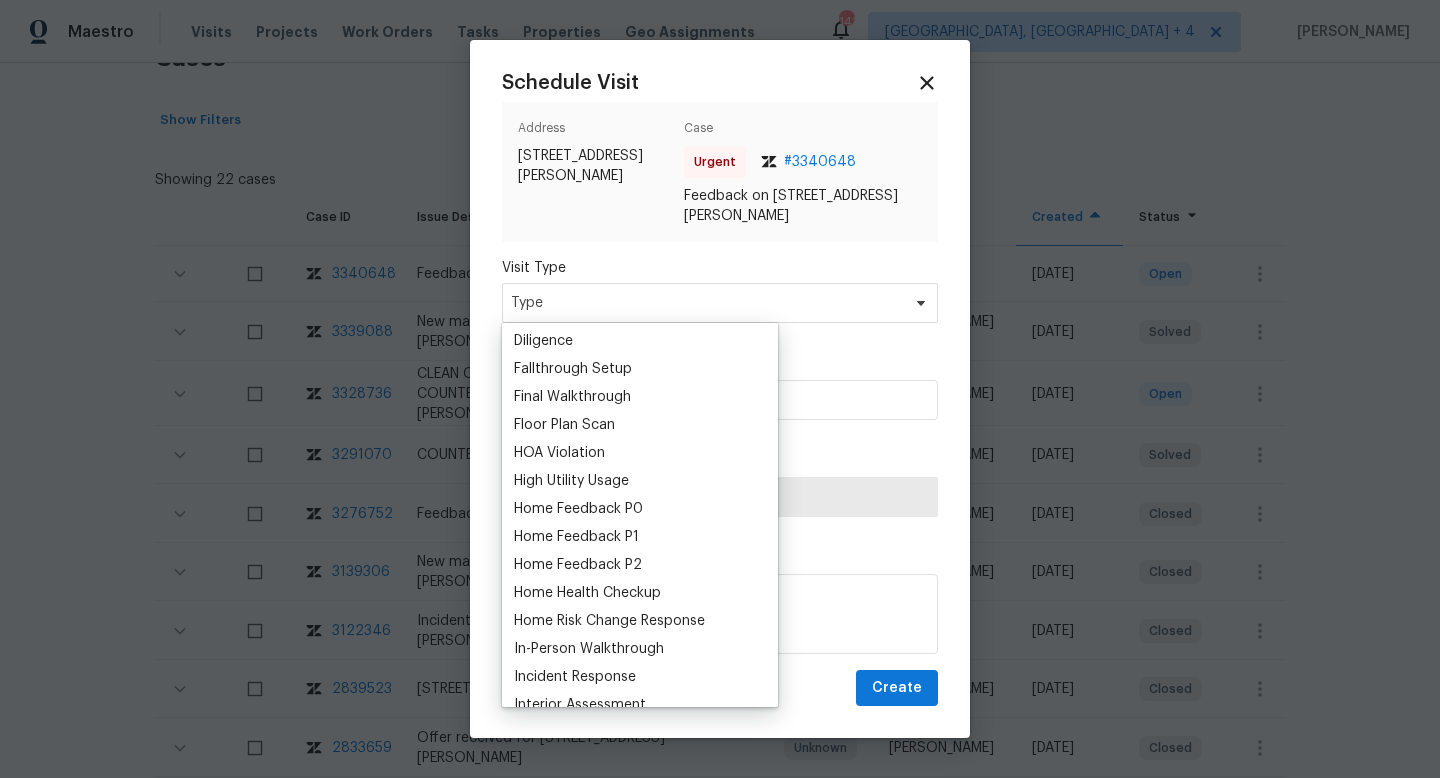 click on "Home Feedback P1" at bounding box center [576, 537] 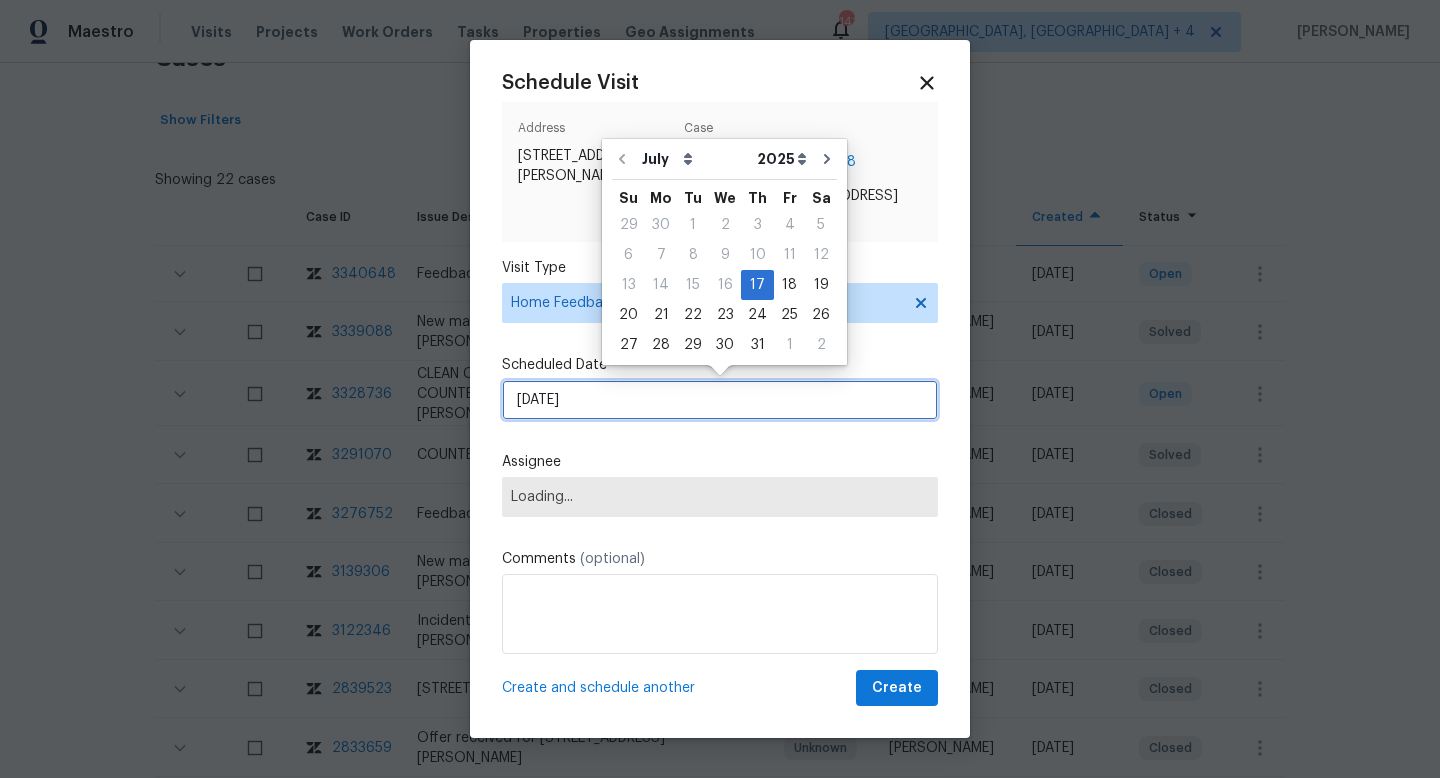 click on "[DATE]" at bounding box center [720, 400] 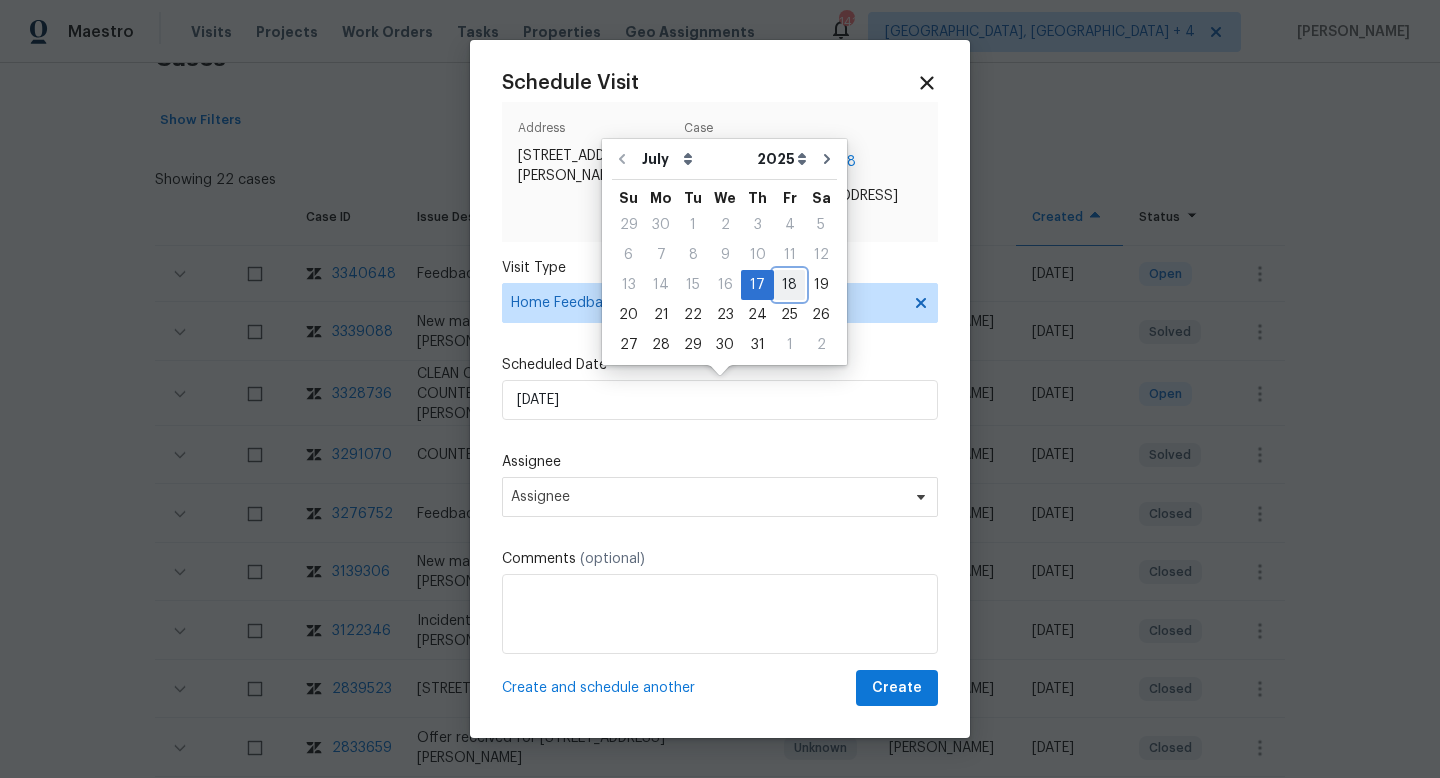 click on "18" at bounding box center [789, 285] 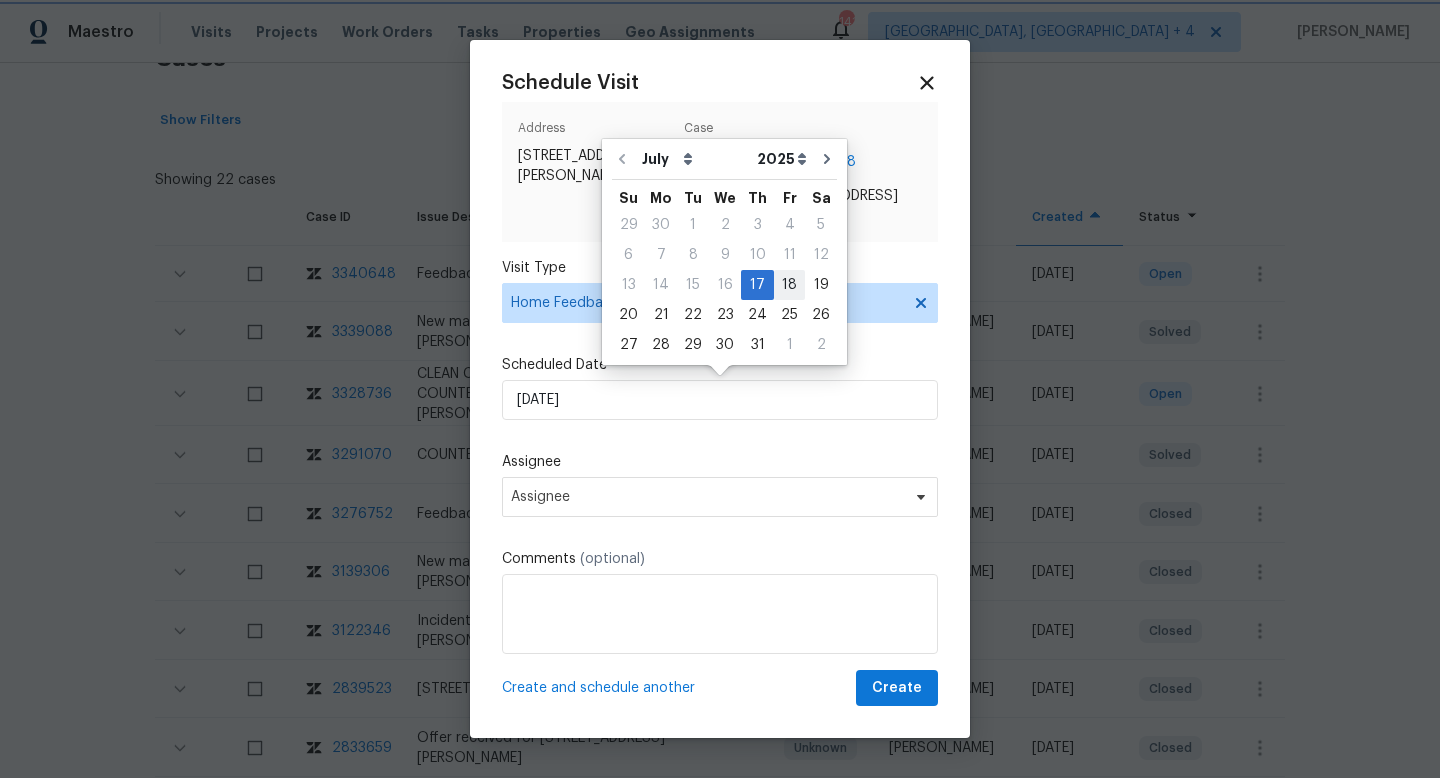 type on "7/18/2025" 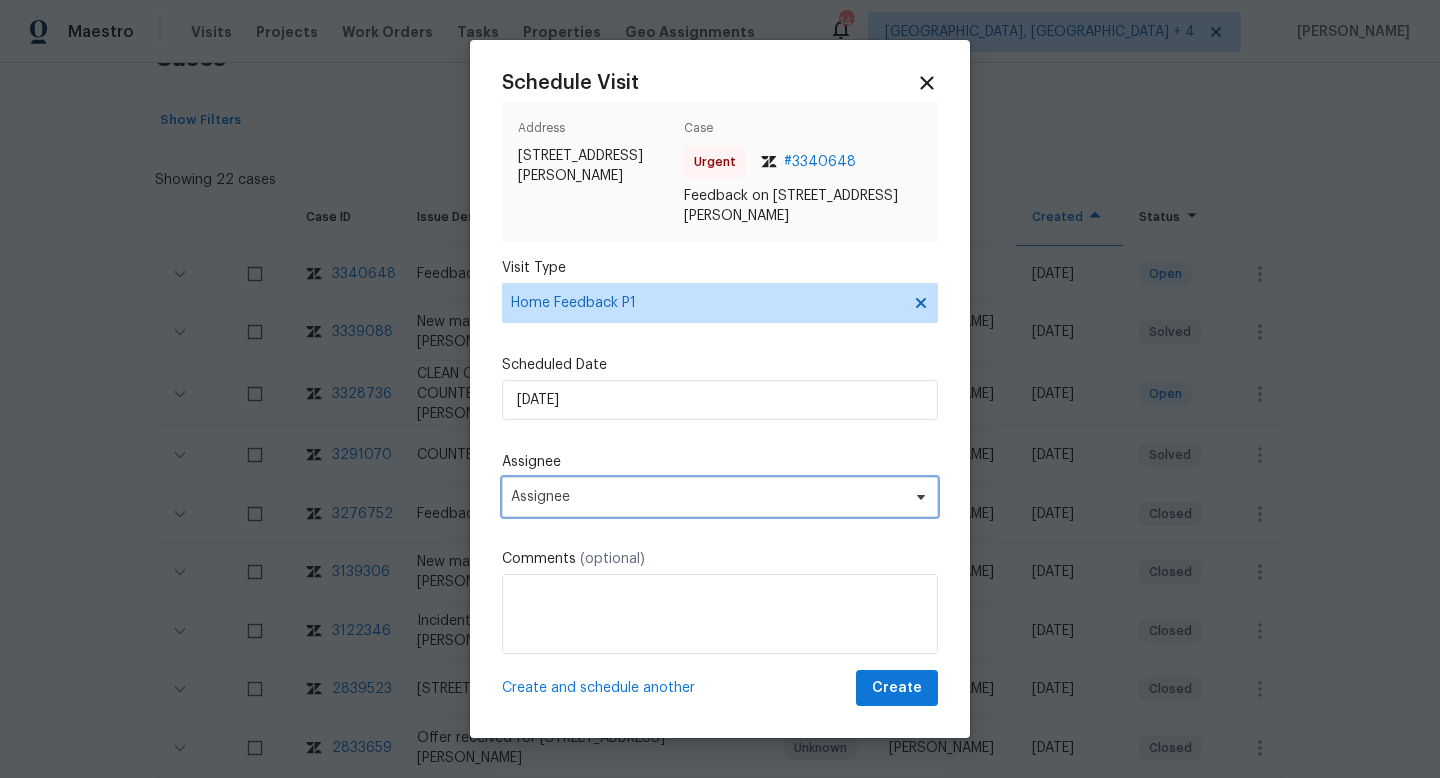 click on "Assignee" at bounding box center (707, 497) 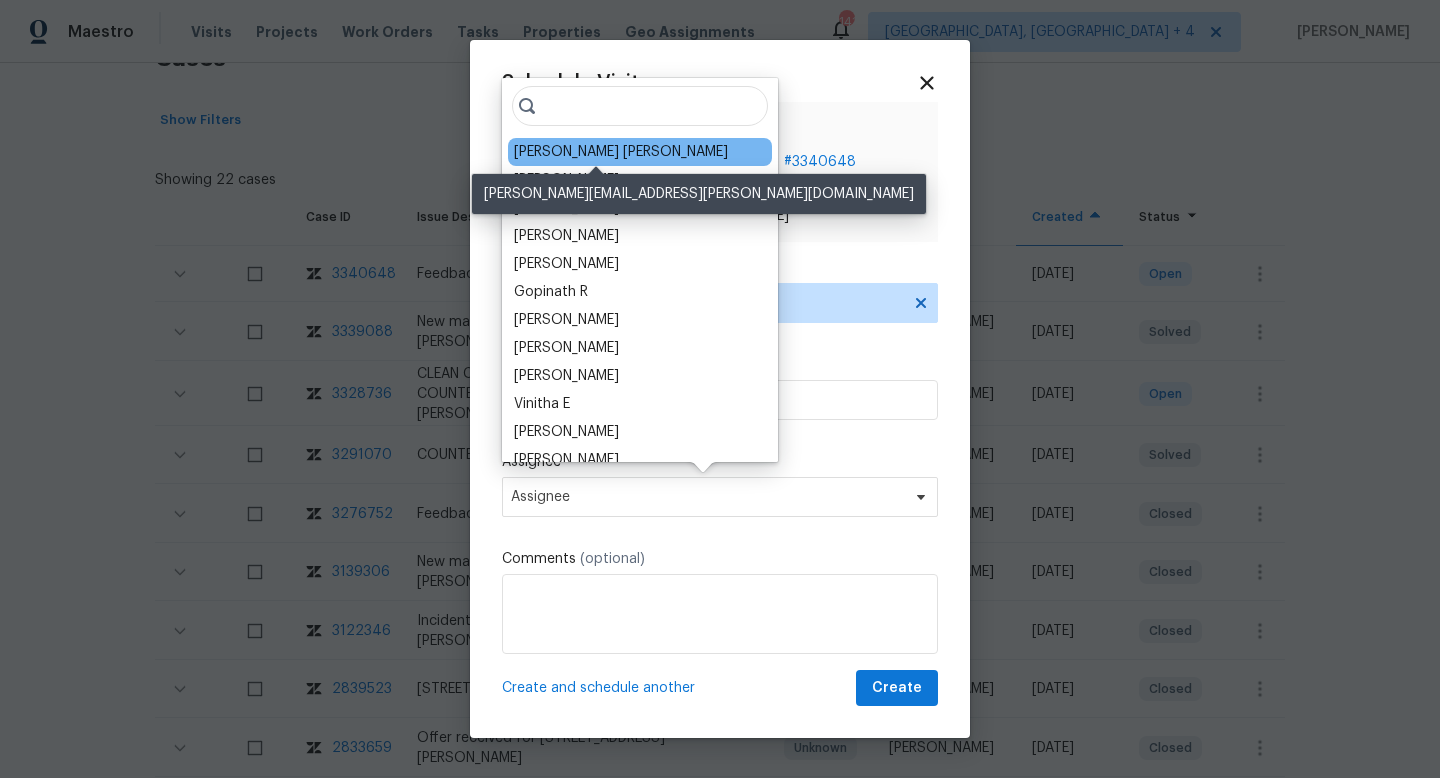 click on "Marcos Ricardo Resendiz" at bounding box center [621, 152] 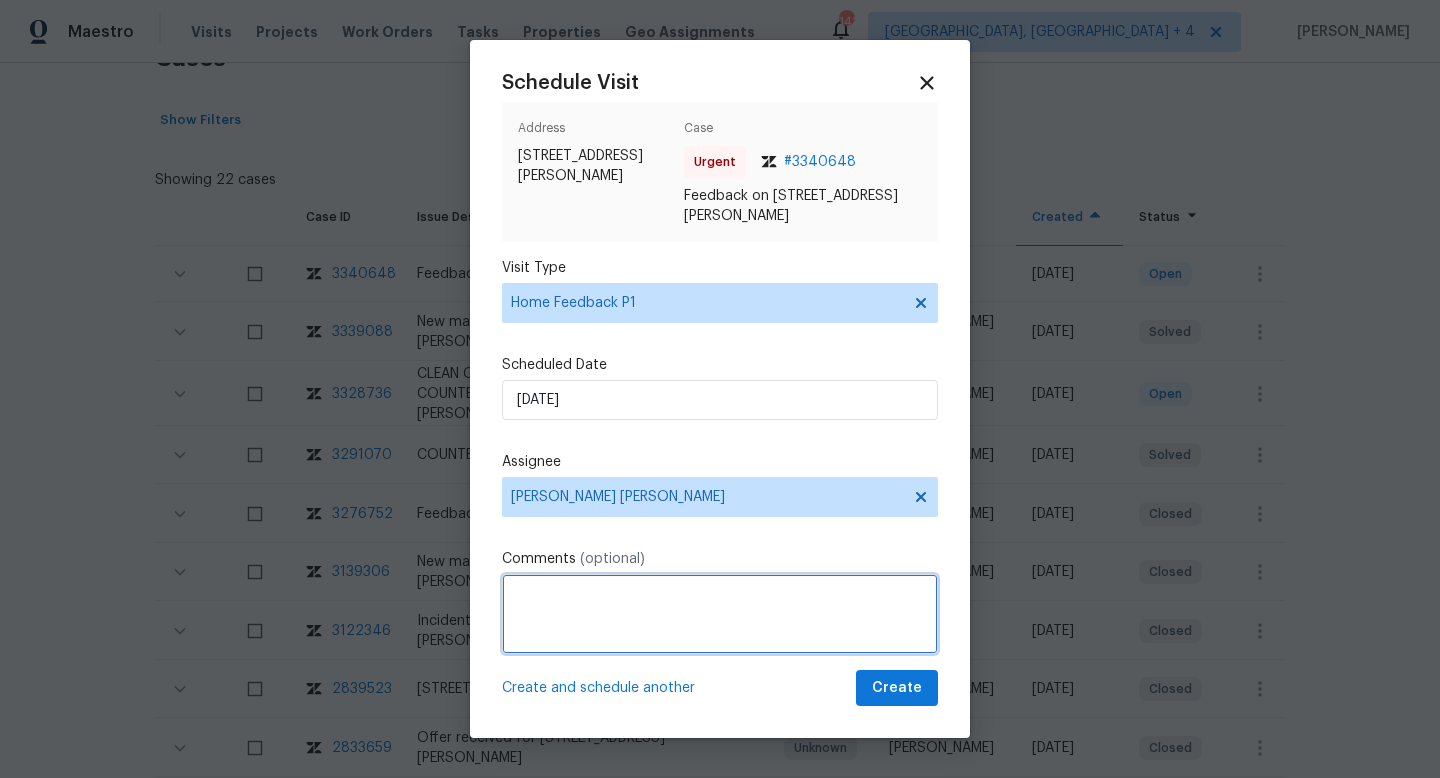 click at bounding box center (720, 614) 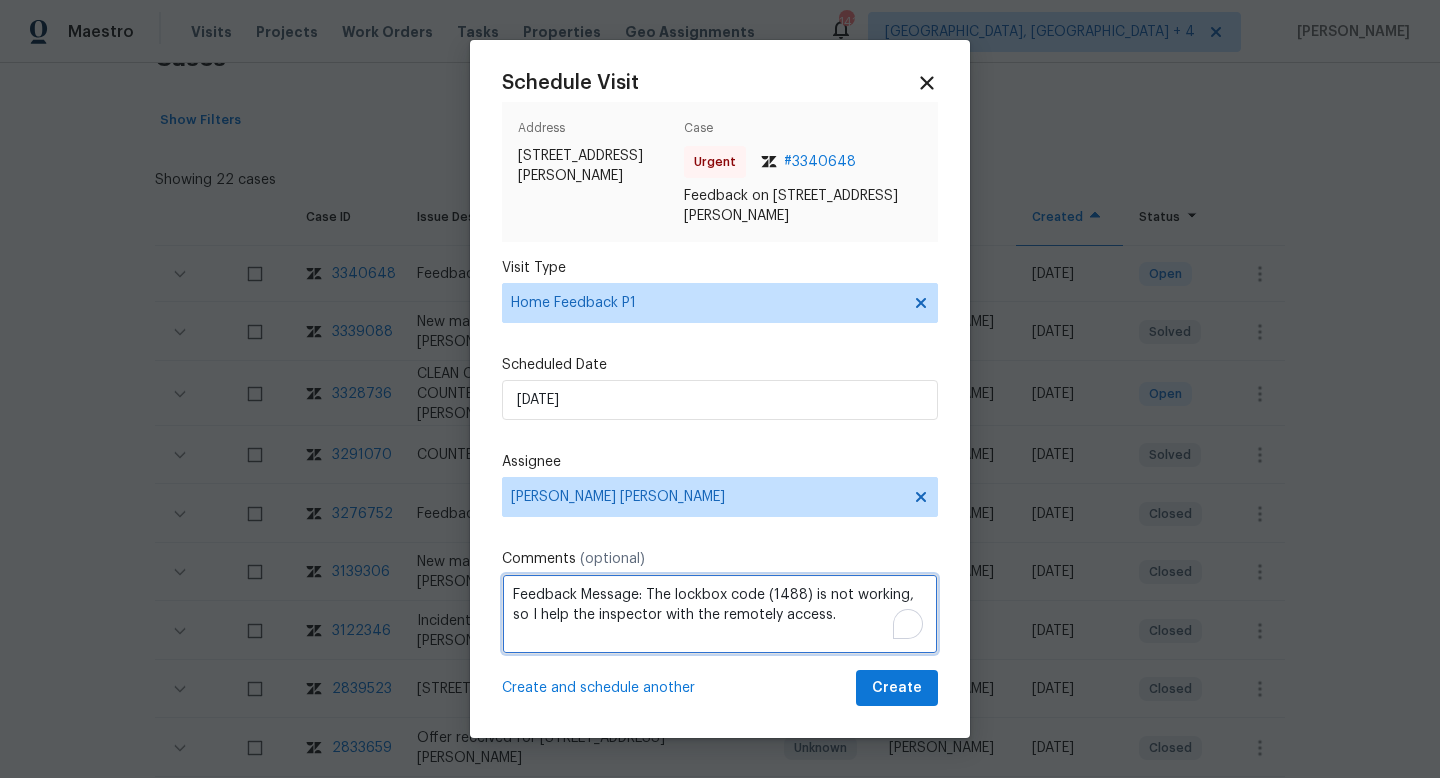 type on "Feedback Message: The lockbox code (1488) is not working, so I help the inspector with the remotely access." 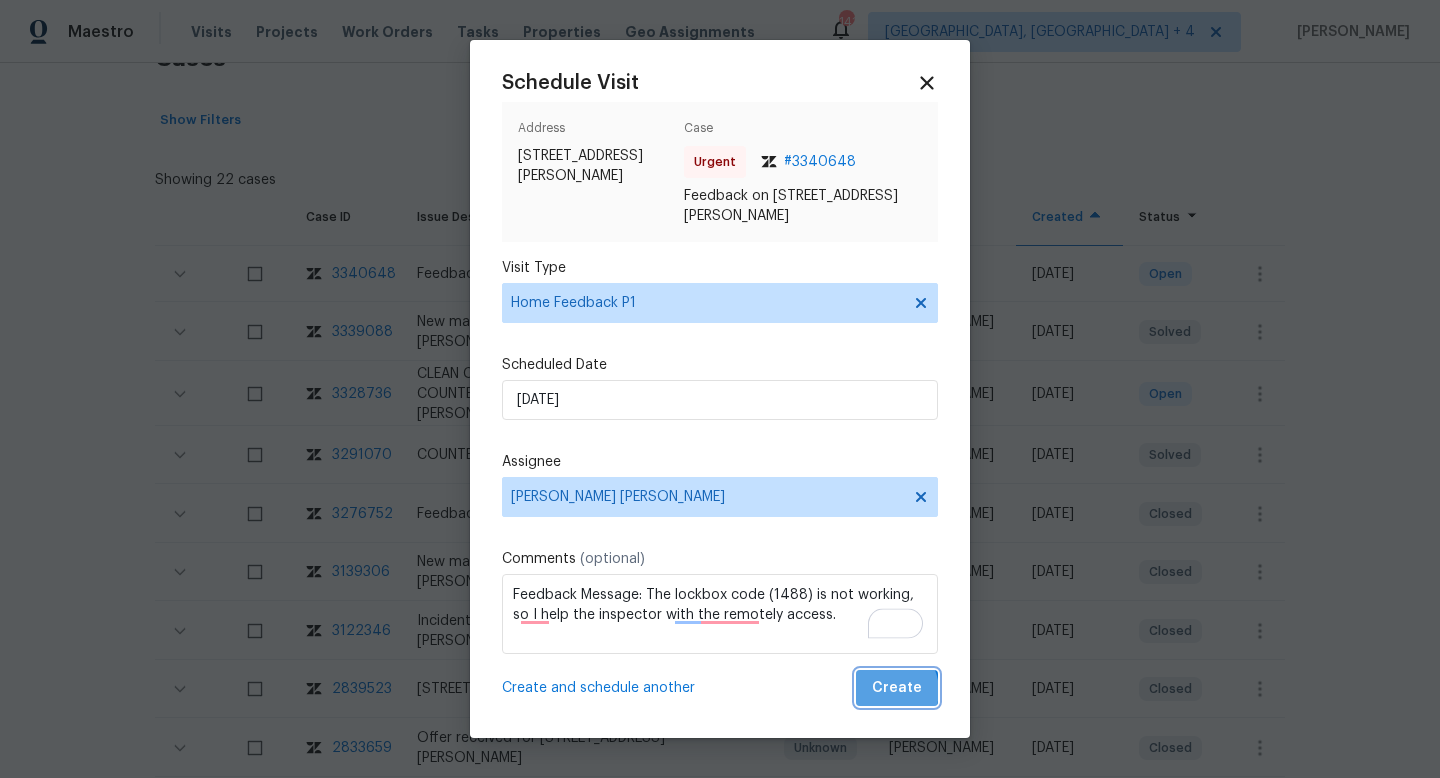 click on "Create" at bounding box center (897, 688) 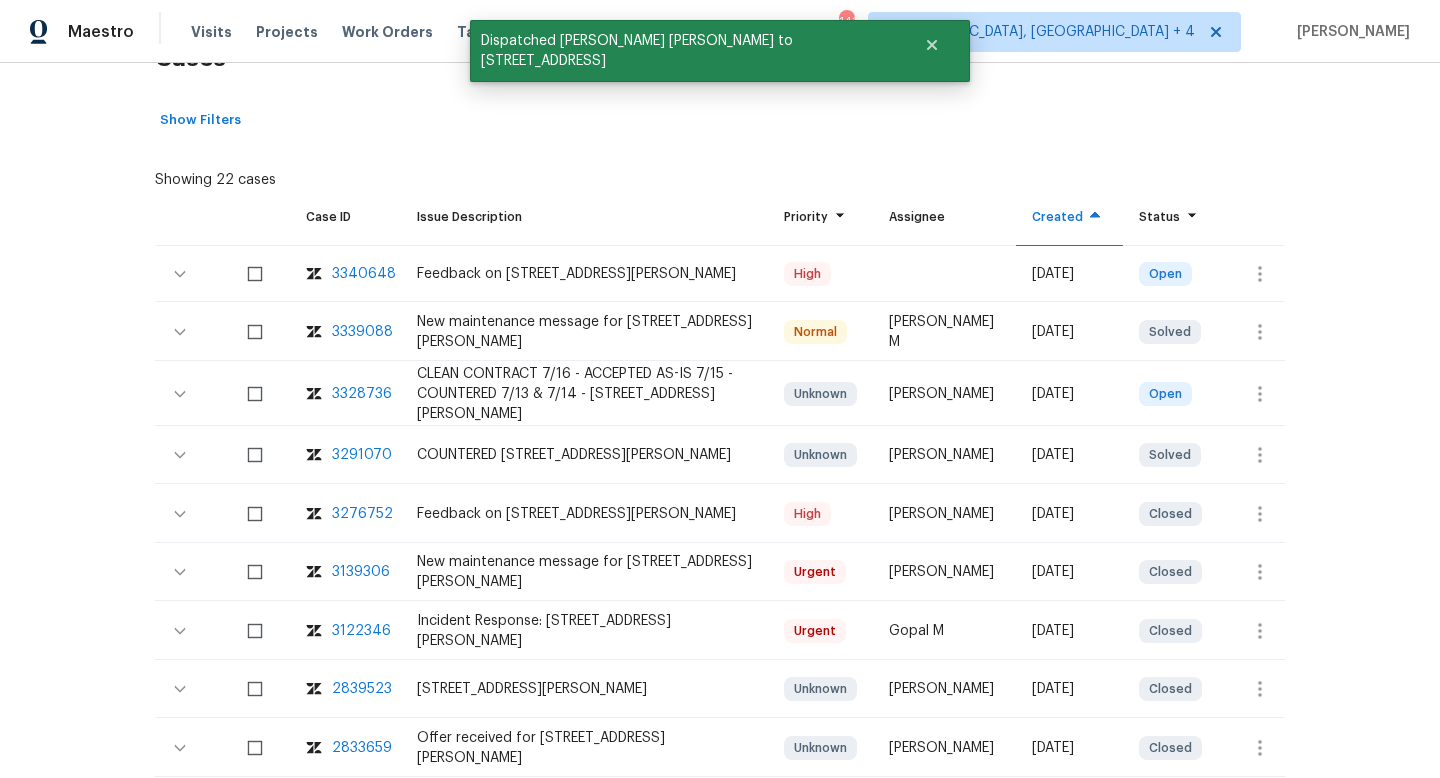 click on "Show Filters" at bounding box center (720, 120) 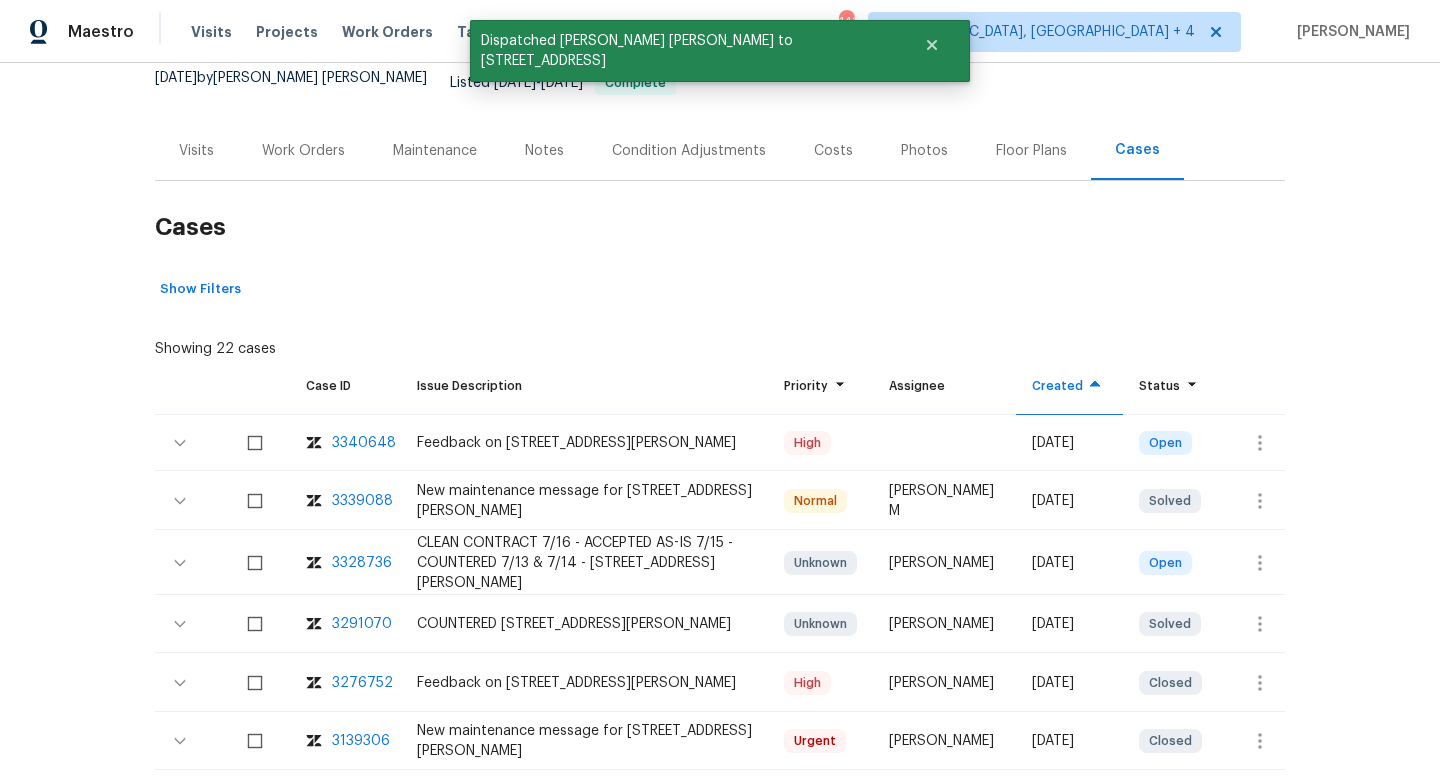 scroll, scrollTop: 0, scrollLeft: 0, axis: both 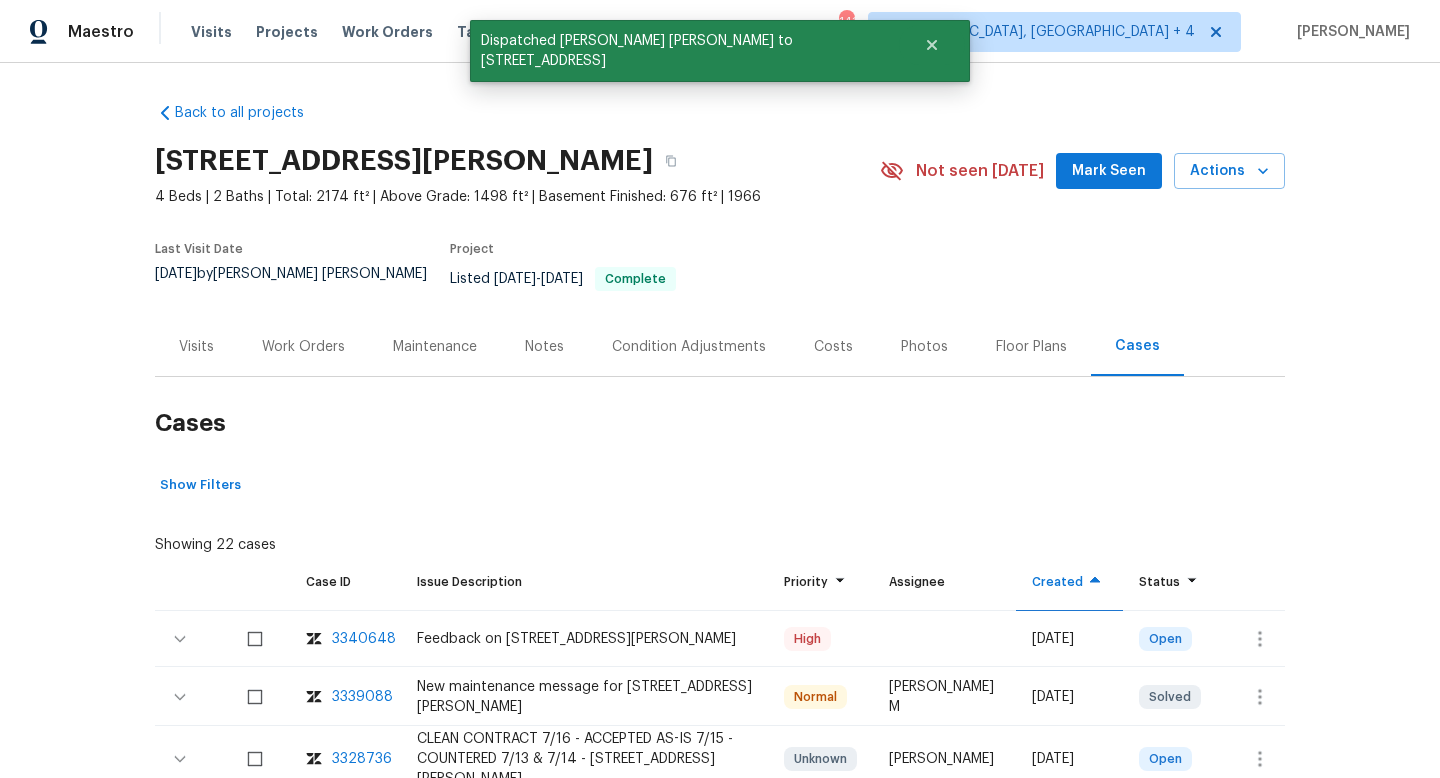 click on "Visits" at bounding box center [196, 346] 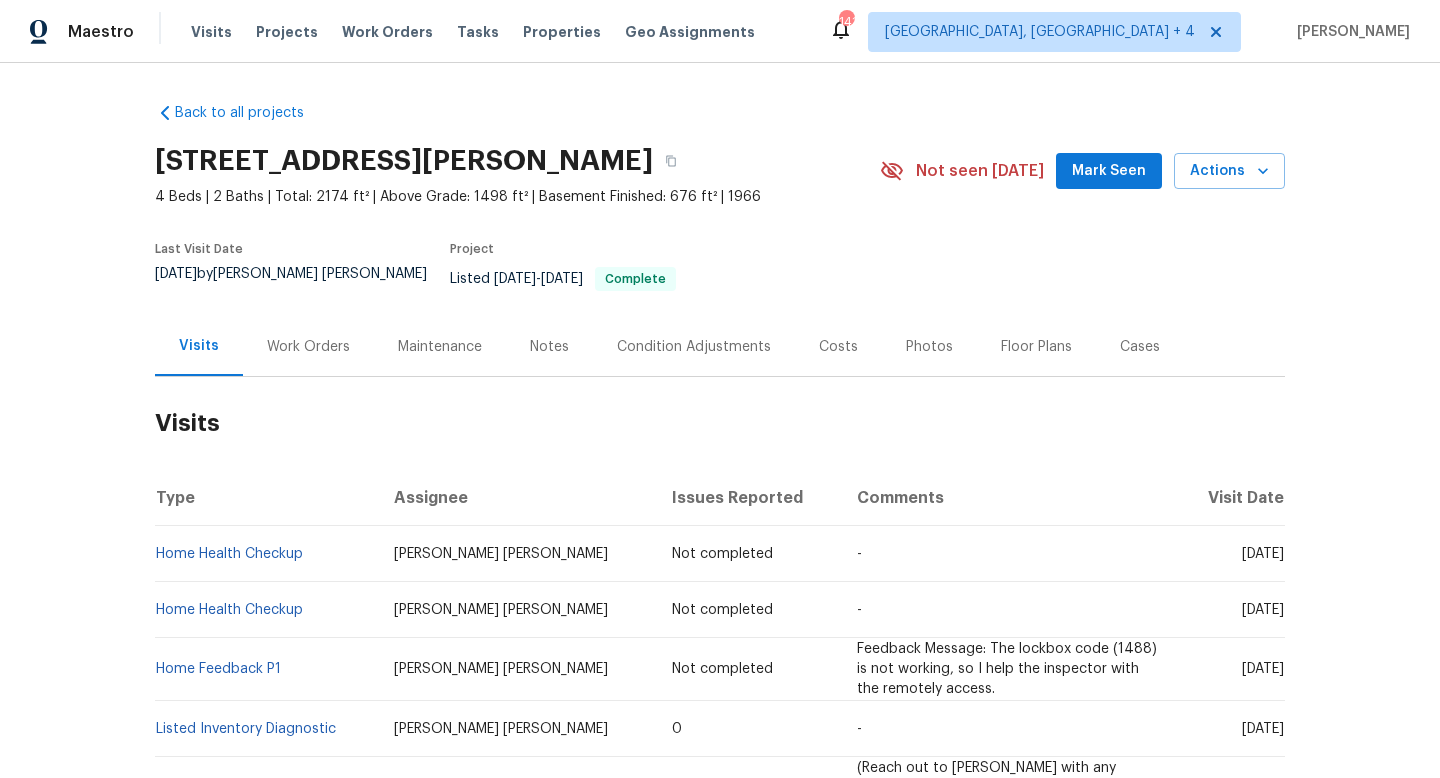 scroll, scrollTop: 127, scrollLeft: 0, axis: vertical 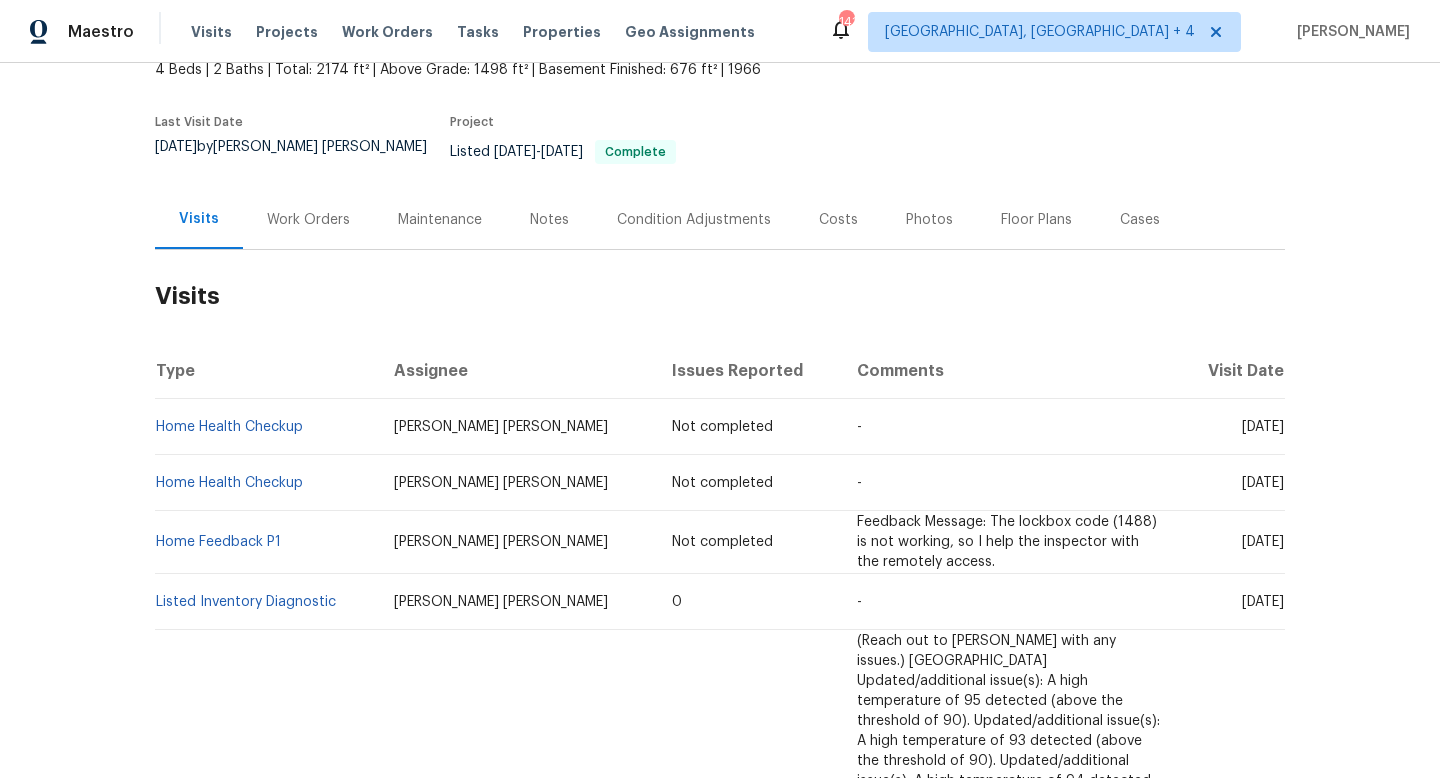 click on "Sun, Jul 20 2025" at bounding box center [1232, 483] 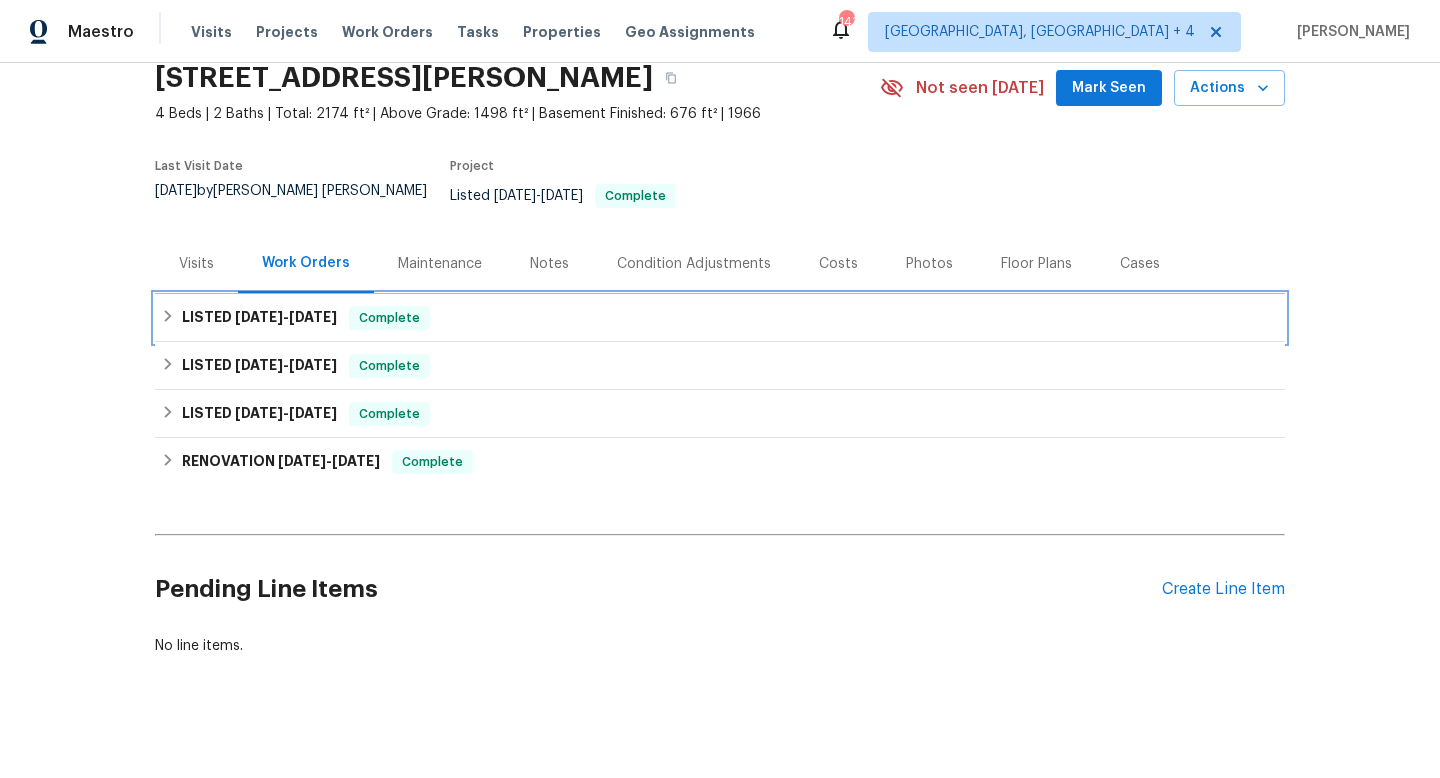 click on "7/4/25" at bounding box center [313, 317] 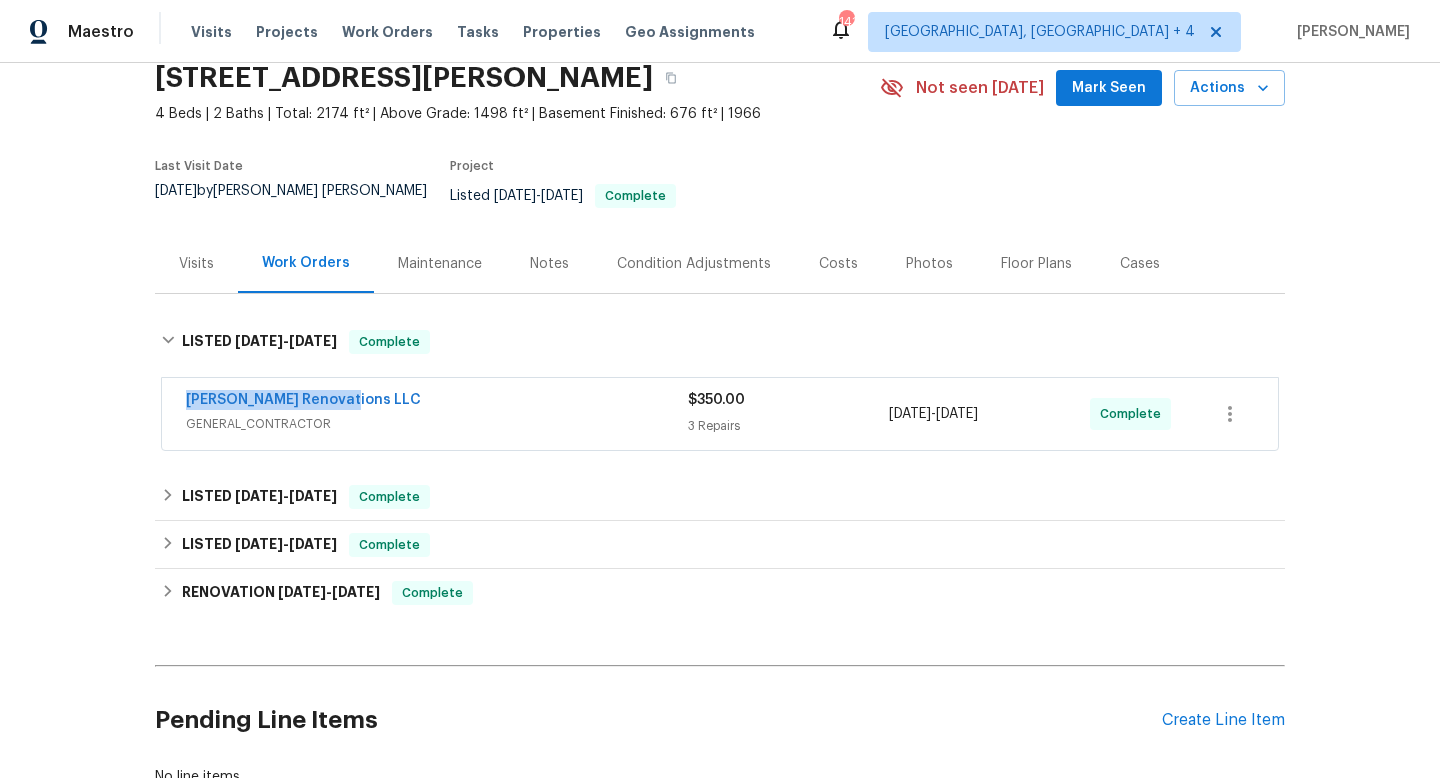 drag, startPoint x: 362, startPoint y: 395, endPoint x: 159, endPoint y: 367, distance: 204.92194 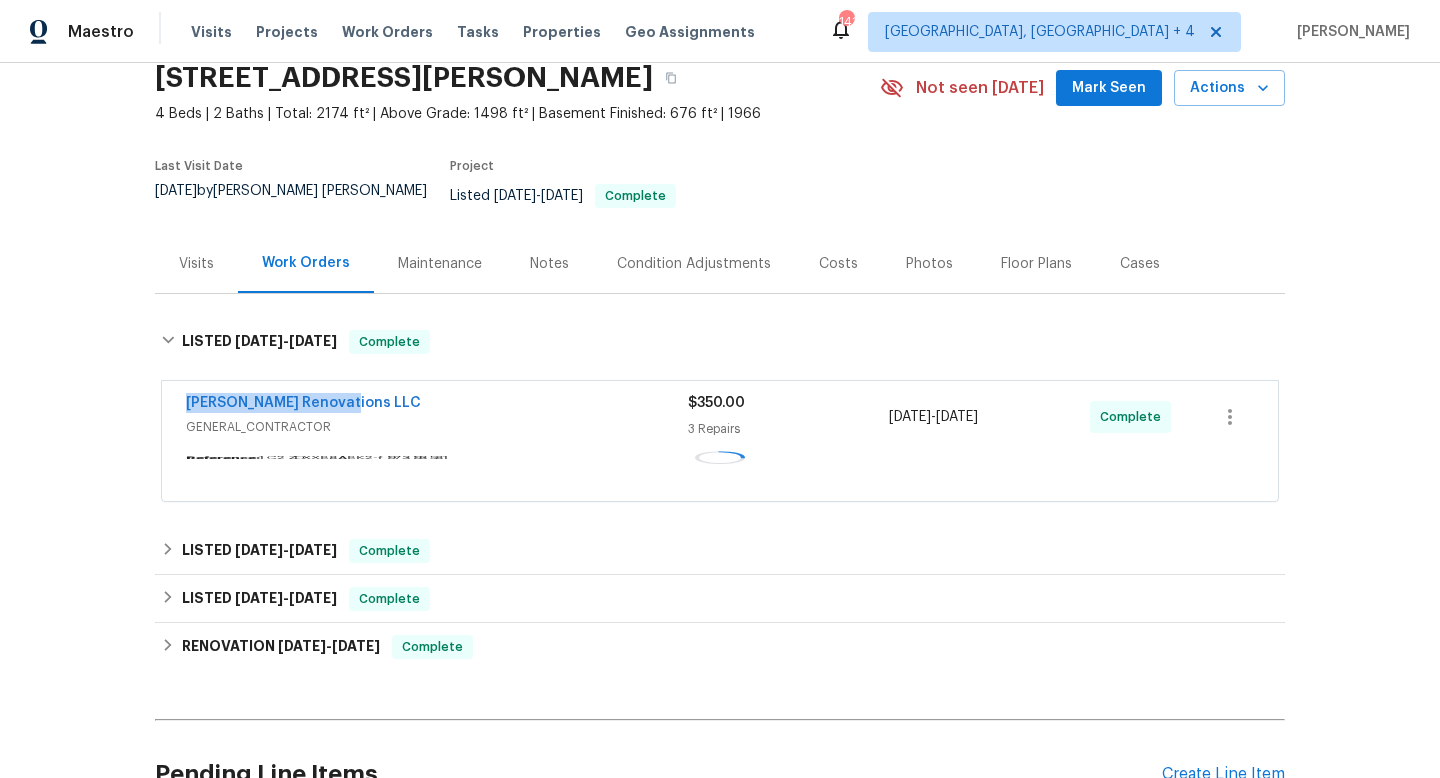 copy on "7/1/2025  -  7/4/2025" 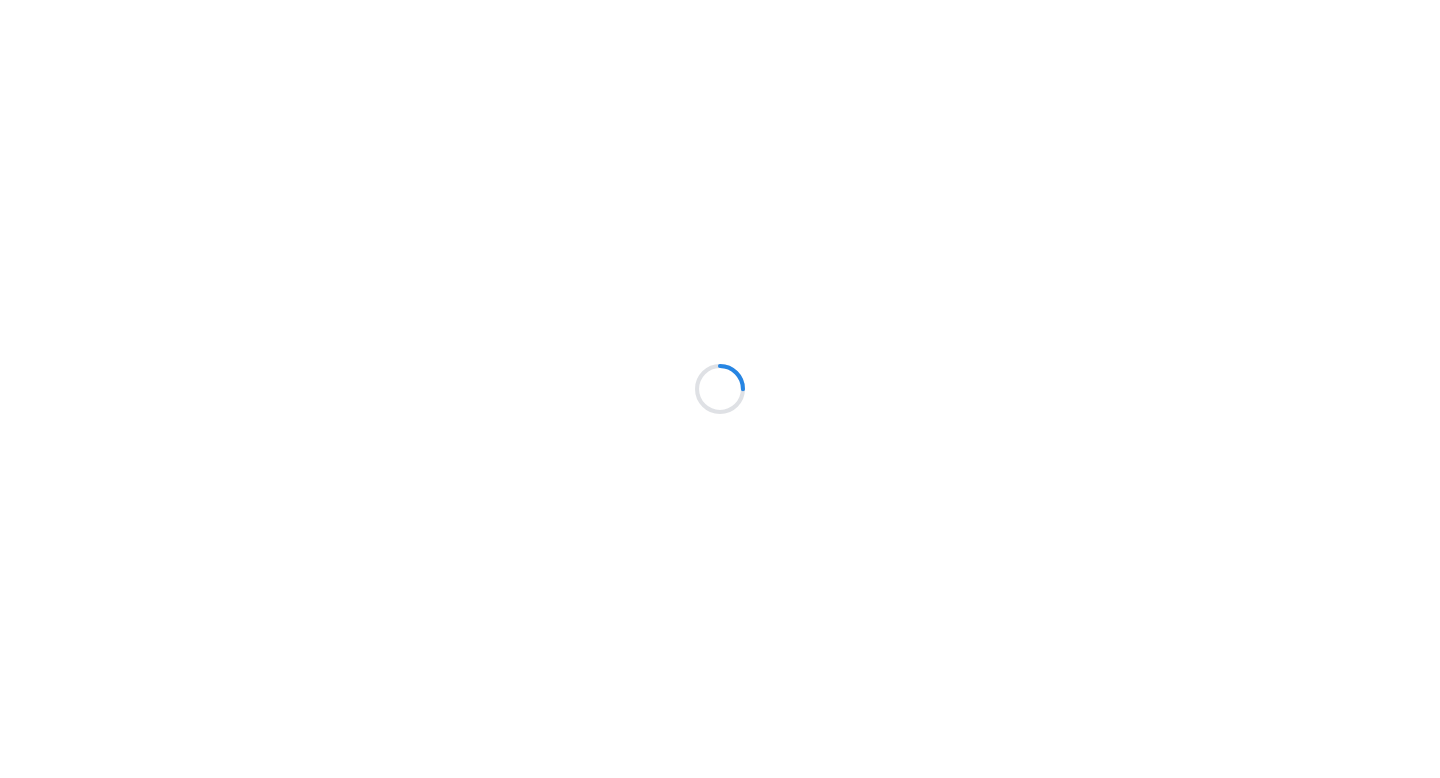scroll, scrollTop: 0, scrollLeft: 0, axis: both 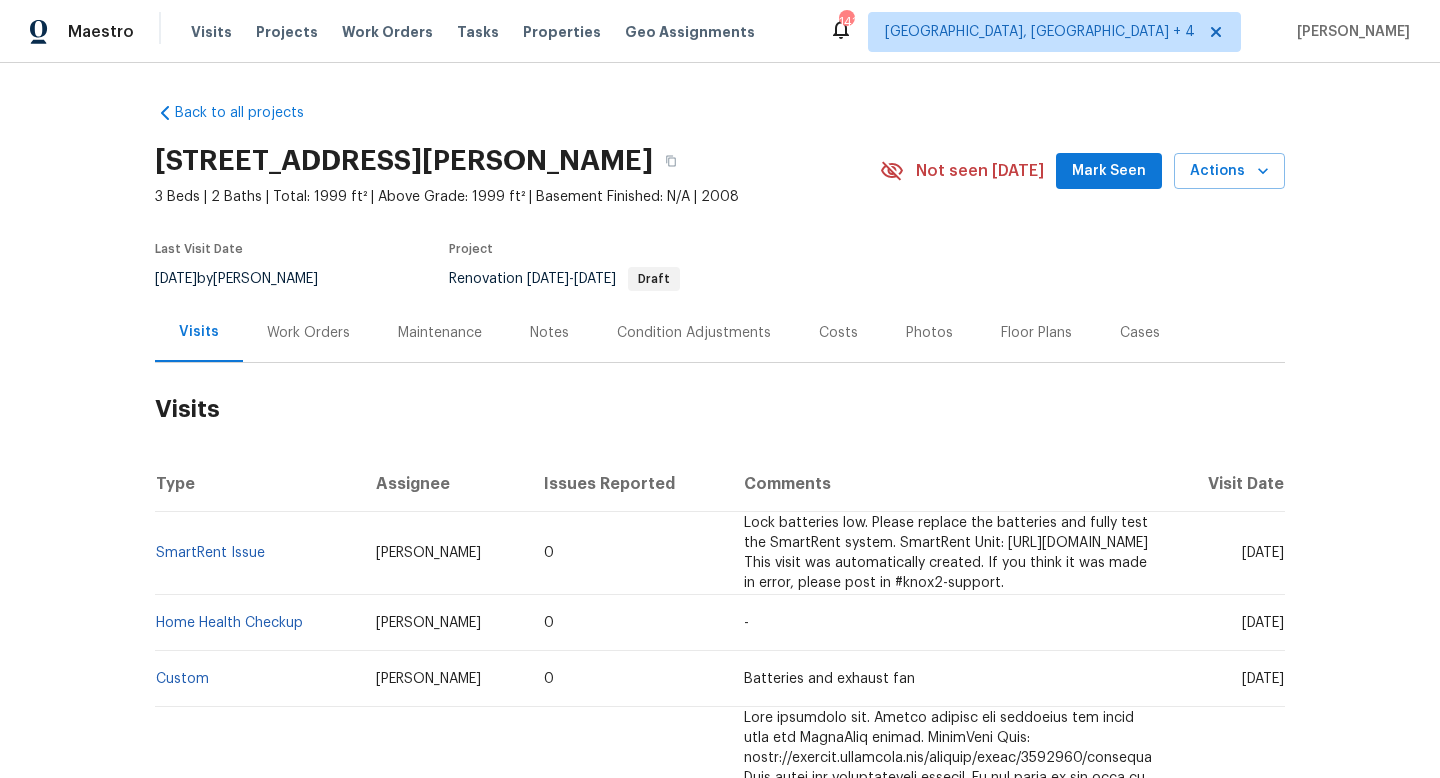 click on "[DATE]" at bounding box center [1263, 553] 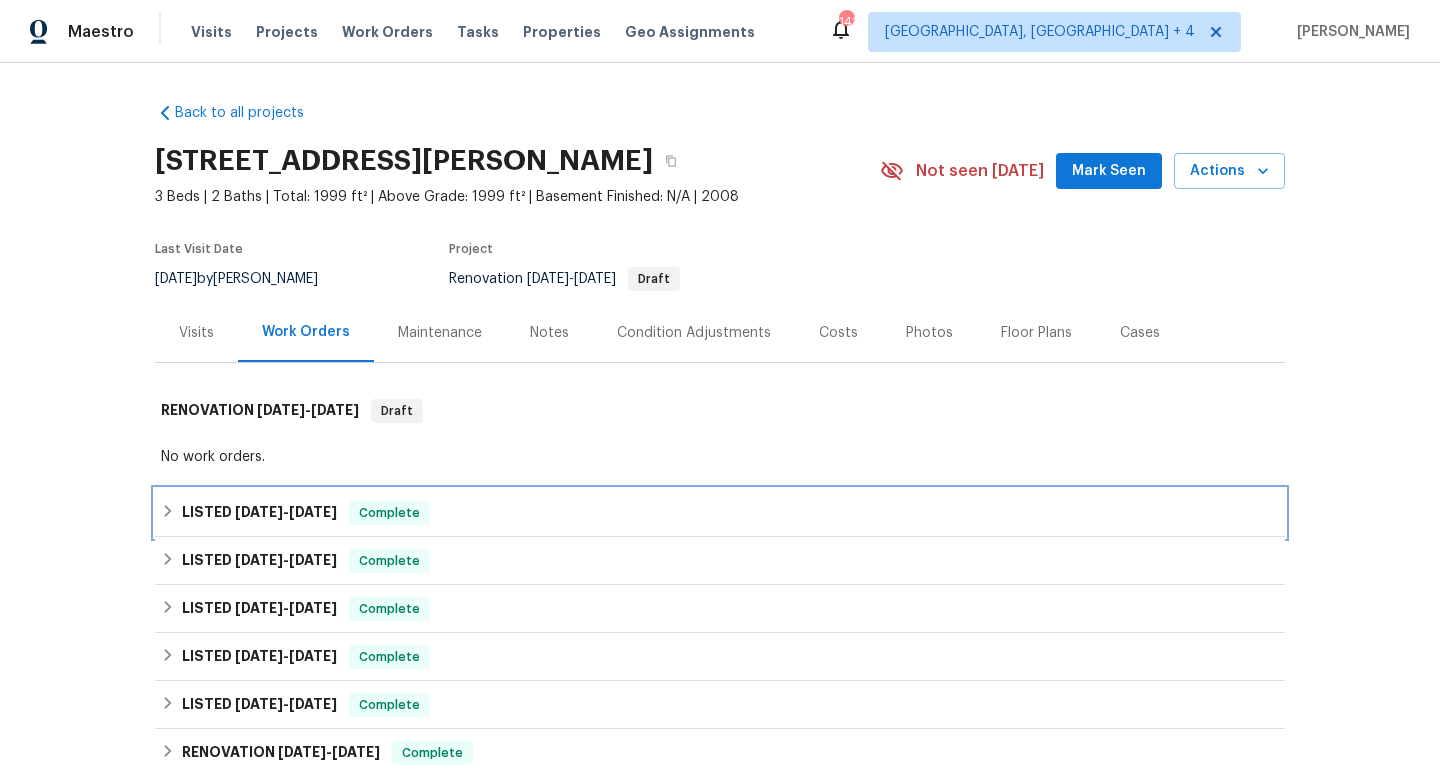 click on "LISTED   5/29/25  -  6/3/25 Complete" at bounding box center [720, 513] 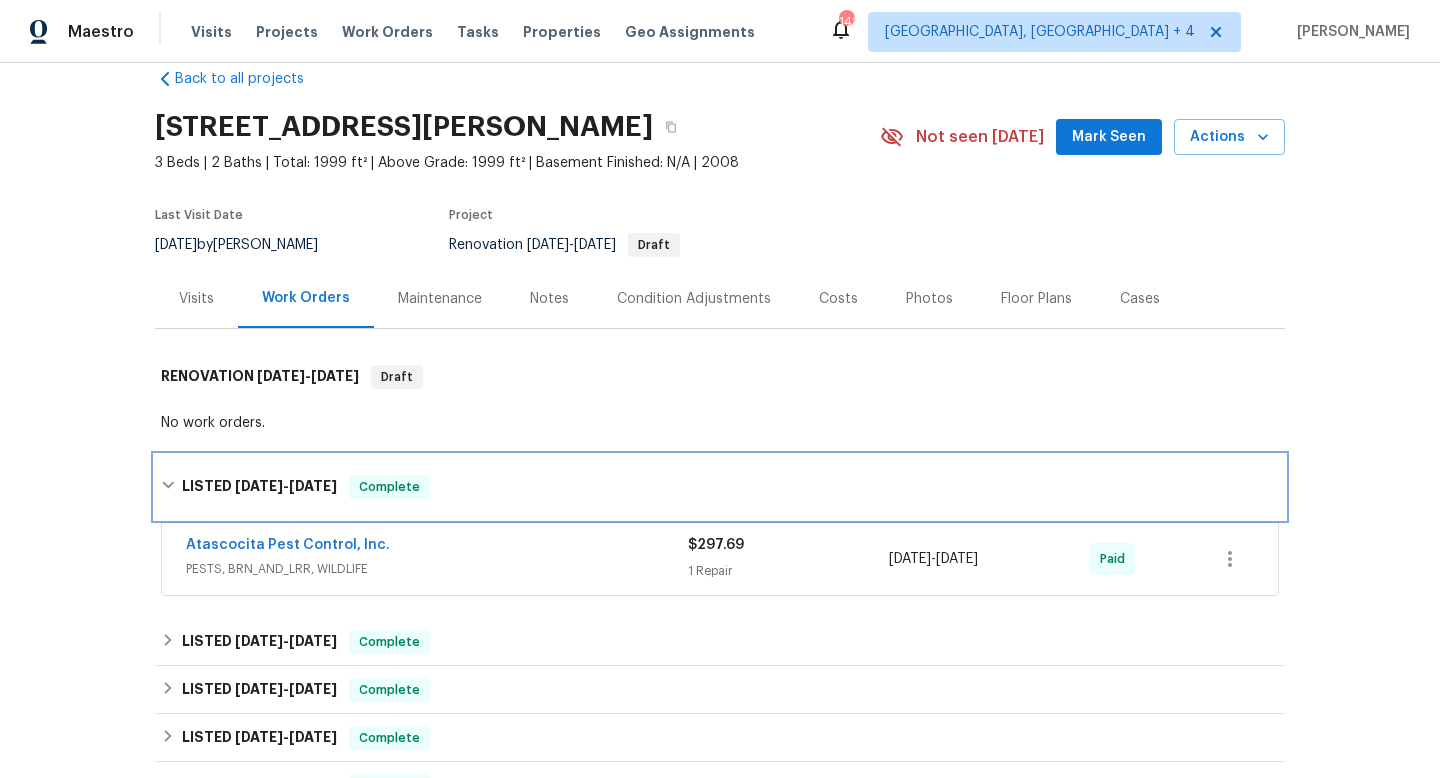 scroll, scrollTop: 64, scrollLeft: 0, axis: vertical 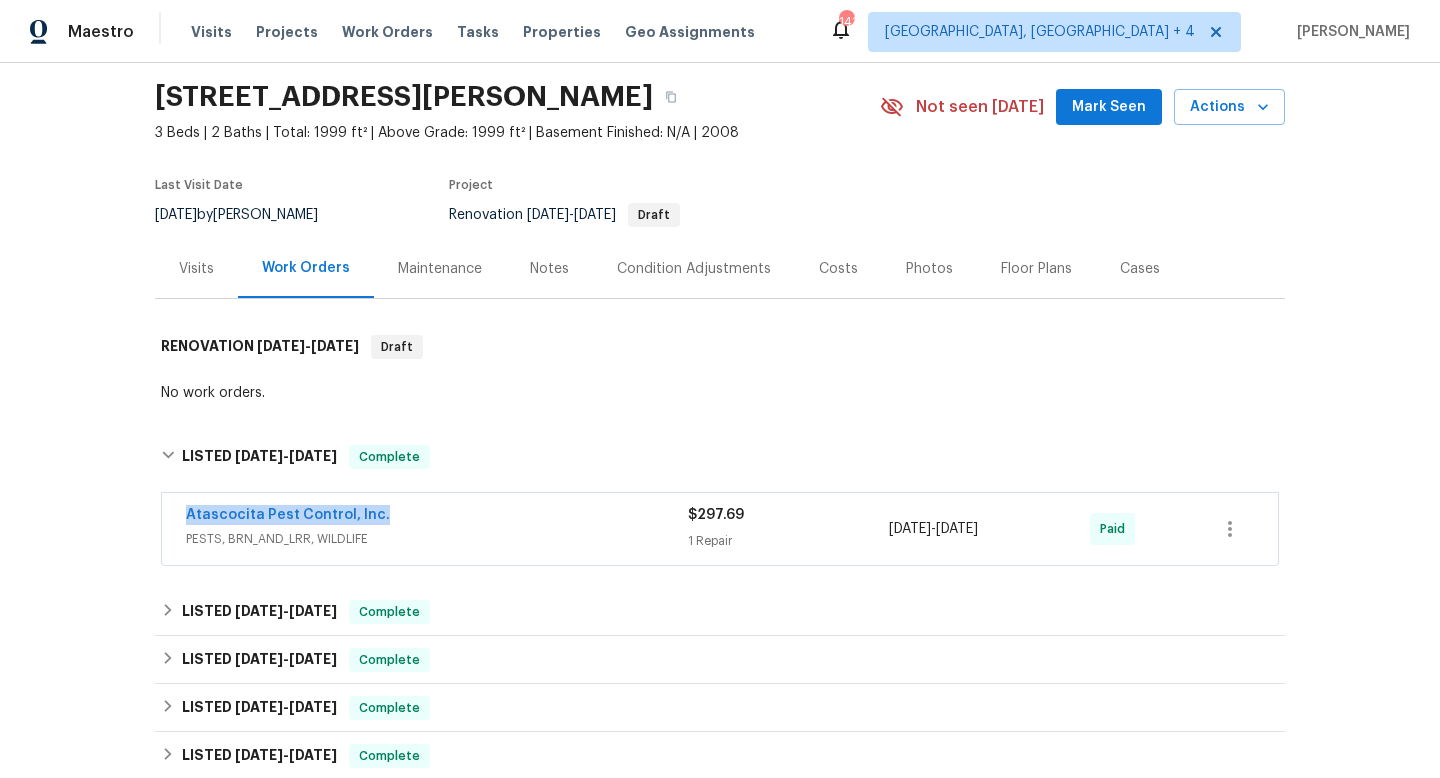 drag, startPoint x: 395, startPoint y: 520, endPoint x: 170, endPoint y: 519, distance: 225.00223 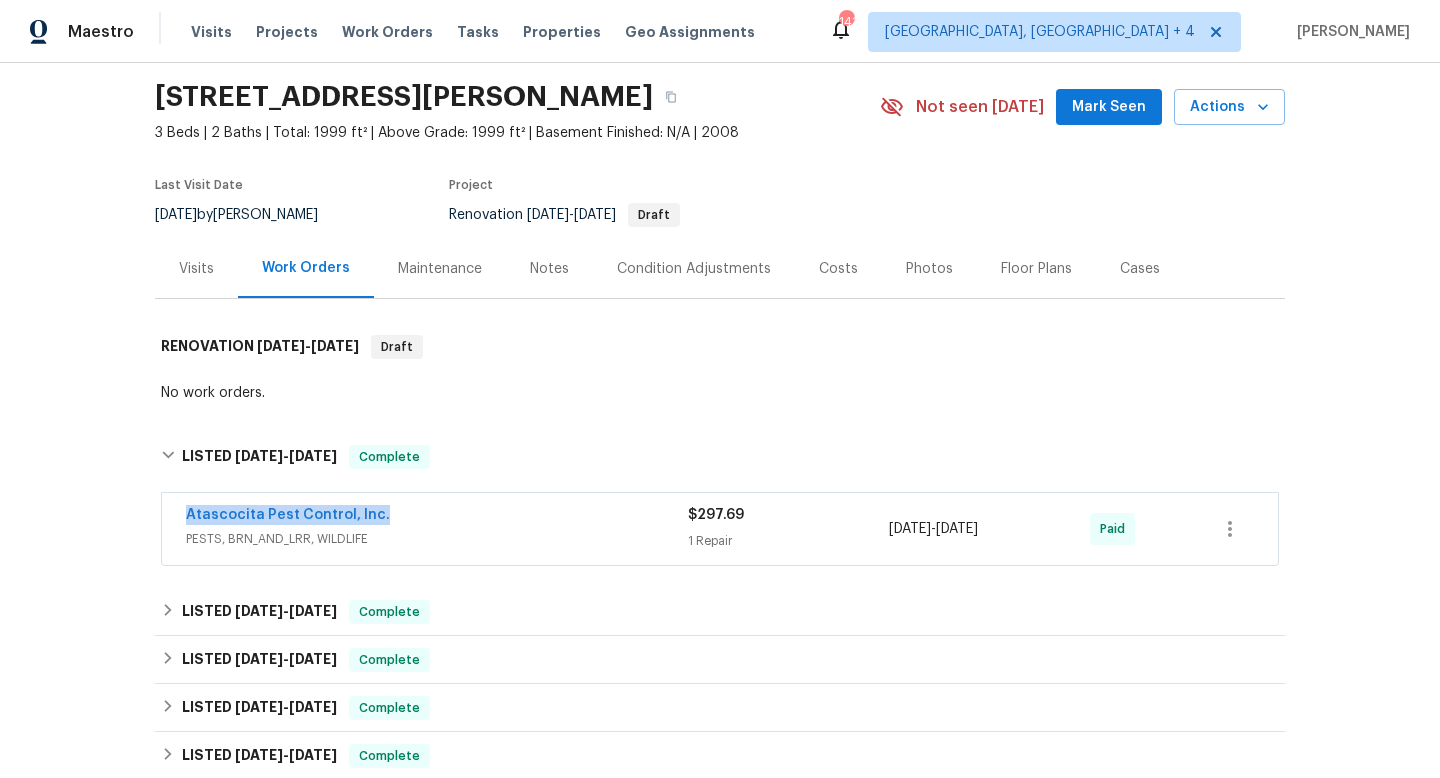 drag, startPoint x: 1033, startPoint y: 533, endPoint x: 868, endPoint y: 529, distance: 165.04848 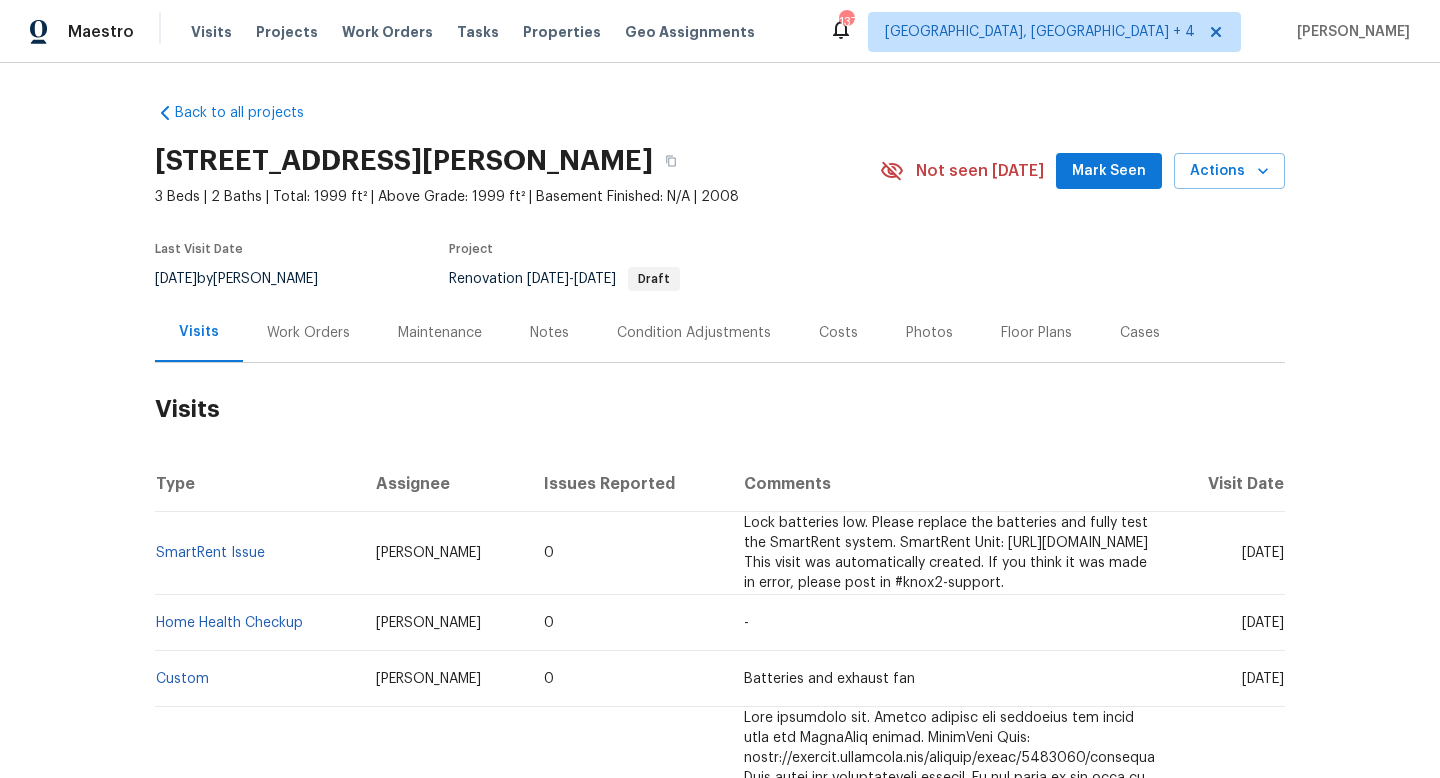 scroll, scrollTop: 0, scrollLeft: 0, axis: both 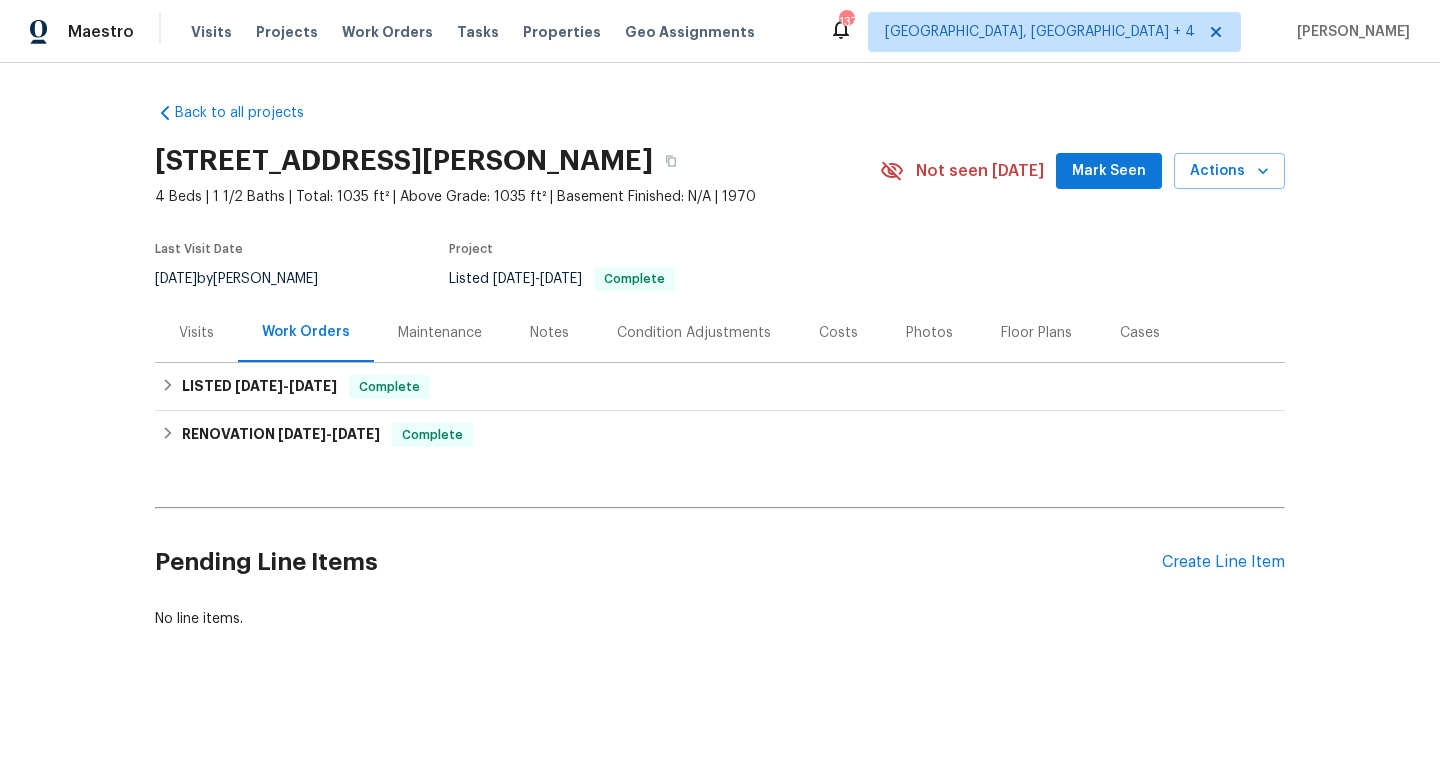 click on "Visits" at bounding box center [196, 333] 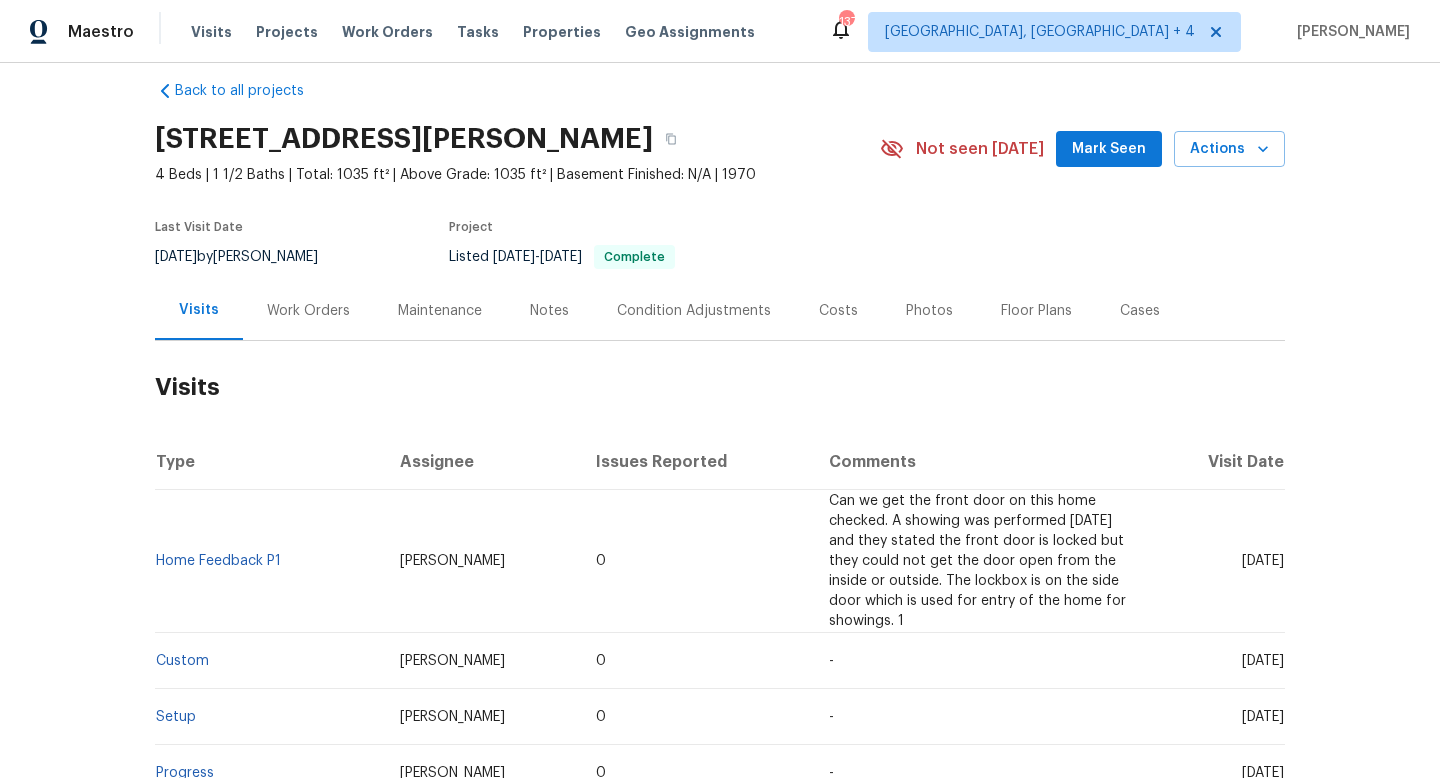 scroll, scrollTop: 27, scrollLeft: 0, axis: vertical 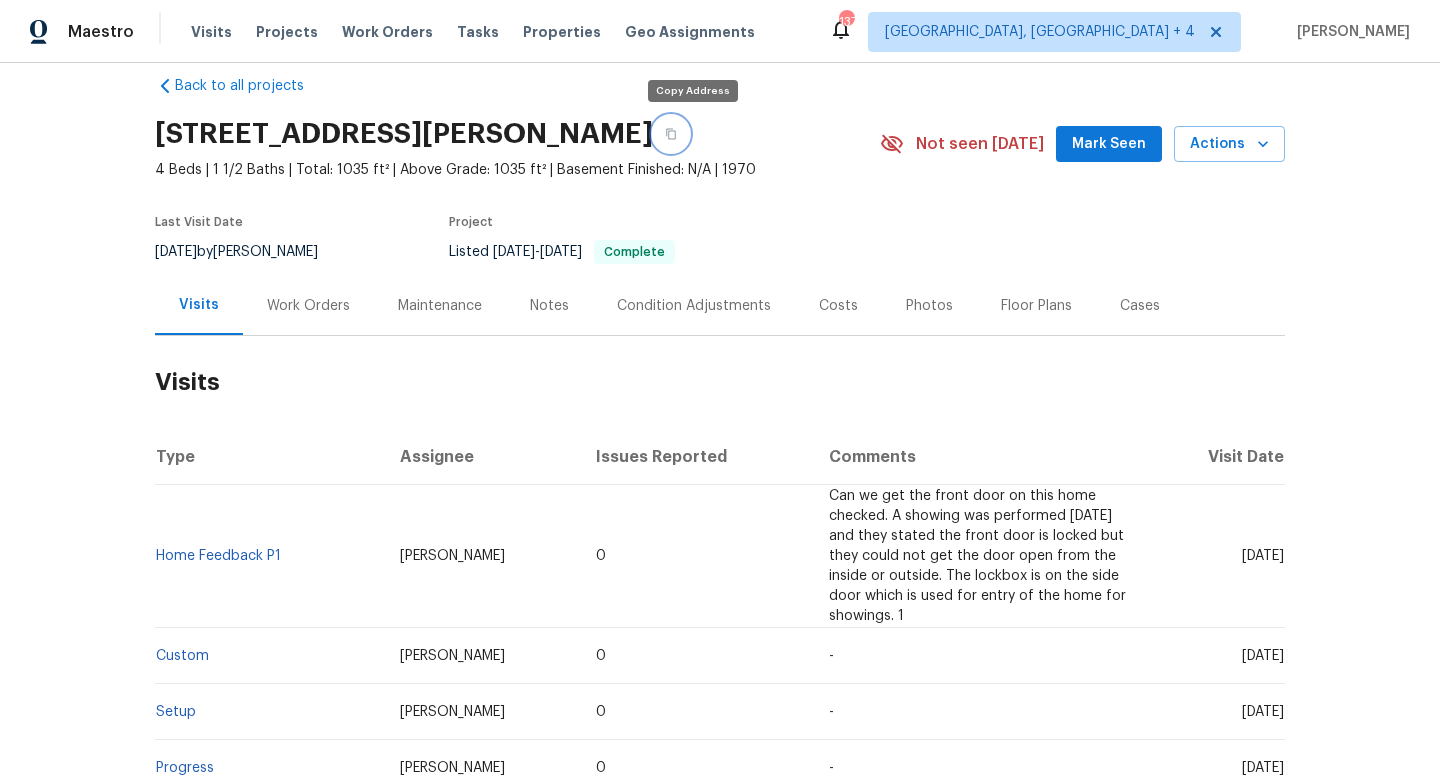 click at bounding box center [671, 134] 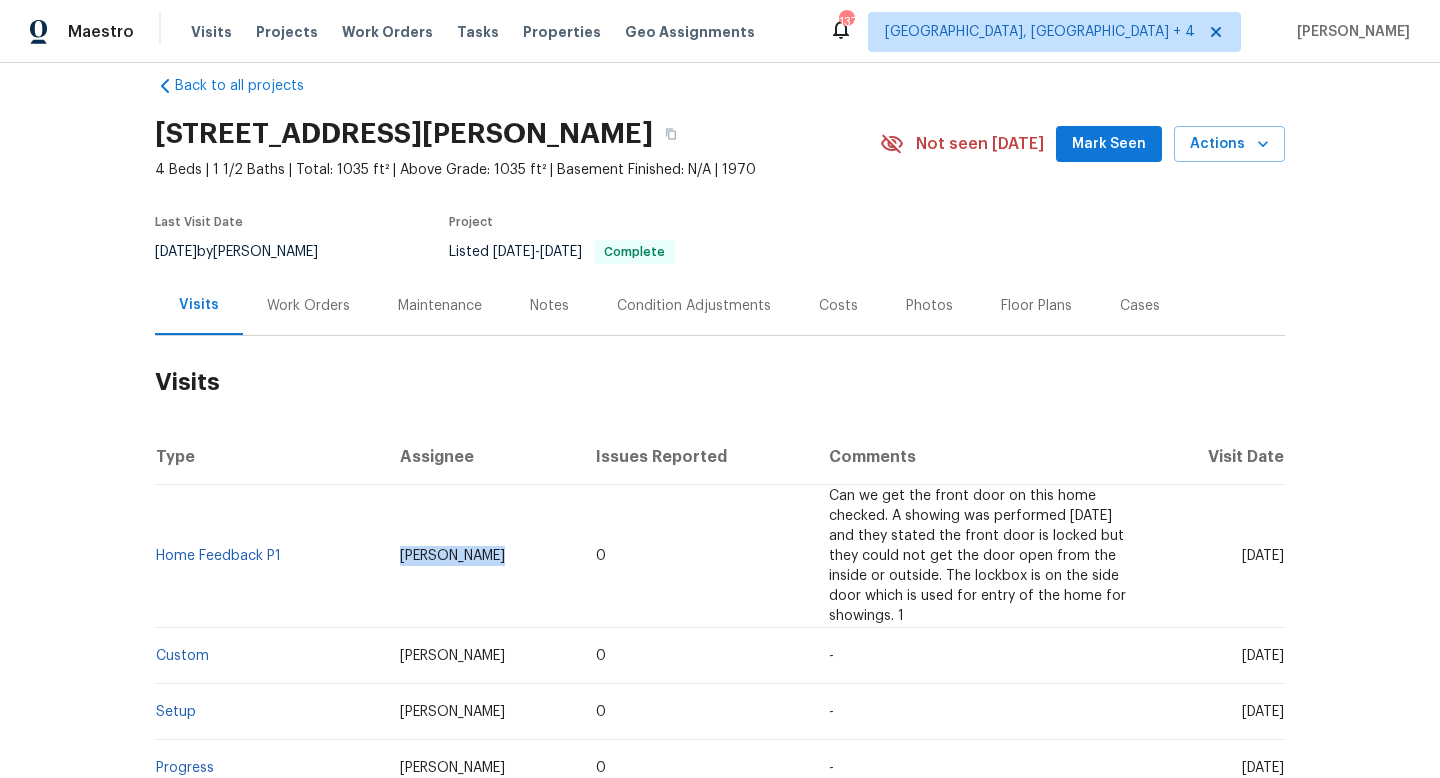 drag, startPoint x: 505, startPoint y: 550, endPoint x: 378, endPoint y: 548, distance: 127.01575 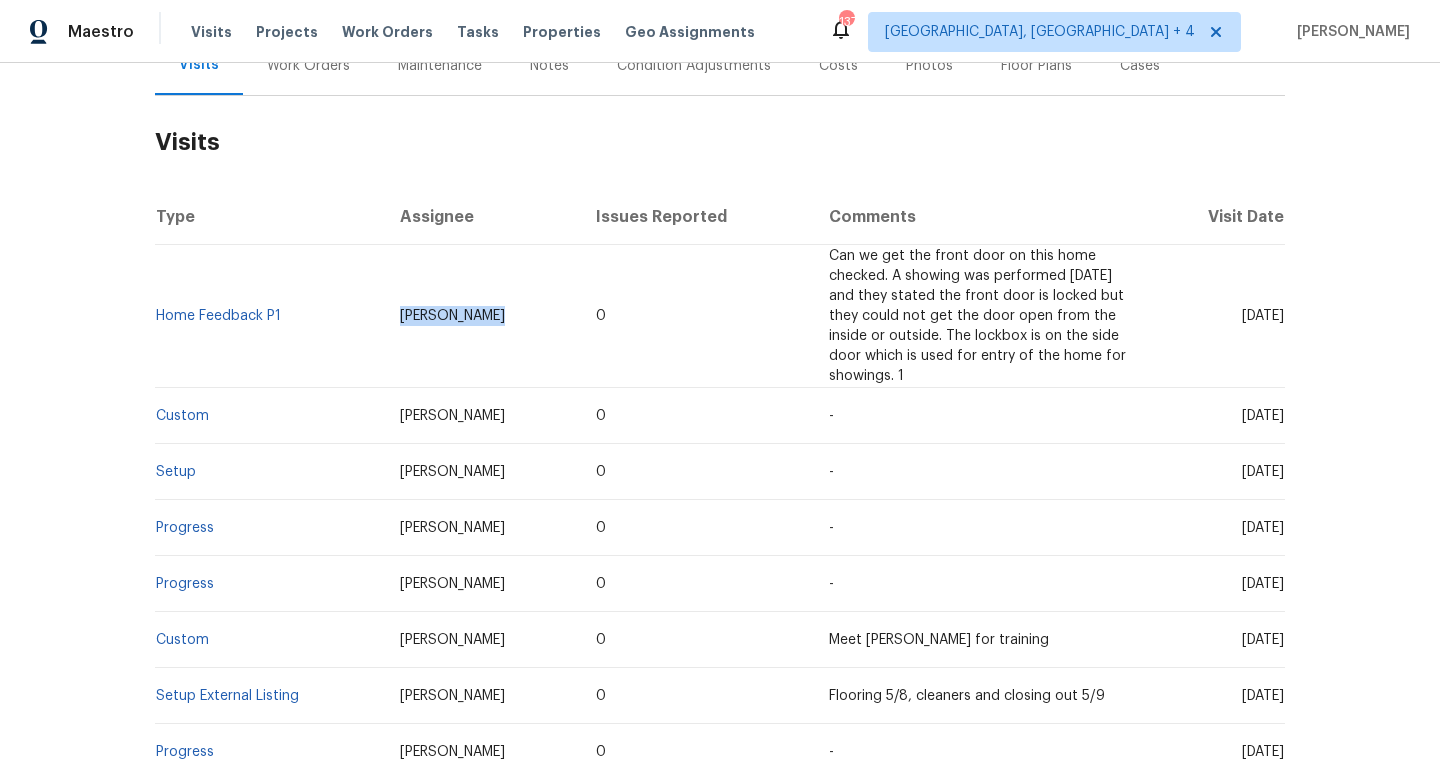 scroll, scrollTop: 202, scrollLeft: 0, axis: vertical 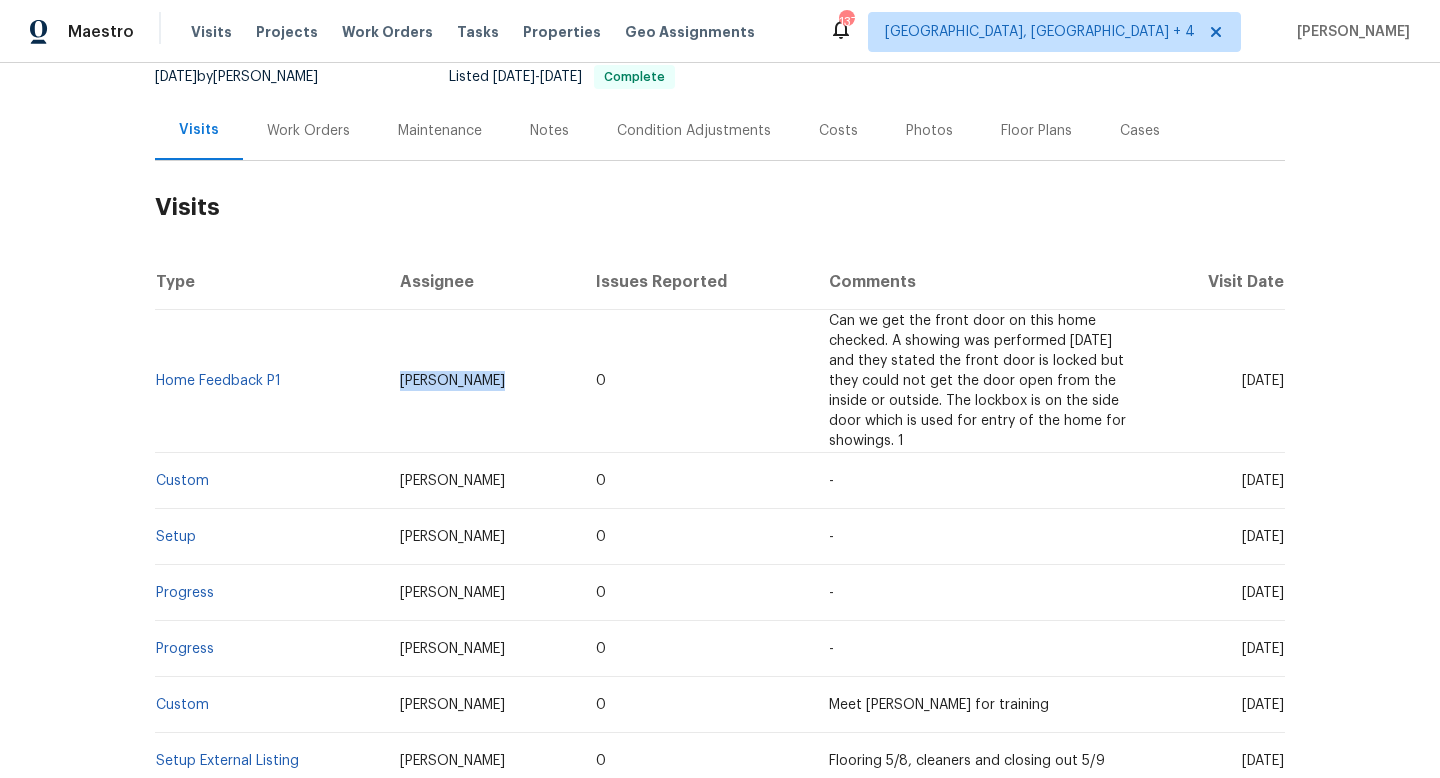 click on "Can we get the front door on this home checked. A showing was performed today and they stated the front door is locked but they could not get the door open from the inside or outside. The lockbox is on the side door which is used for entry of the home for showings.
1" at bounding box center [977, 381] 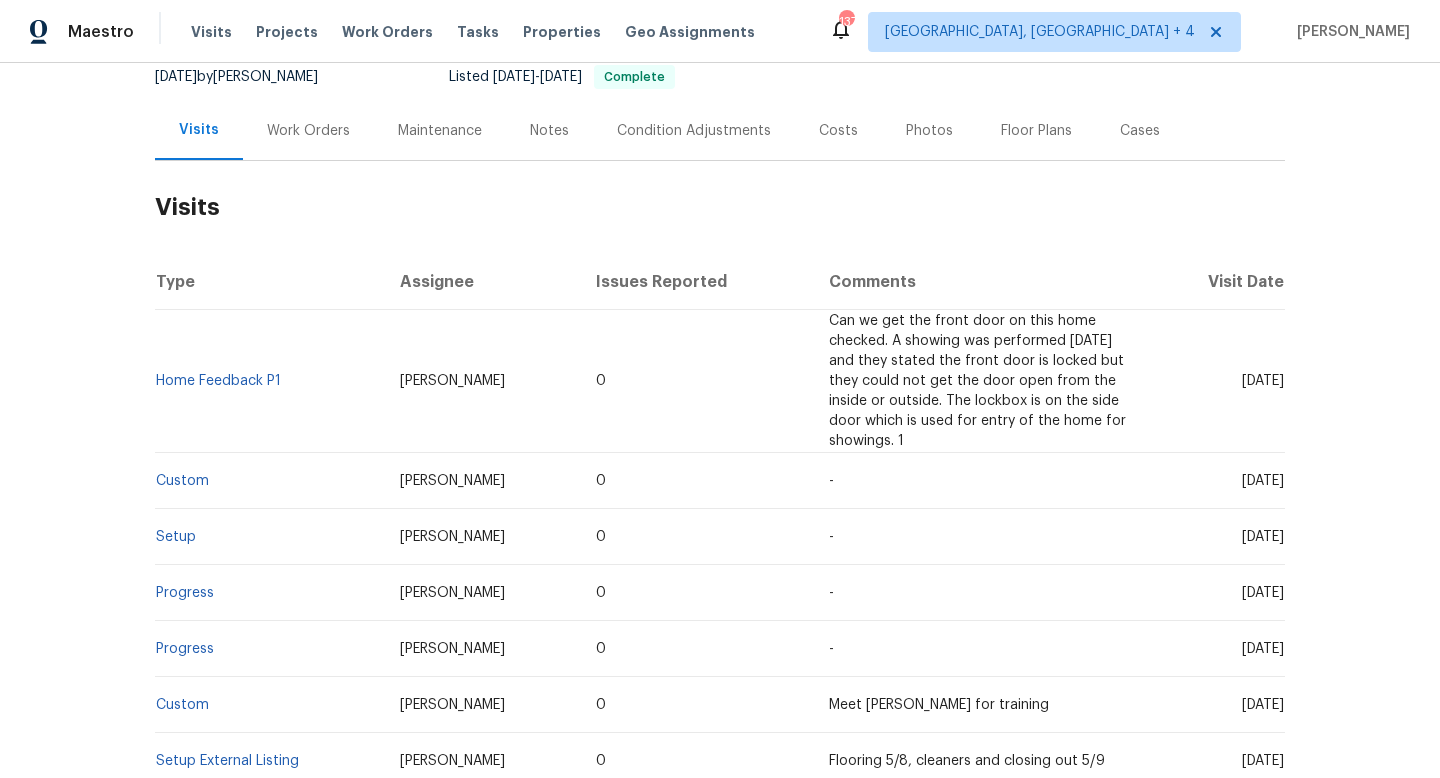 drag, startPoint x: 1209, startPoint y: 370, endPoint x: 1283, endPoint y: 376, distance: 74.24284 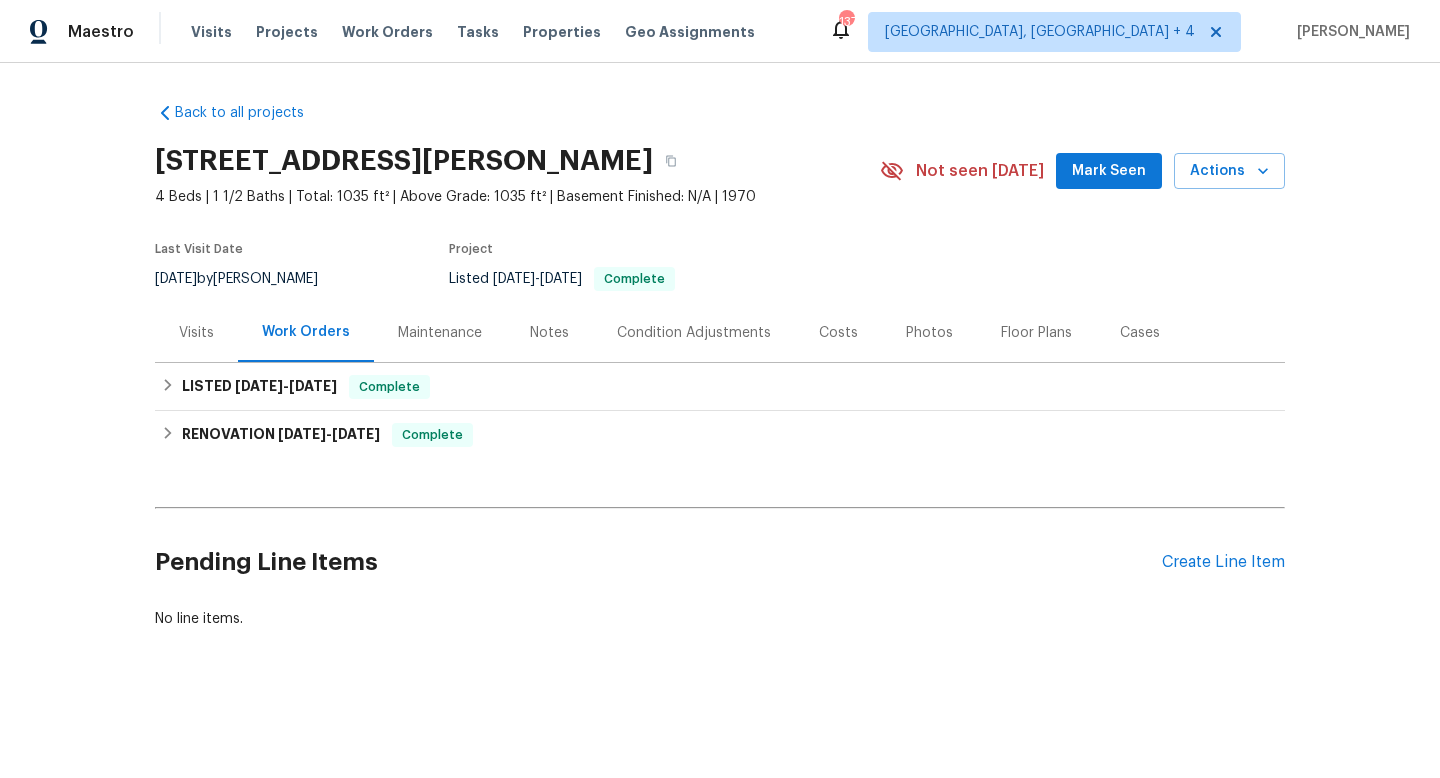 scroll, scrollTop: 0, scrollLeft: 0, axis: both 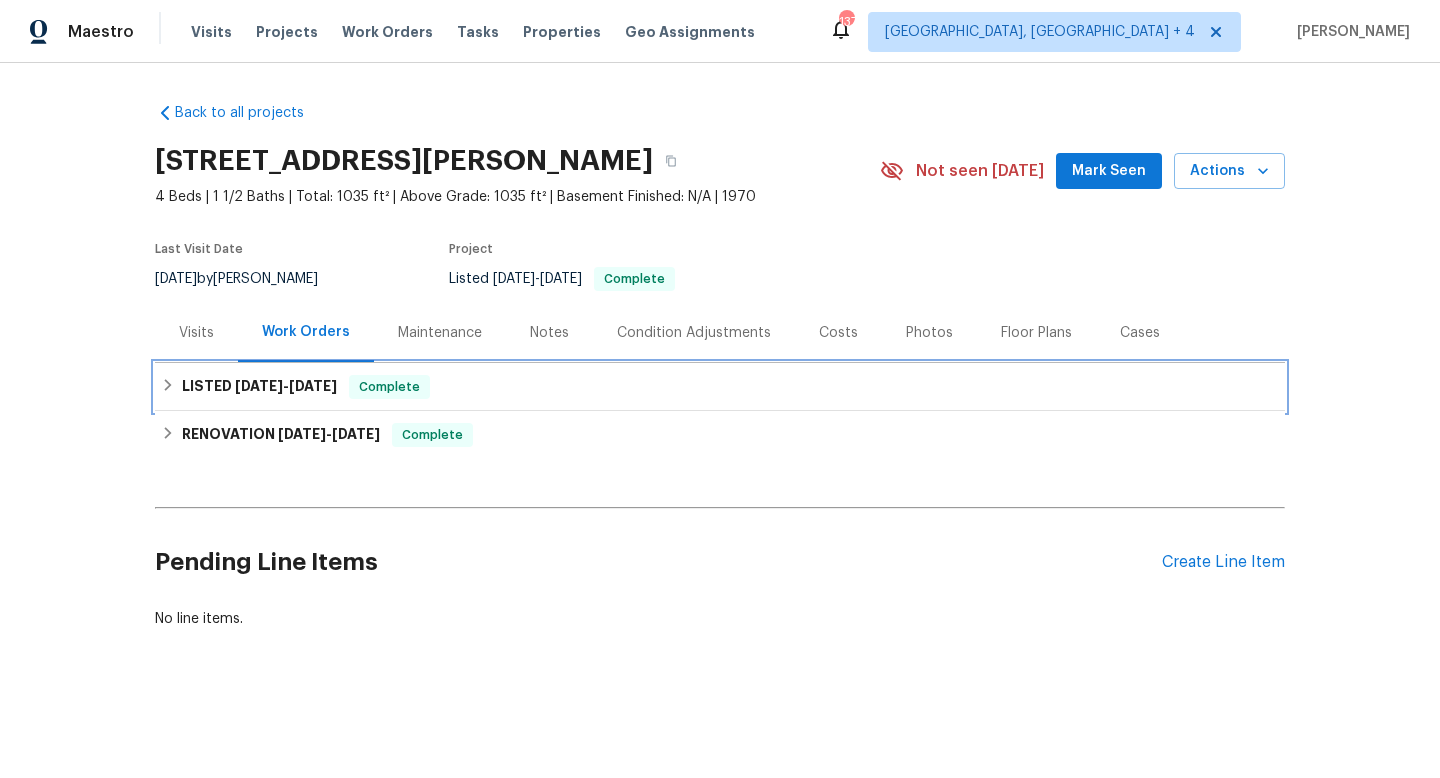 click on "LISTED   6/6/25  -  6/11/25 Complete" at bounding box center (720, 387) 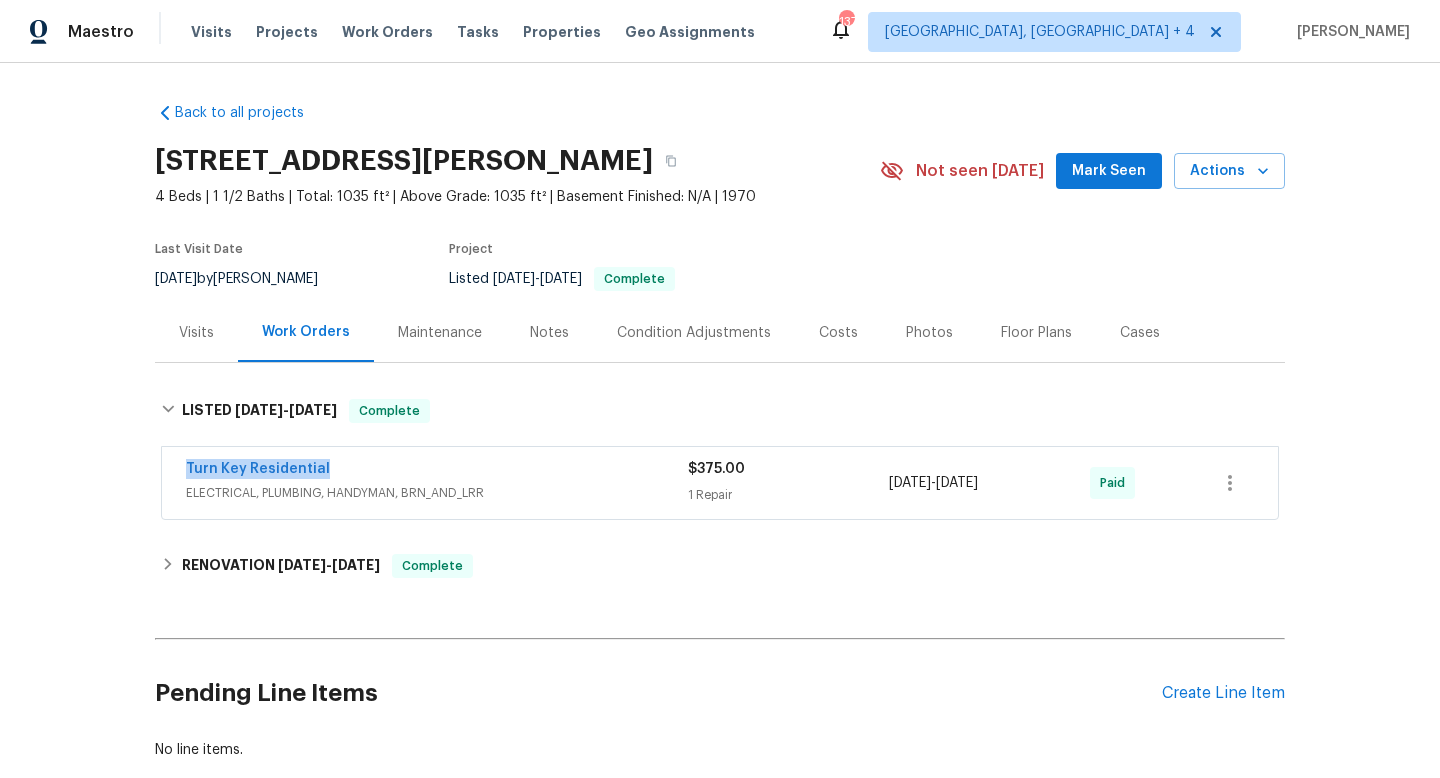 drag, startPoint x: 357, startPoint y: 463, endPoint x: 174, endPoint y: 469, distance: 183.09833 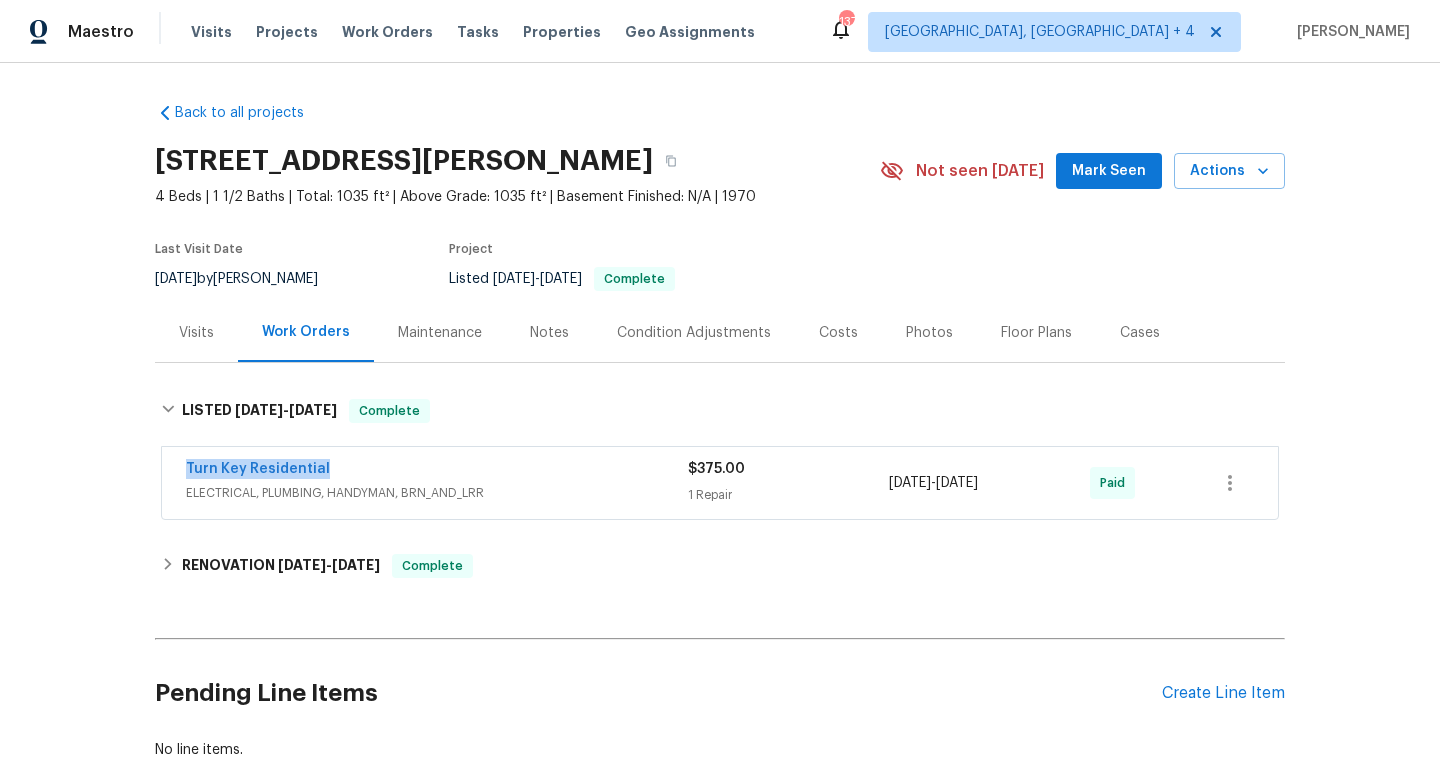 copy on "Turn Key Residential" 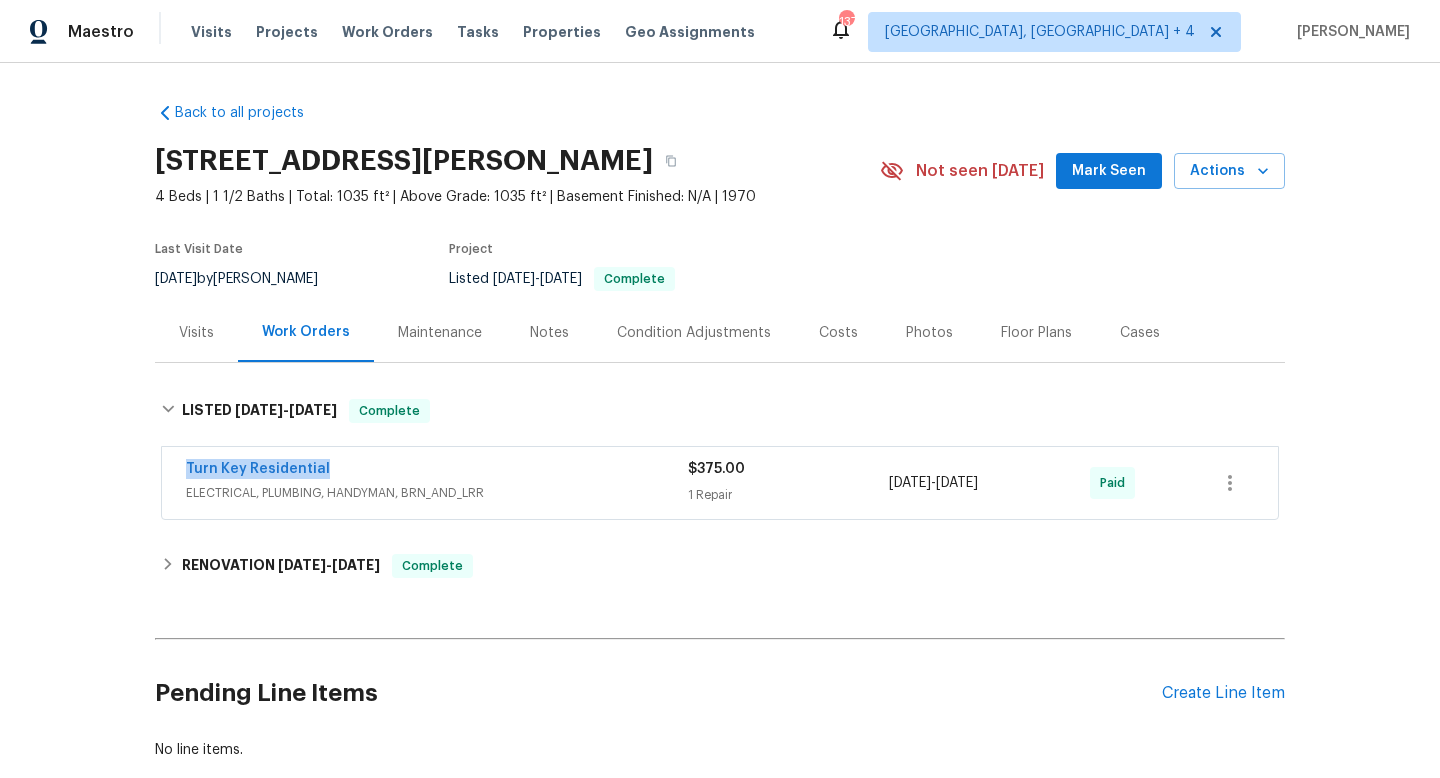 drag, startPoint x: 1020, startPoint y: 487, endPoint x: 868, endPoint y: 488, distance: 152.0033 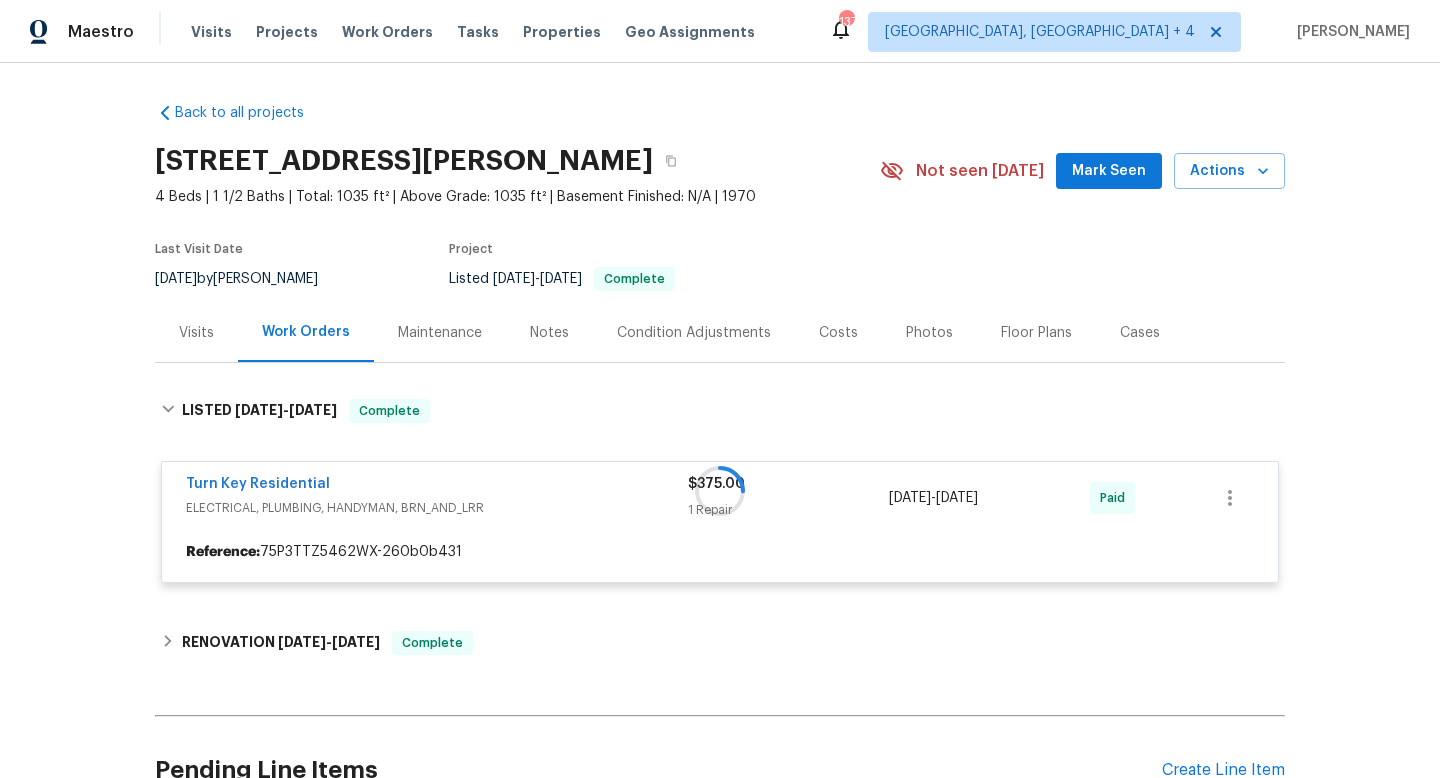 click at bounding box center (720, 491) 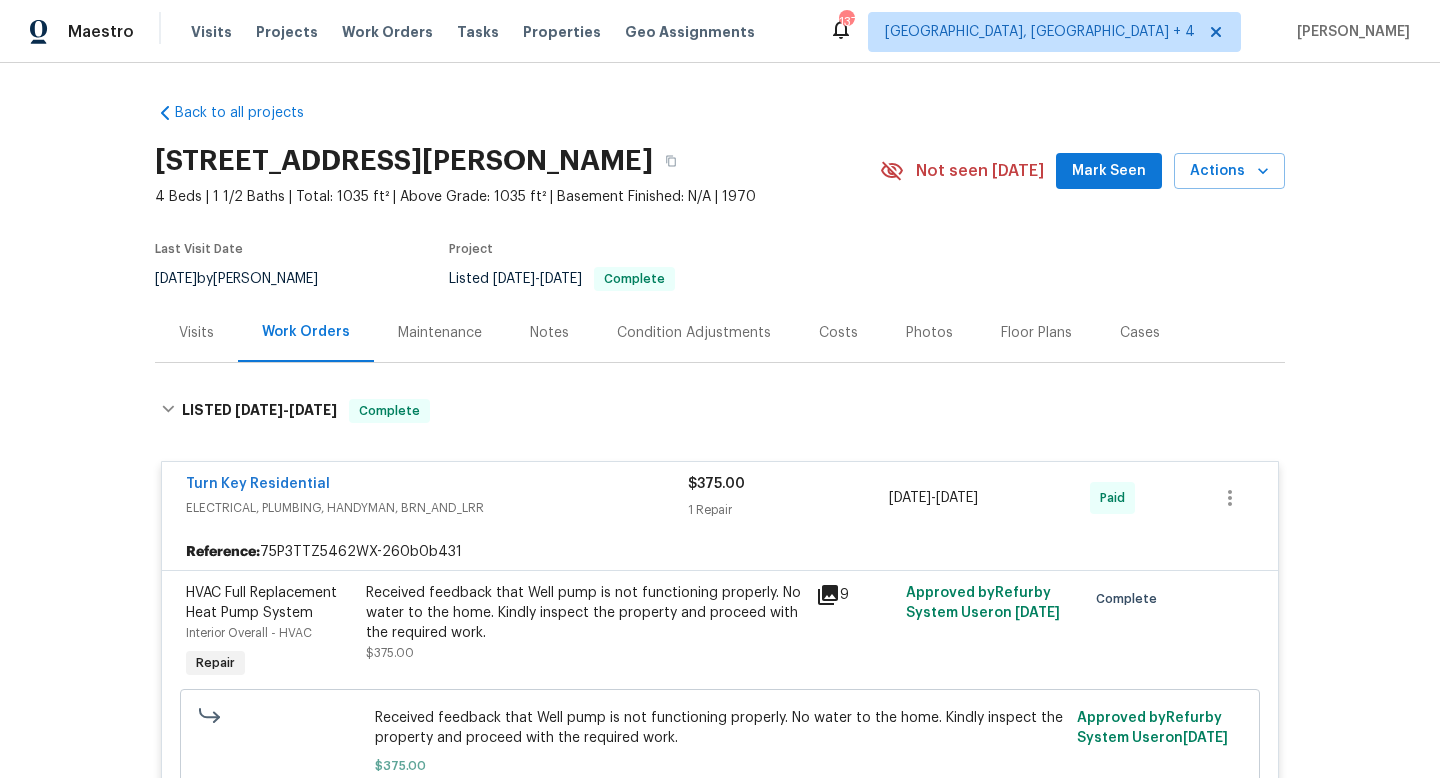 drag, startPoint x: 1046, startPoint y: 504, endPoint x: 861, endPoint y: 507, distance: 185.02432 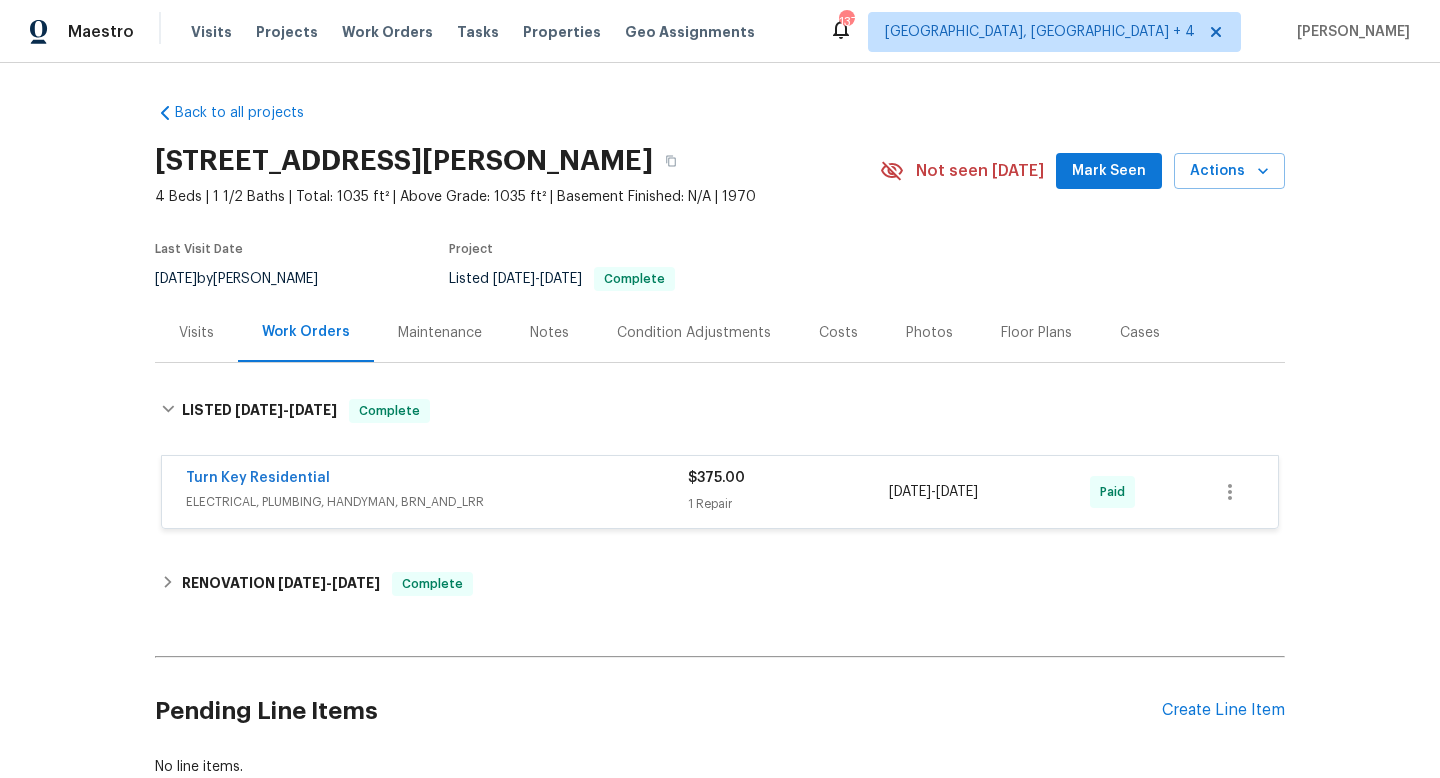 copy on "6/9/2025  -  6/10/2025" 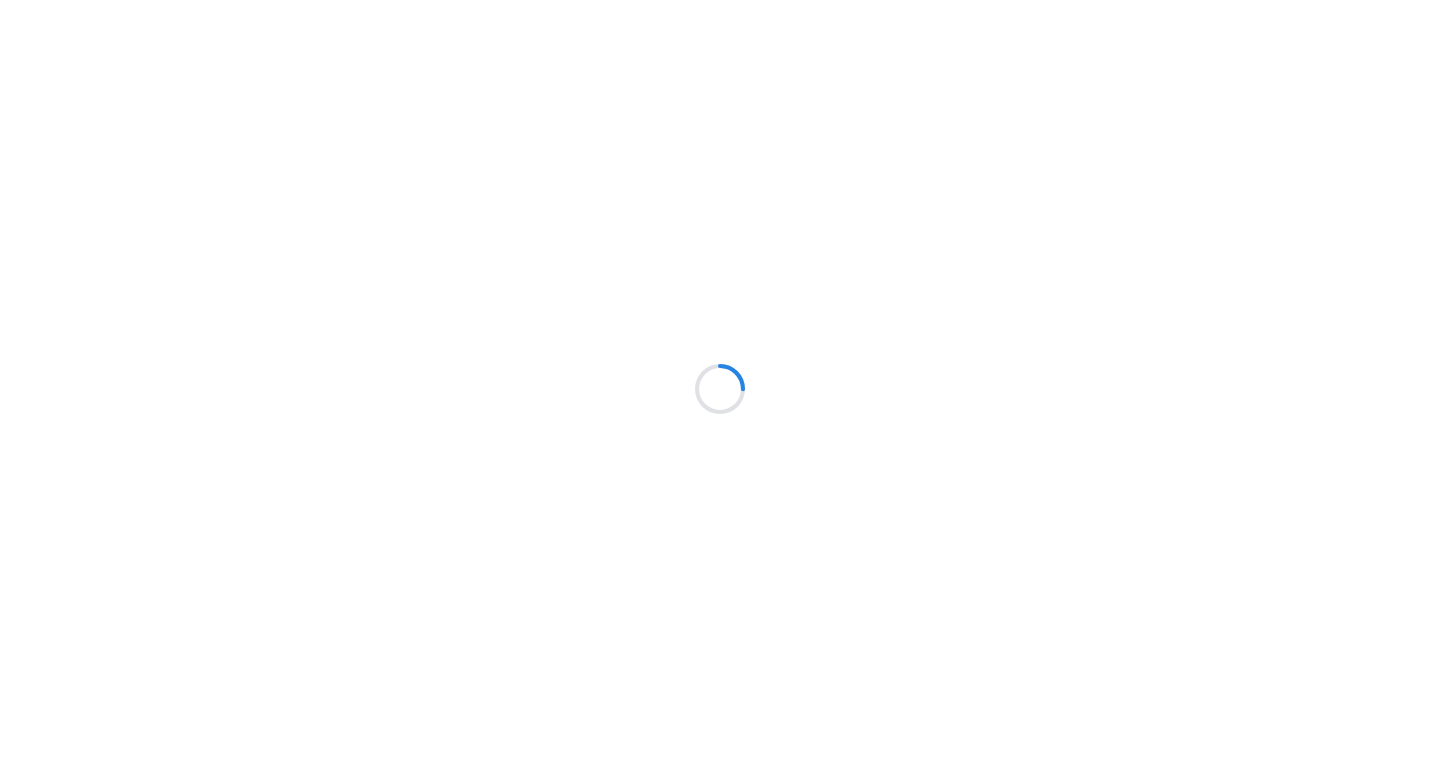 scroll, scrollTop: 0, scrollLeft: 0, axis: both 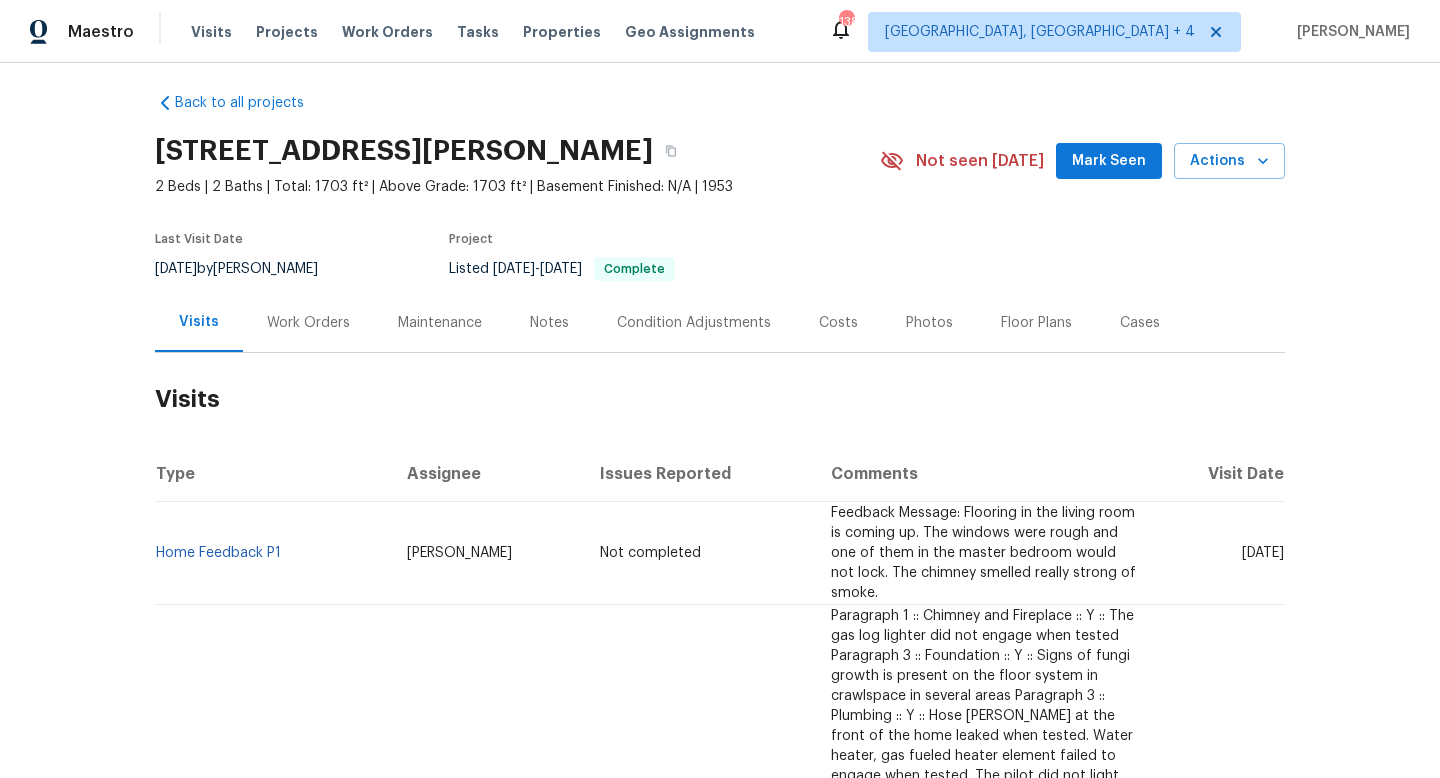 click on "[DATE]" at bounding box center [1219, 553] 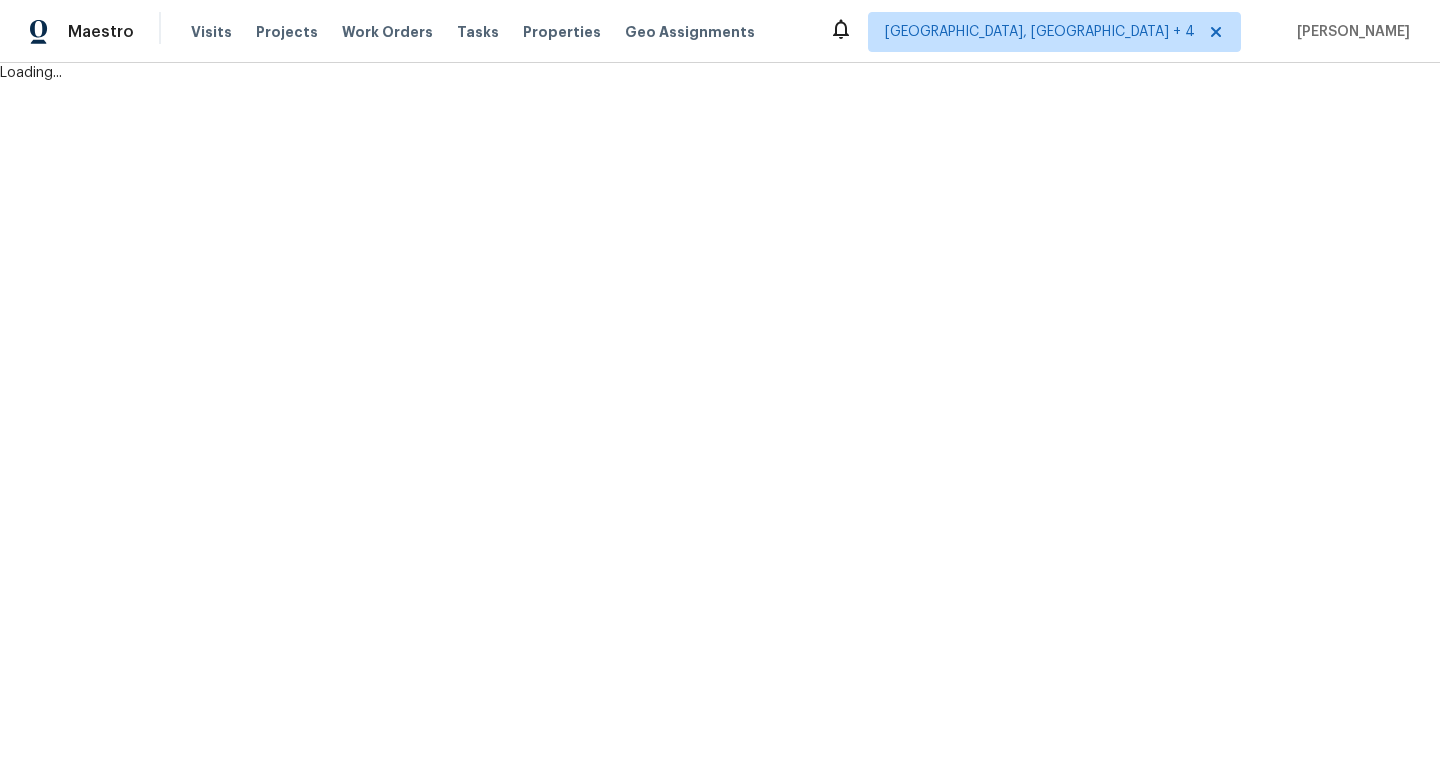 scroll, scrollTop: 0, scrollLeft: 0, axis: both 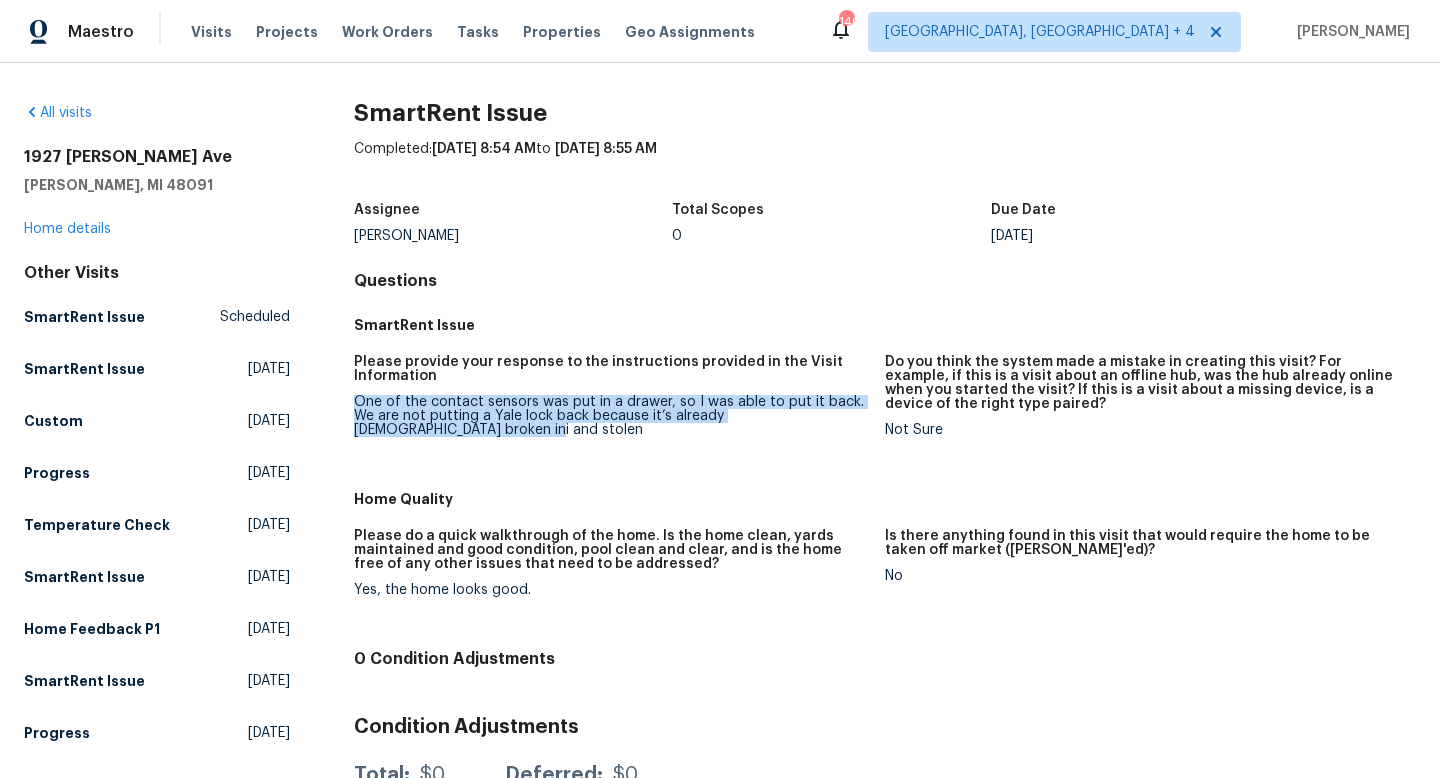 drag, startPoint x: 401, startPoint y: 437, endPoint x: 352, endPoint y: 406, distance: 57.982758 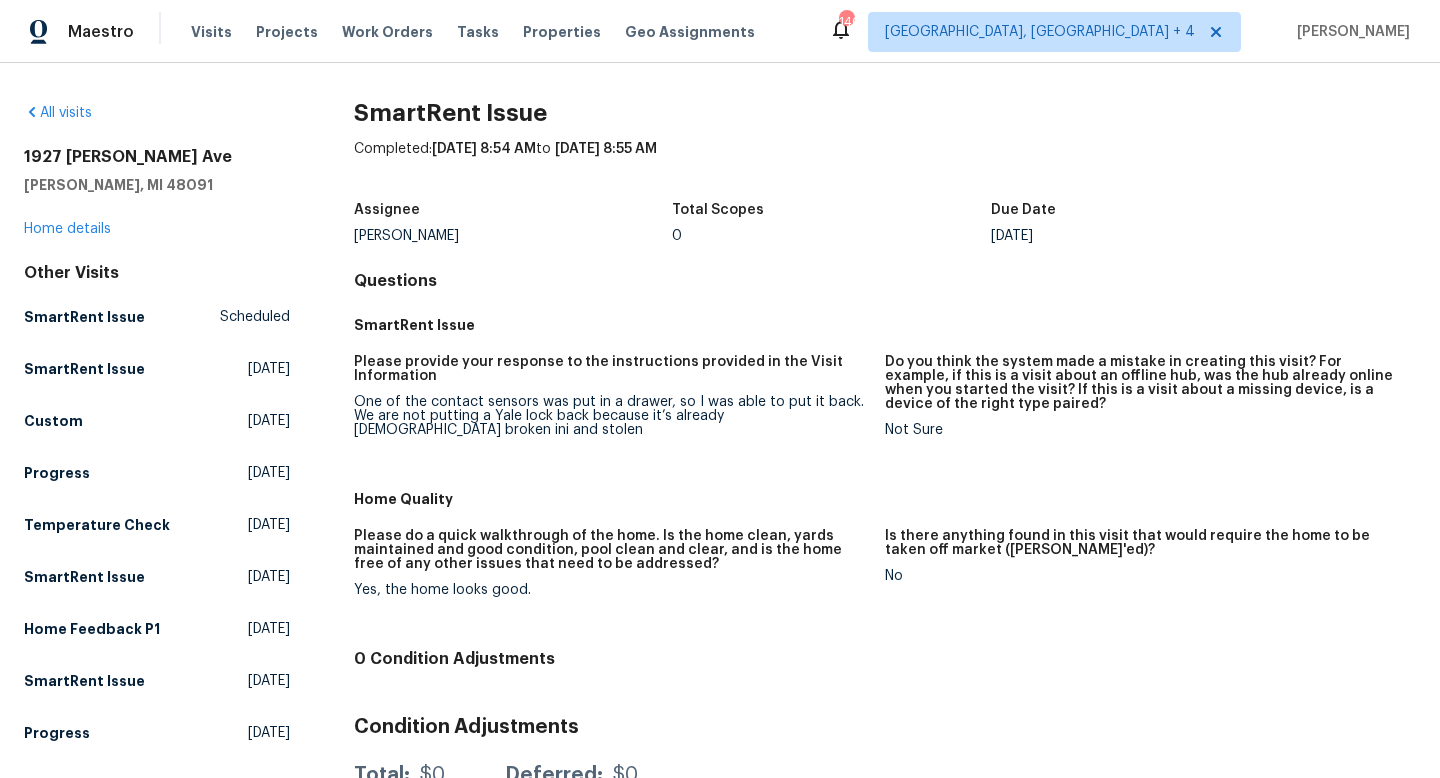 click on "[STREET_ADDRESS][PERSON_NAME] Home details" at bounding box center (157, 193) 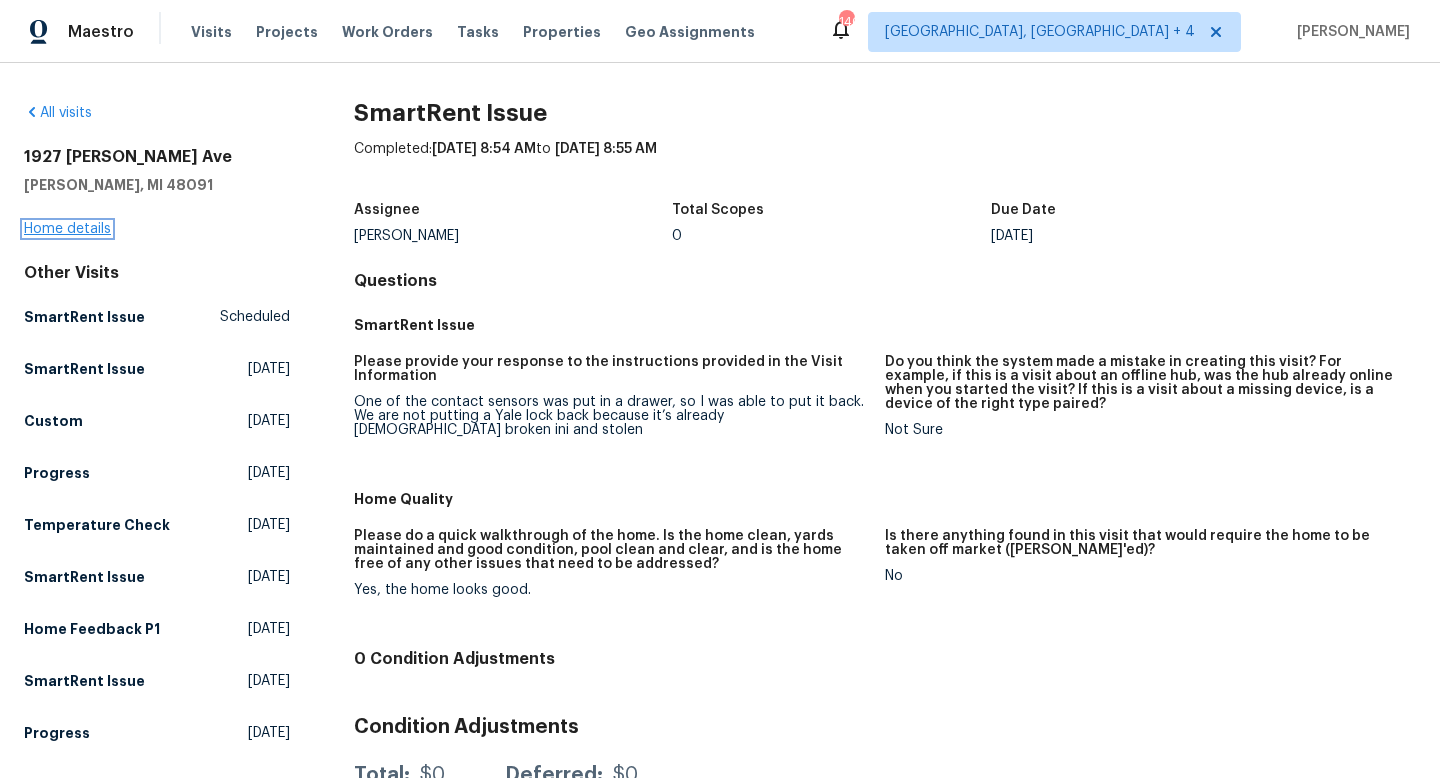 click on "Home details" at bounding box center [67, 229] 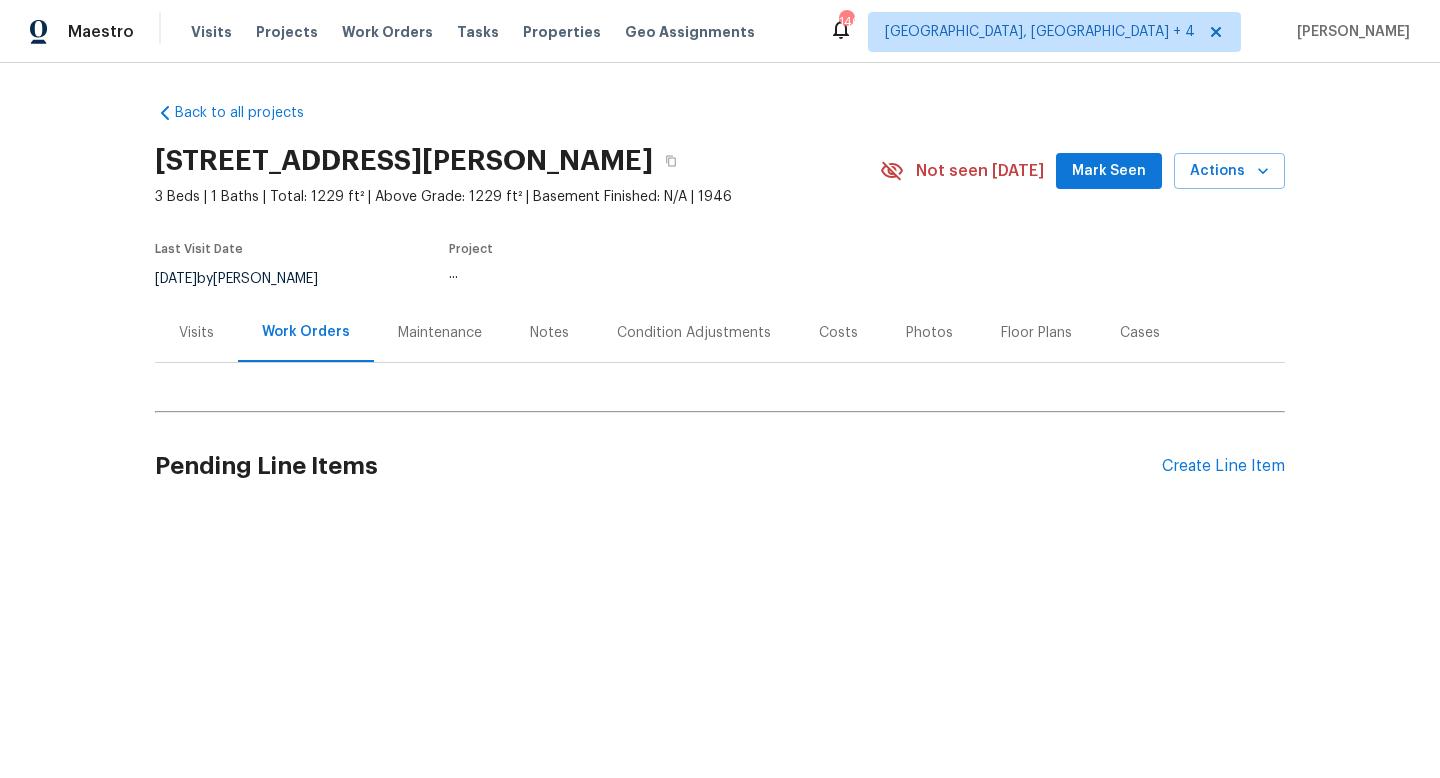 click on "Visits" at bounding box center (196, 332) 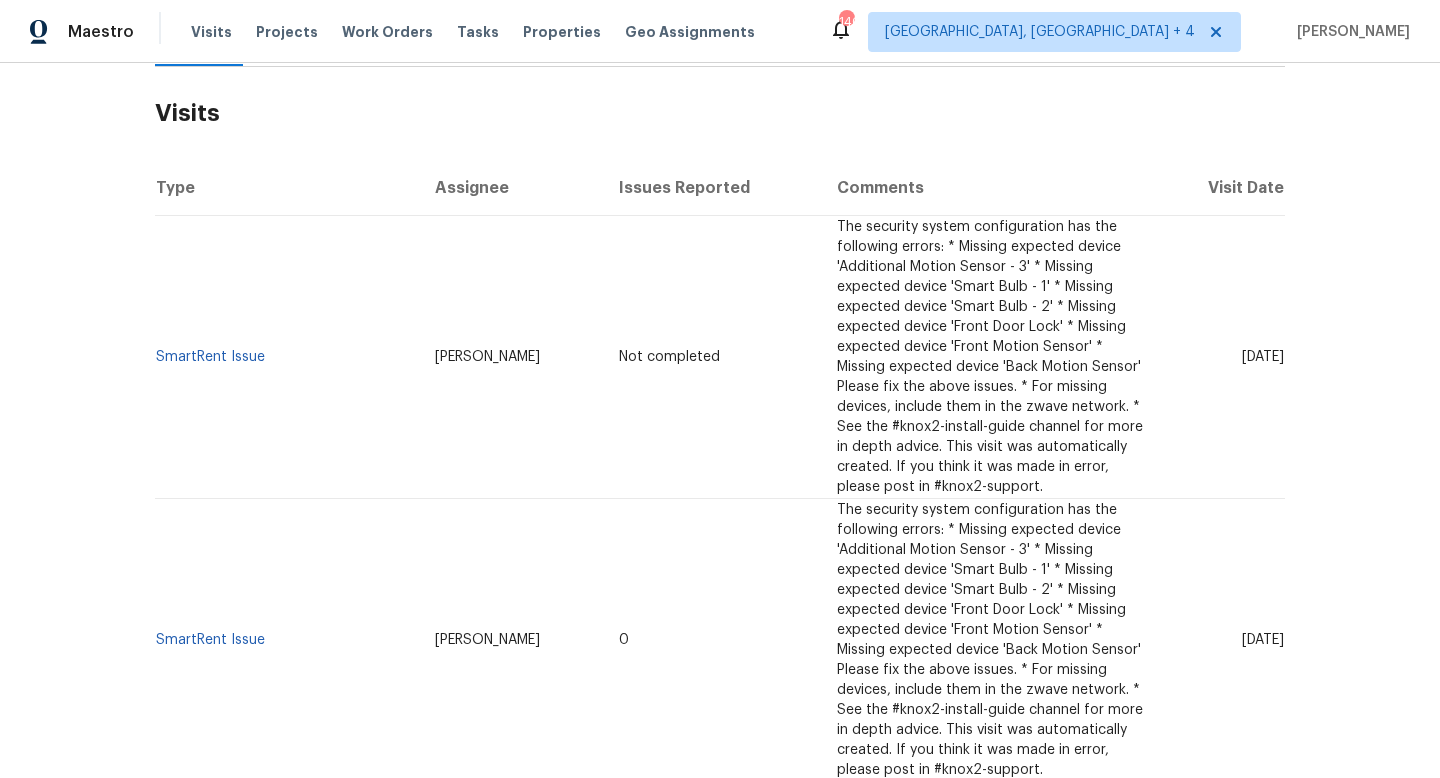 scroll, scrollTop: 306, scrollLeft: 0, axis: vertical 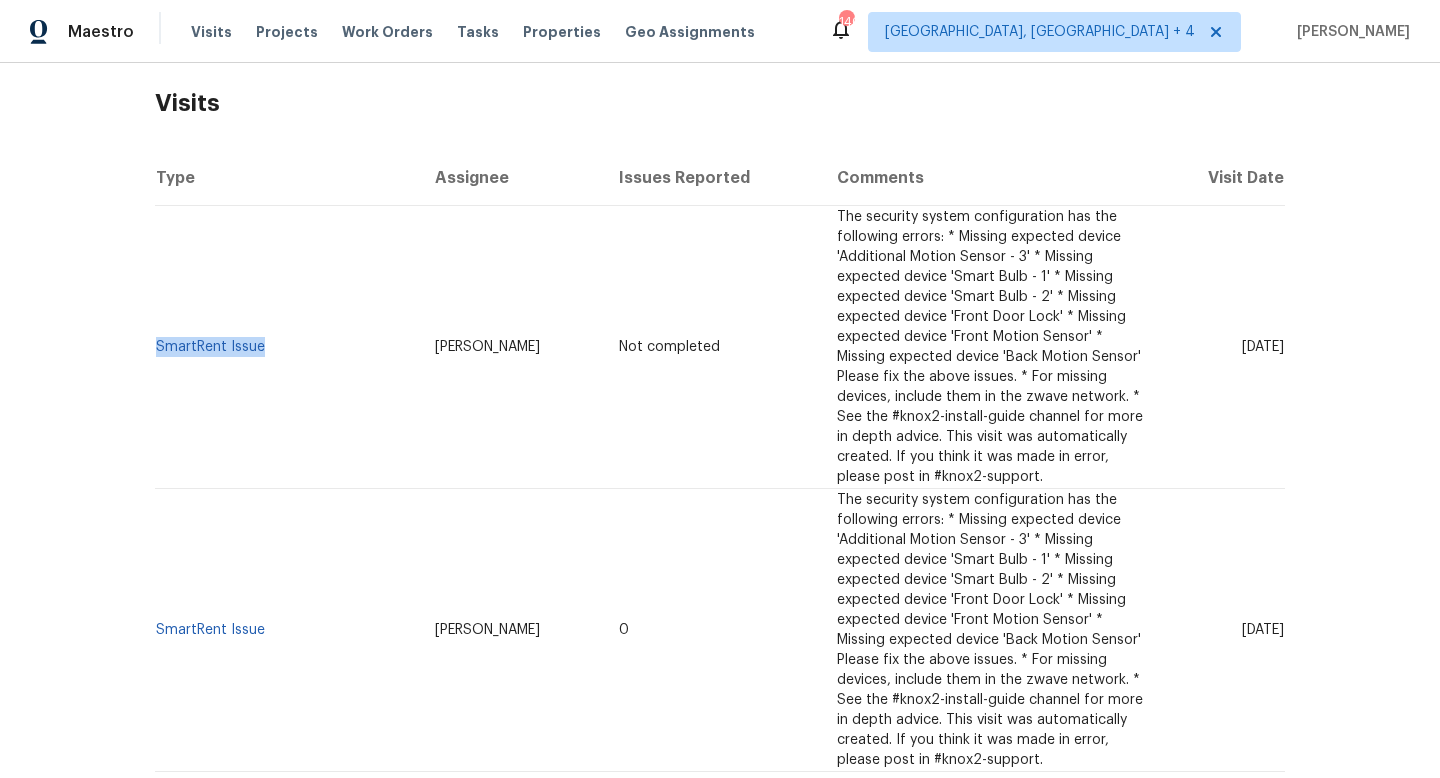 drag, startPoint x: 282, startPoint y: 313, endPoint x: 155, endPoint y: 311, distance: 127.01575 